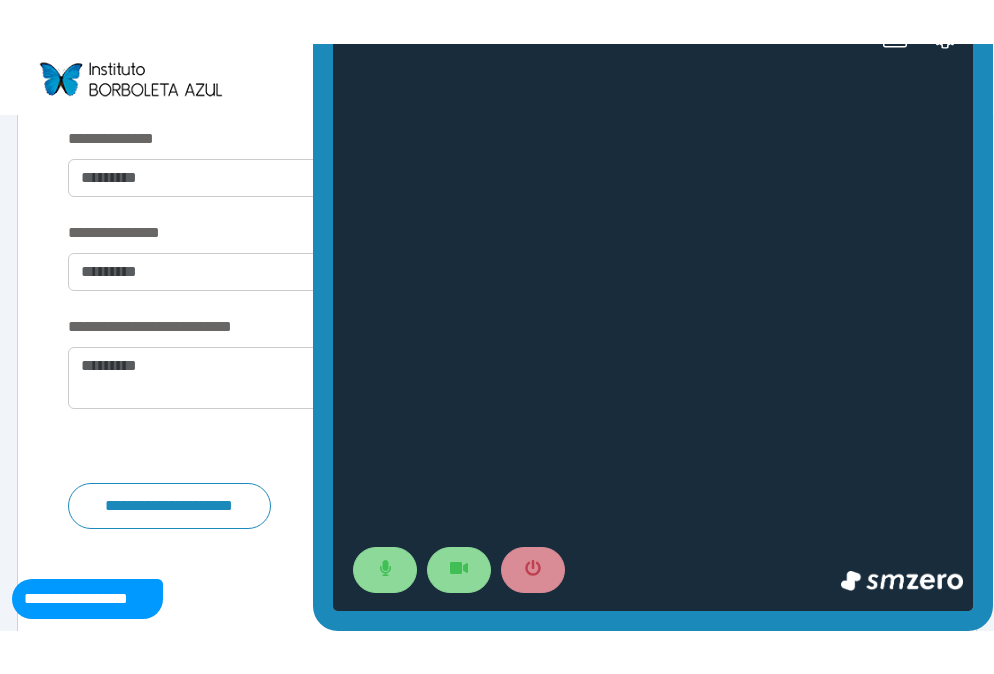 scroll, scrollTop: 0, scrollLeft: 0, axis: both 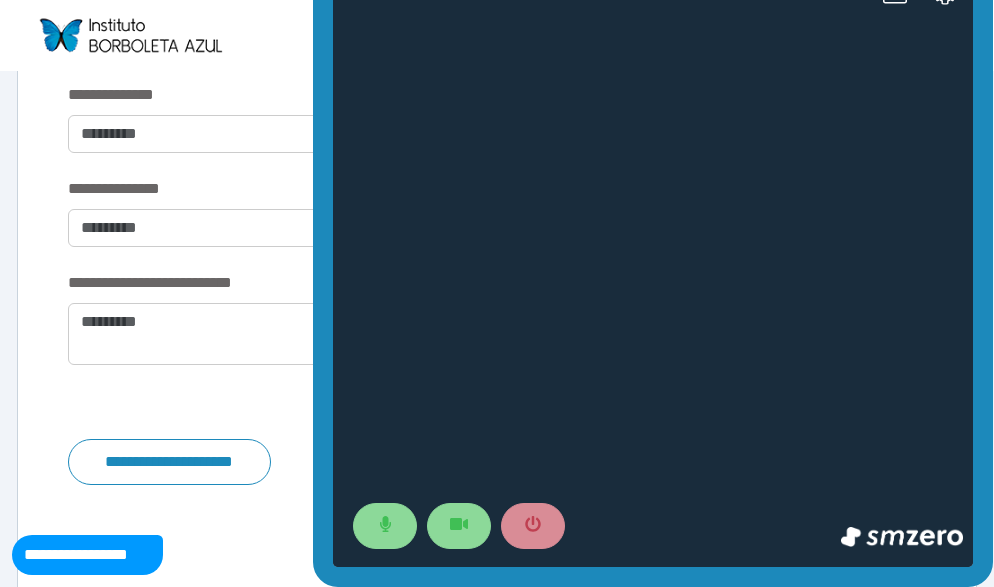click on "**********" at bounding box center (497, -1132) 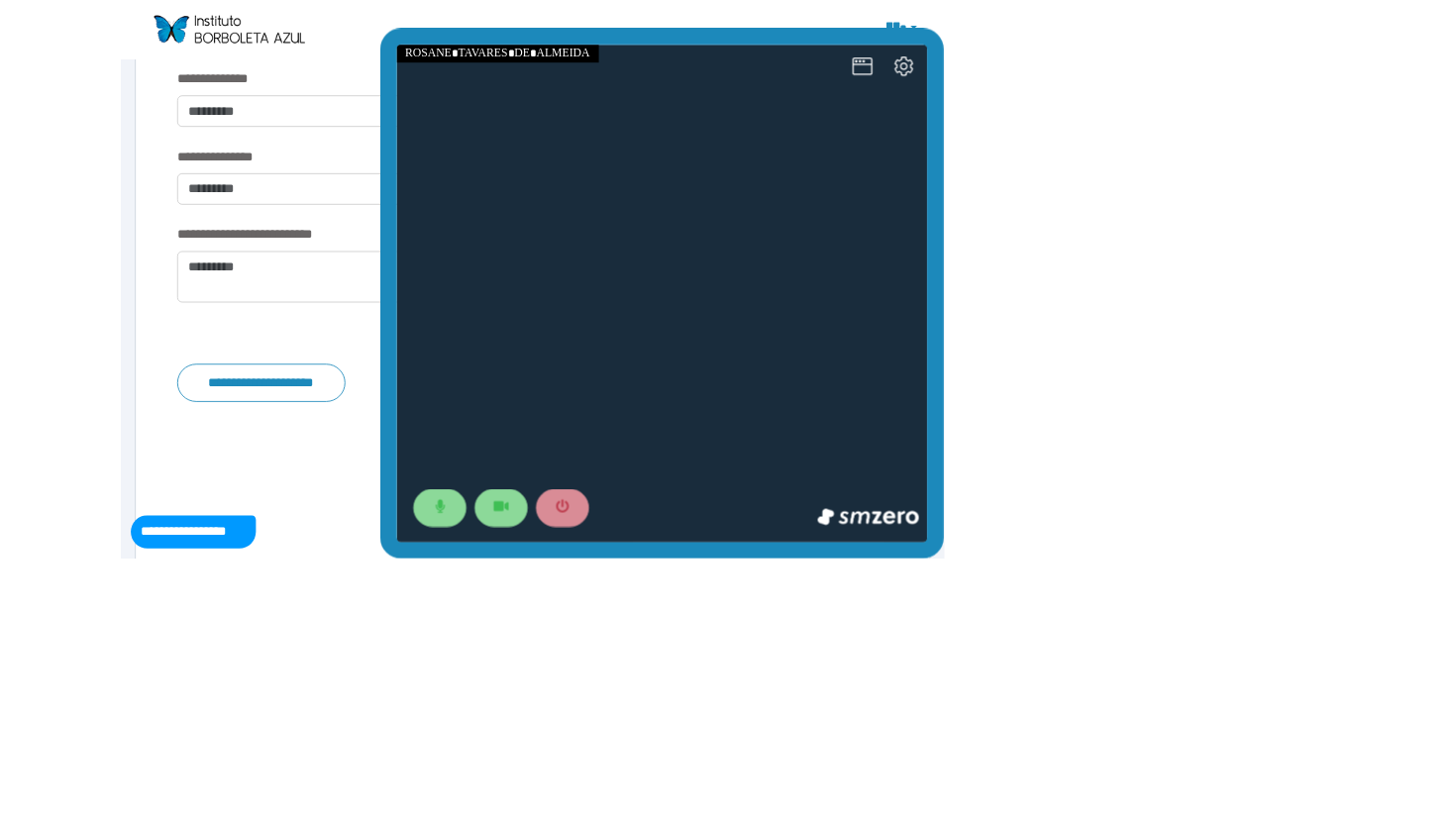 scroll, scrollTop: 3219, scrollLeft: 0, axis: vertical 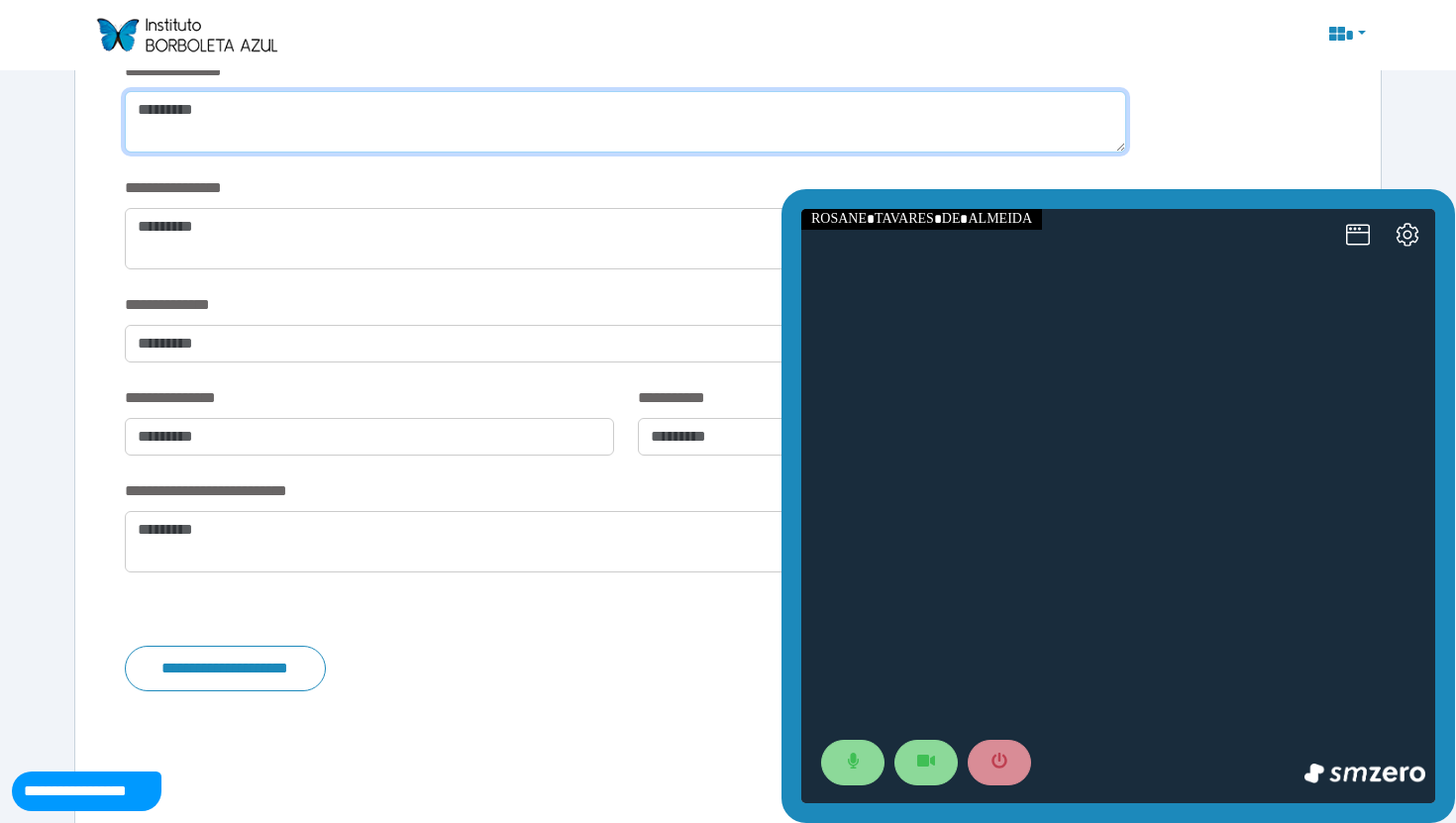 click at bounding box center [625, 122] 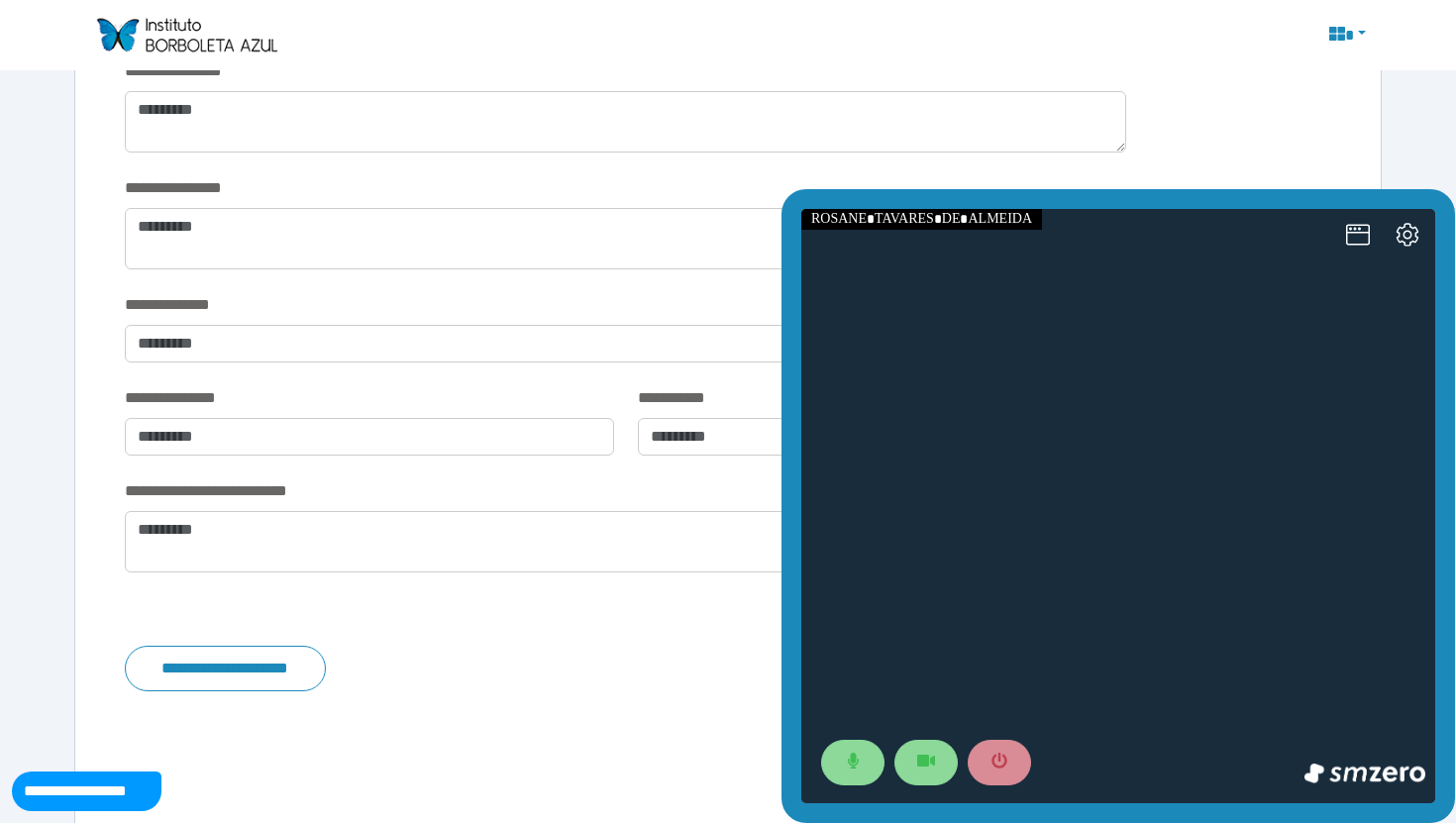 click on "**********" at bounding box center [728, 118] 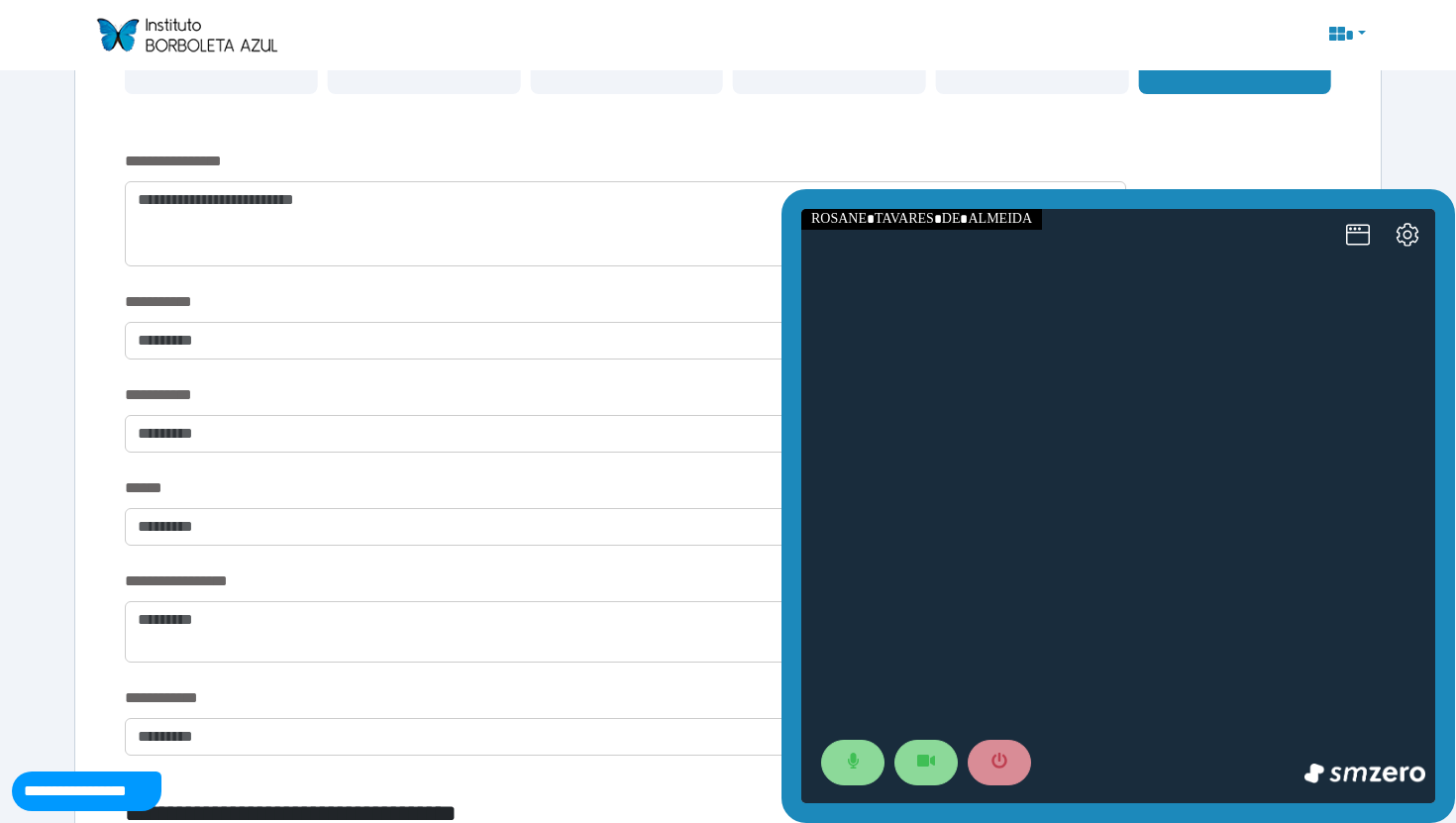 scroll, scrollTop: 565, scrollLeft: 0, axis: vertical 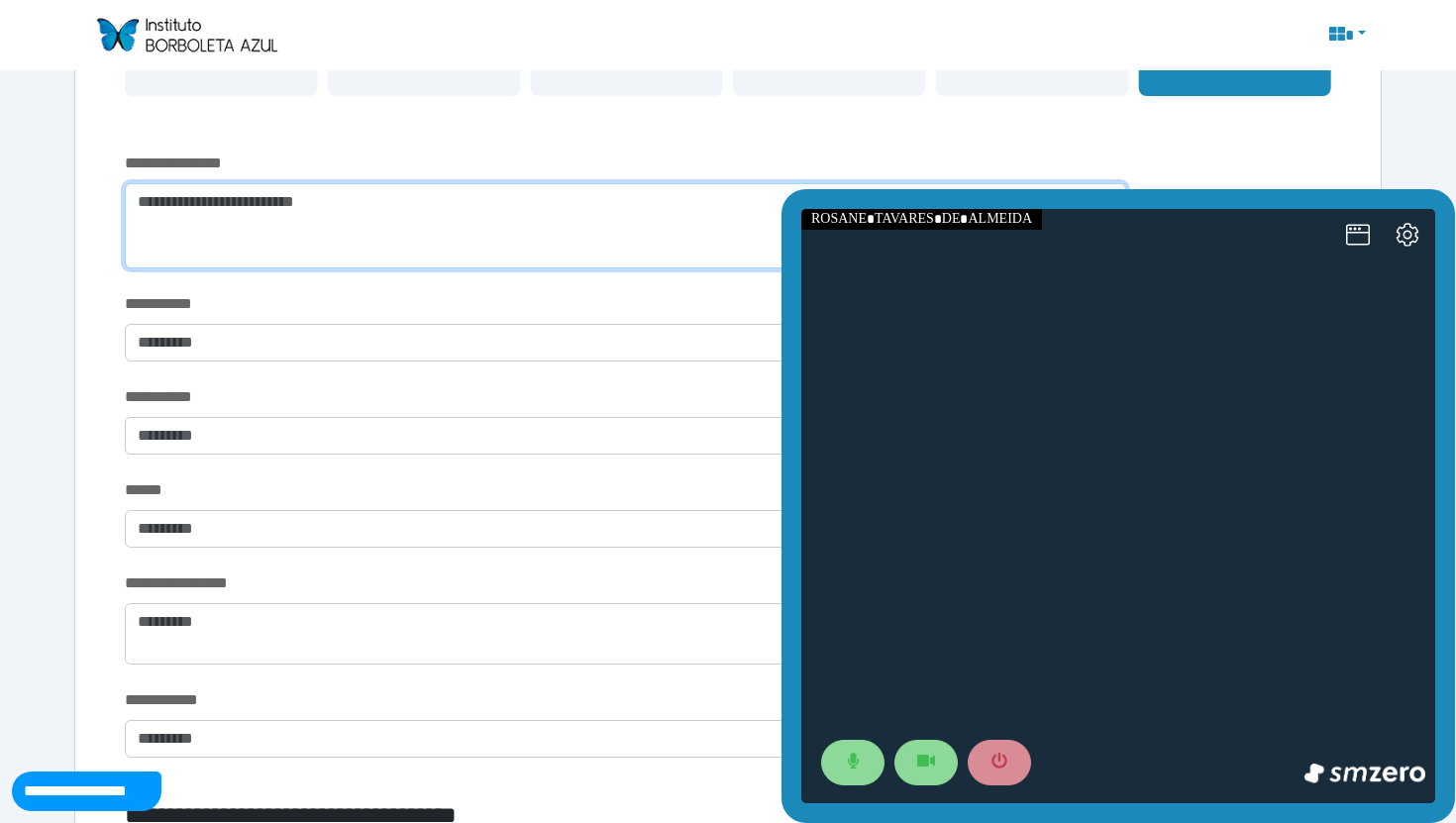 click at bounding box center (625, 226) 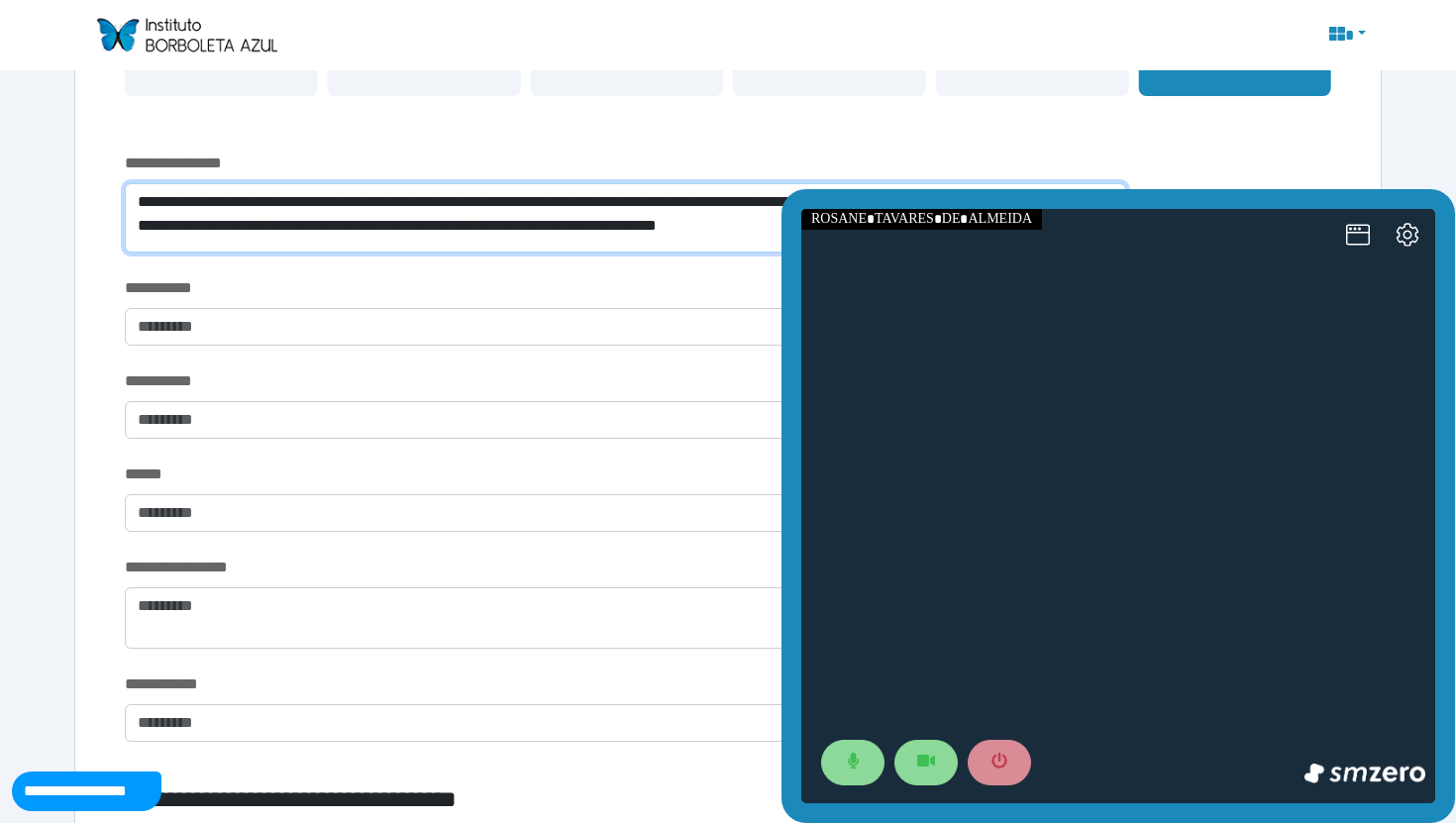 scroll, scrollTop: 0, scrollLeft: 0, axis: both 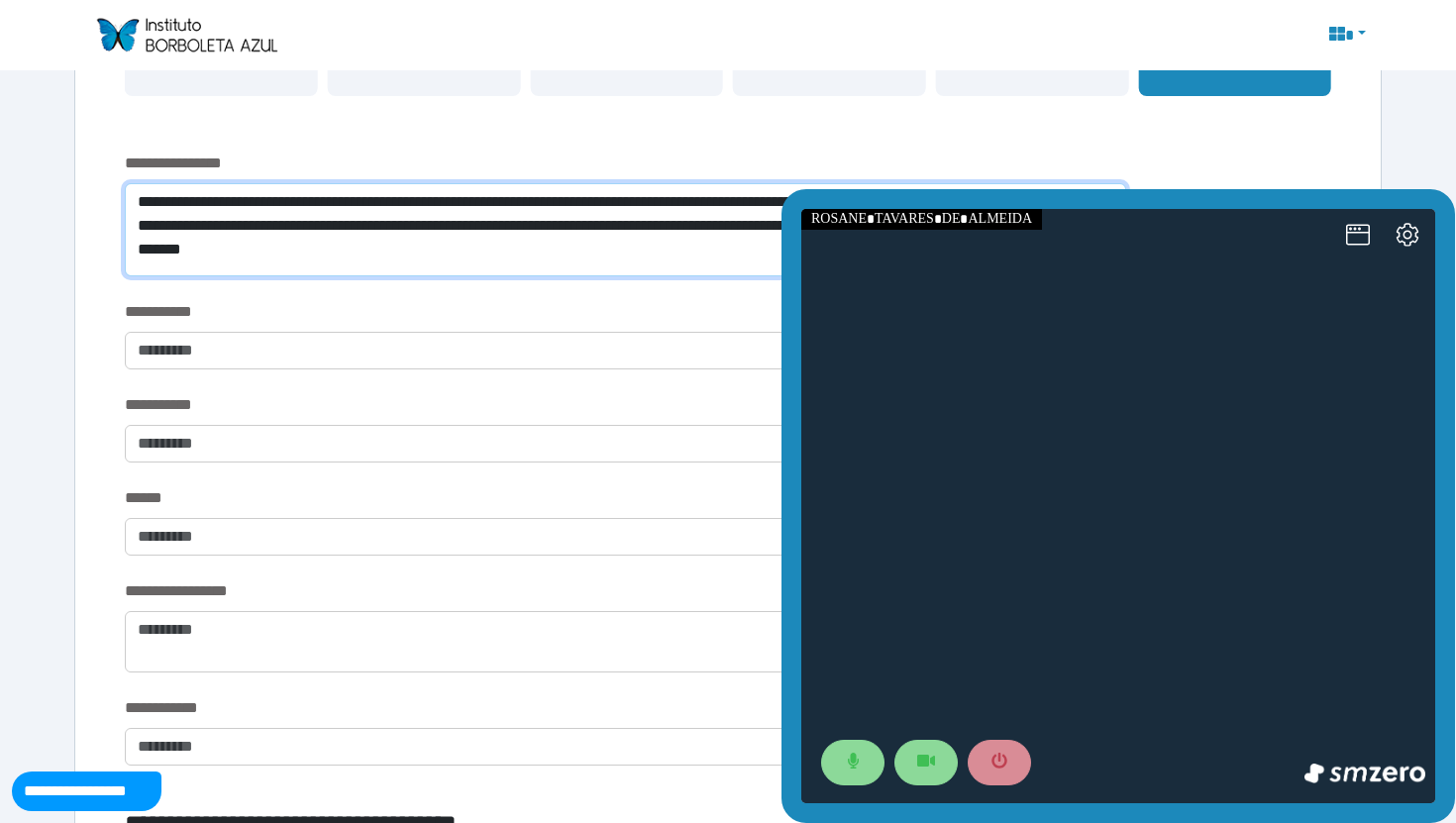 type on "**********" 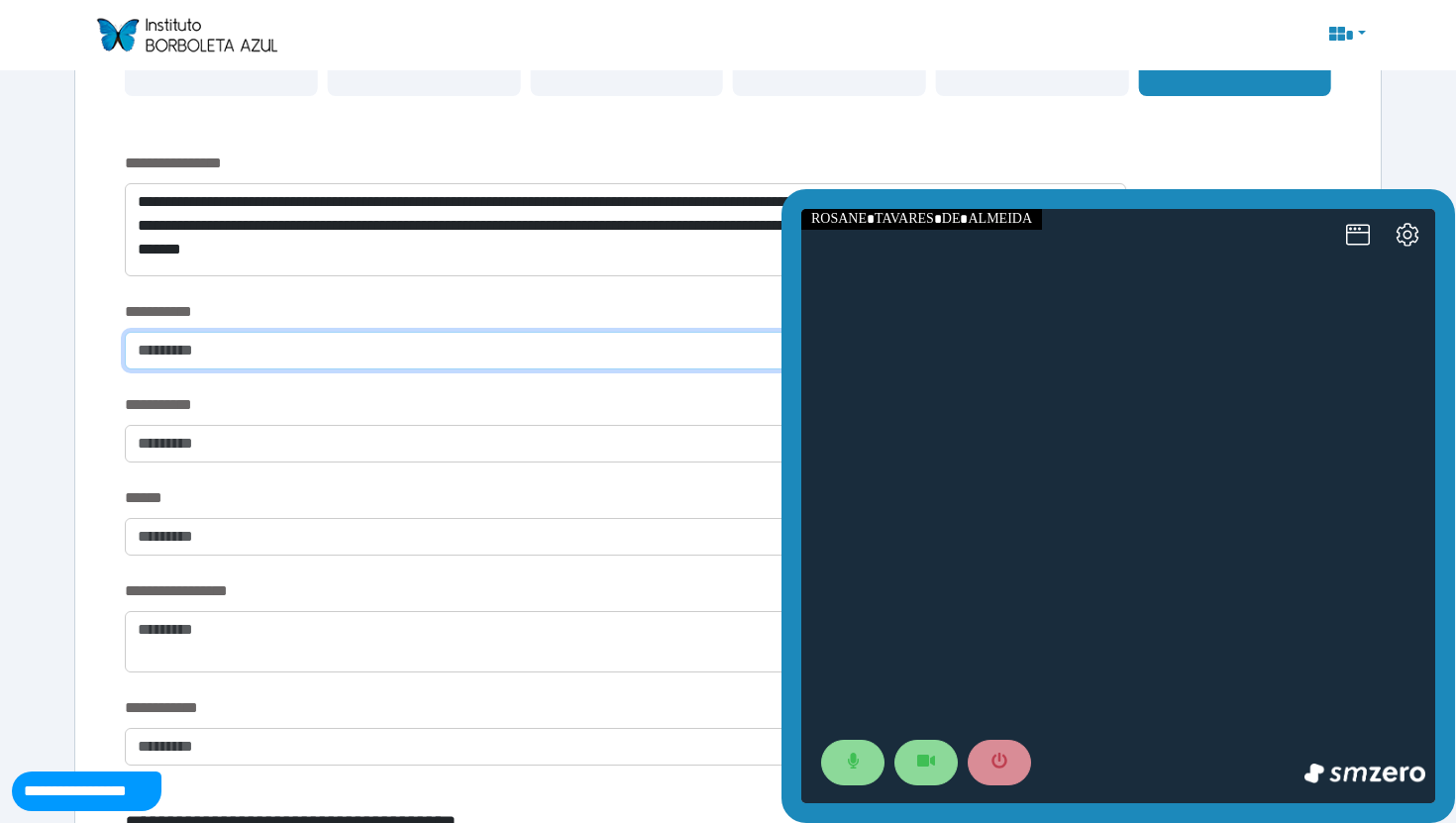 click at bounding box center [523, 351] 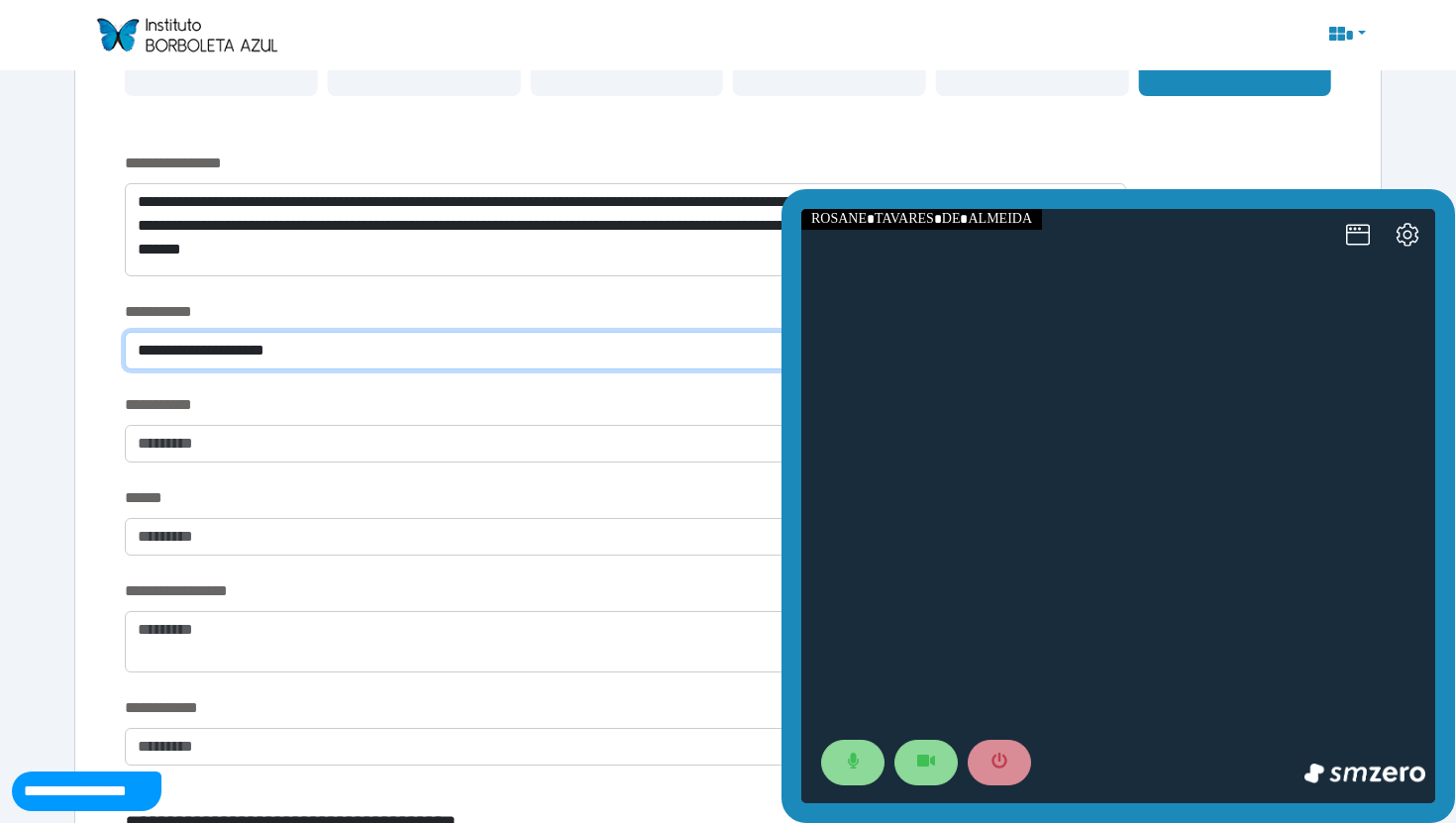 type on "**********" 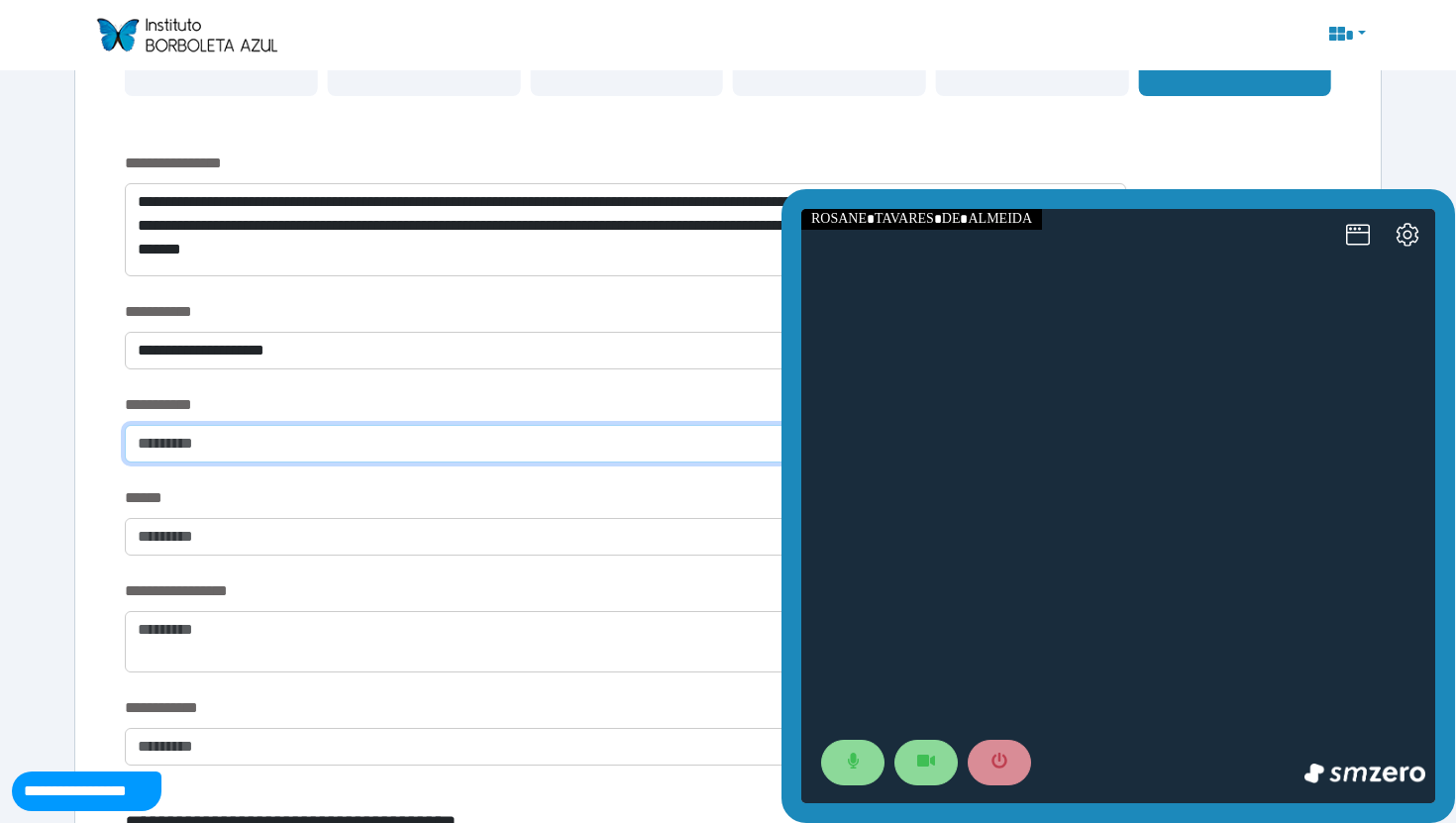 click at bounding box center (523, 444) 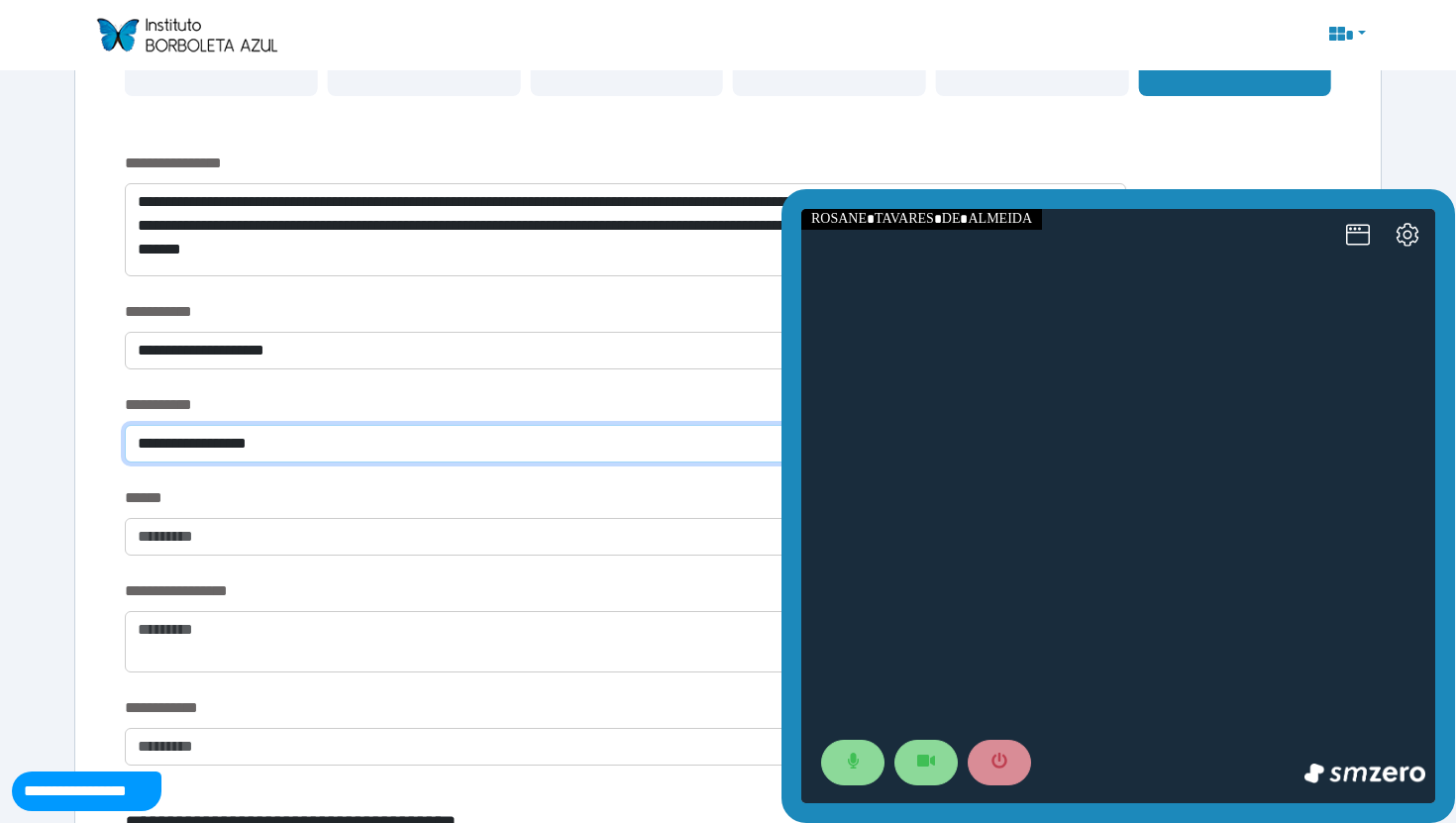 type on "**********" 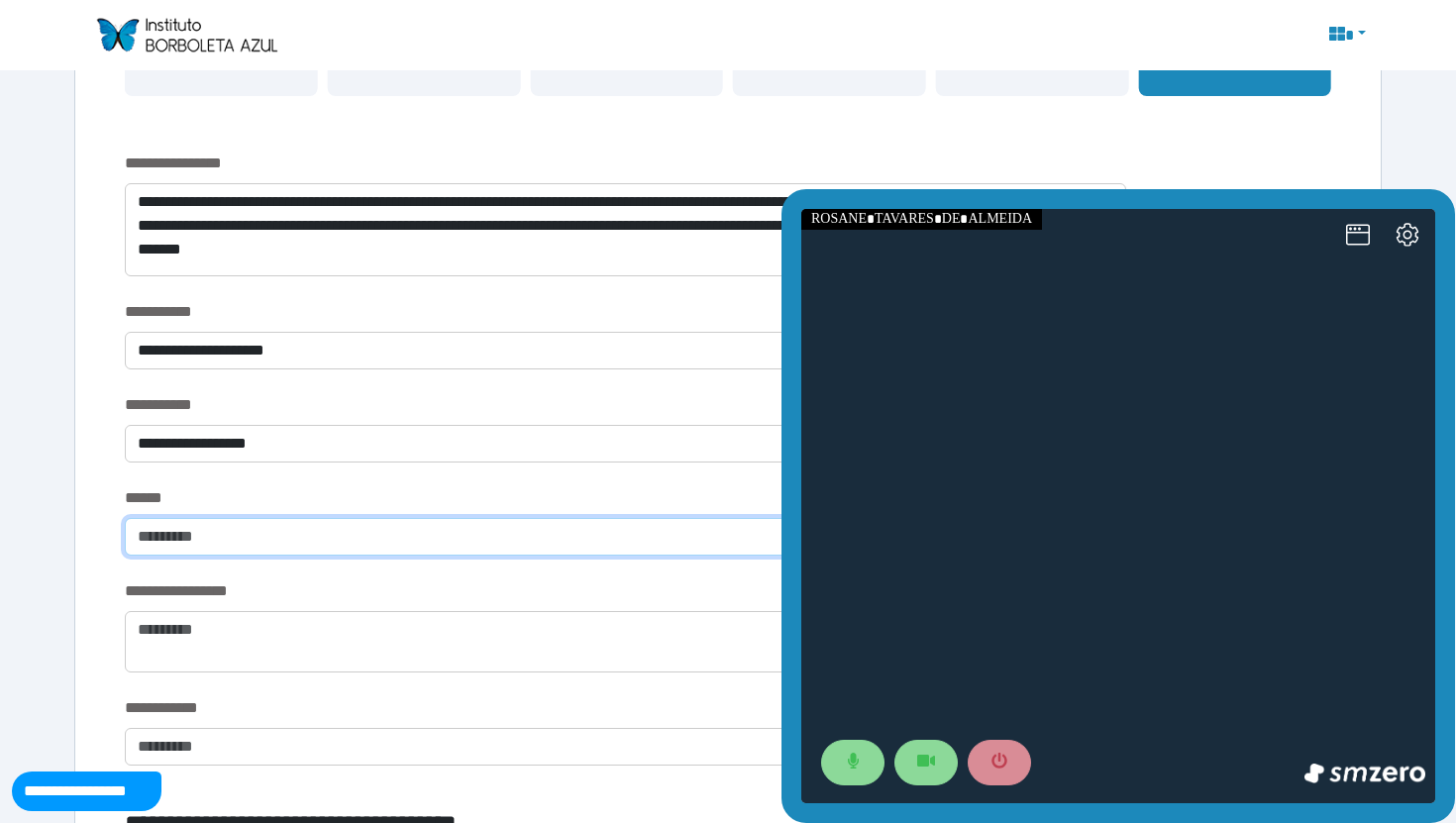 click at bounding box center (523, 537) 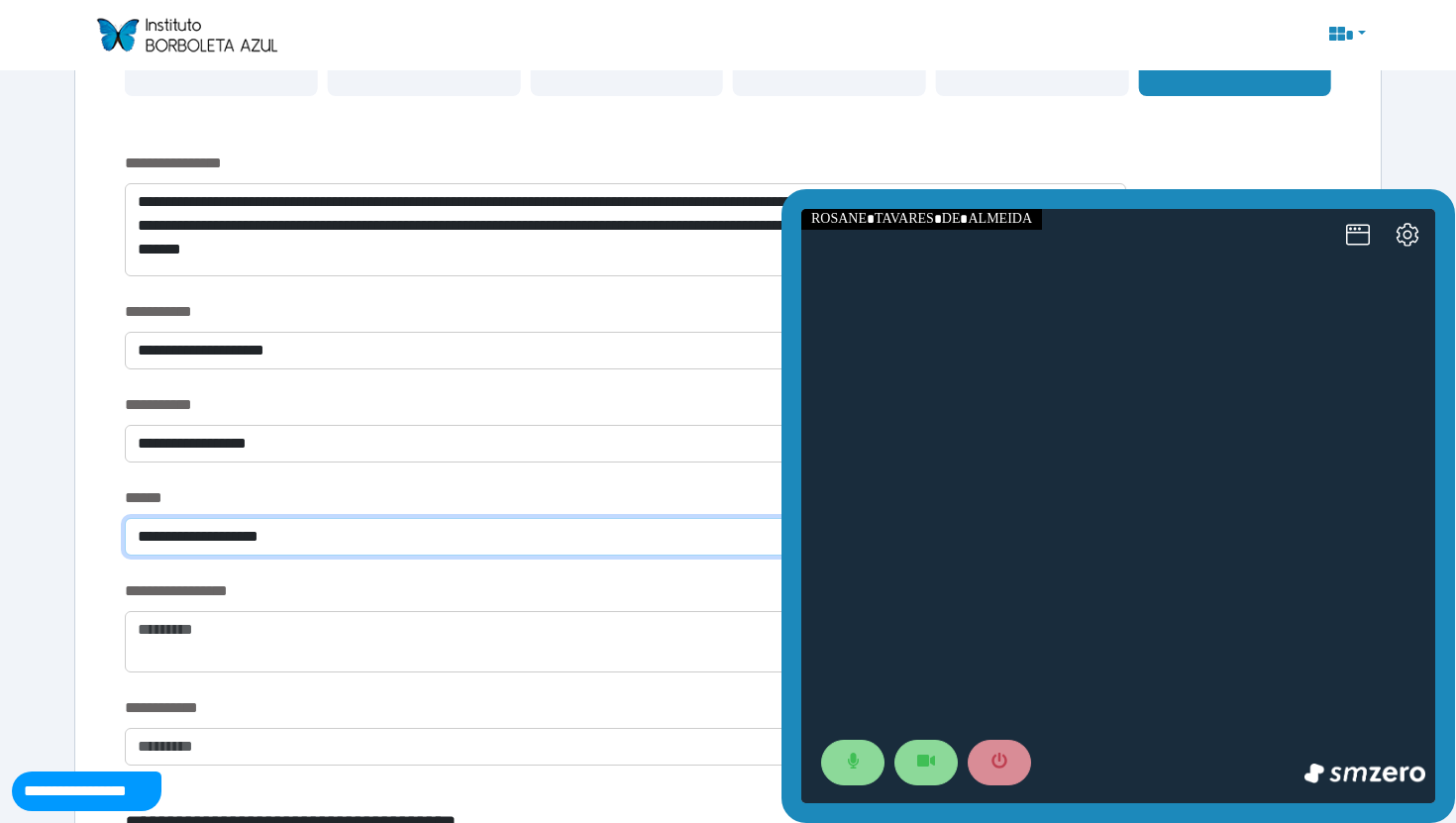 type on "**********" 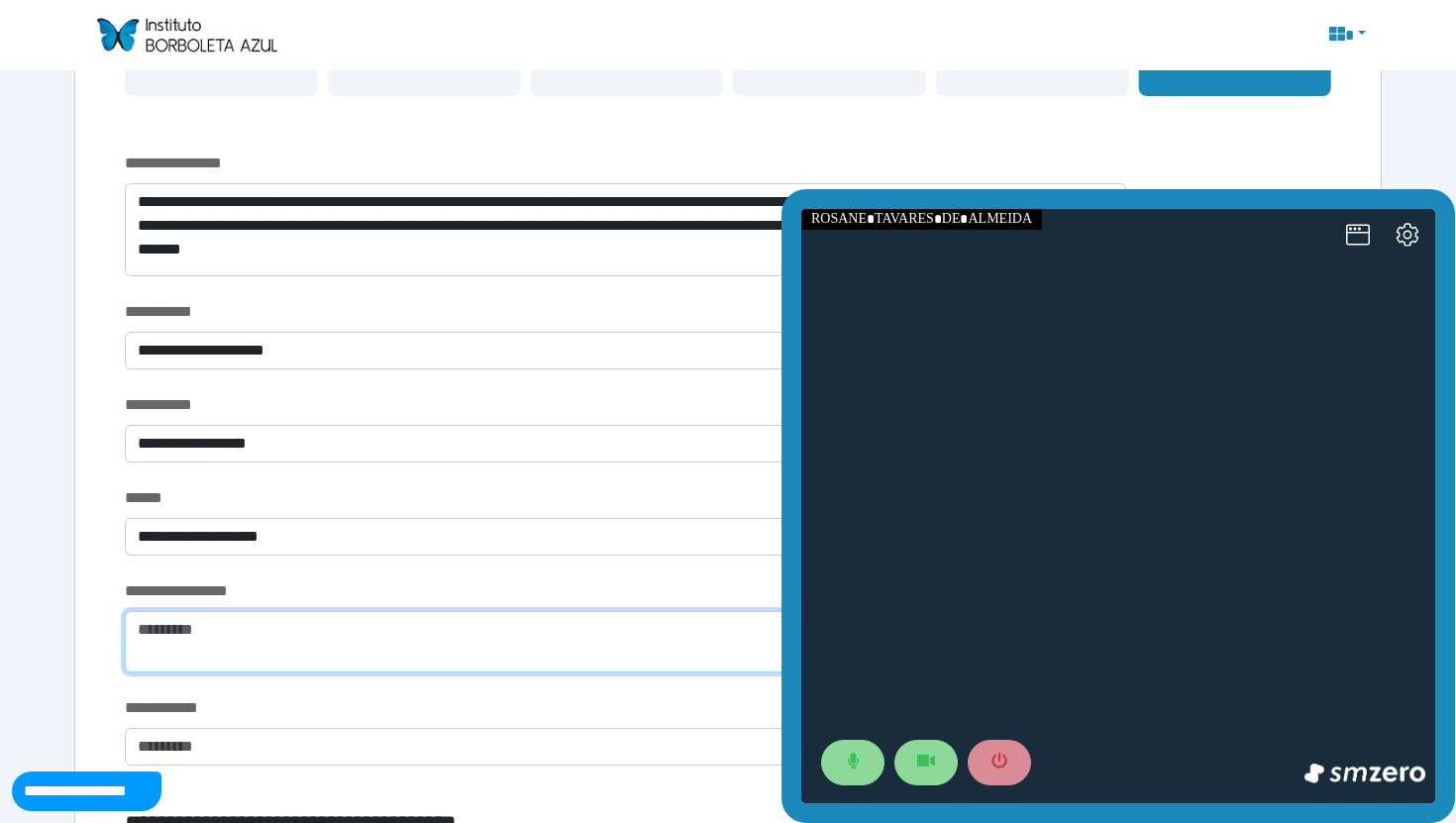 click at bounding box center (625, 642) 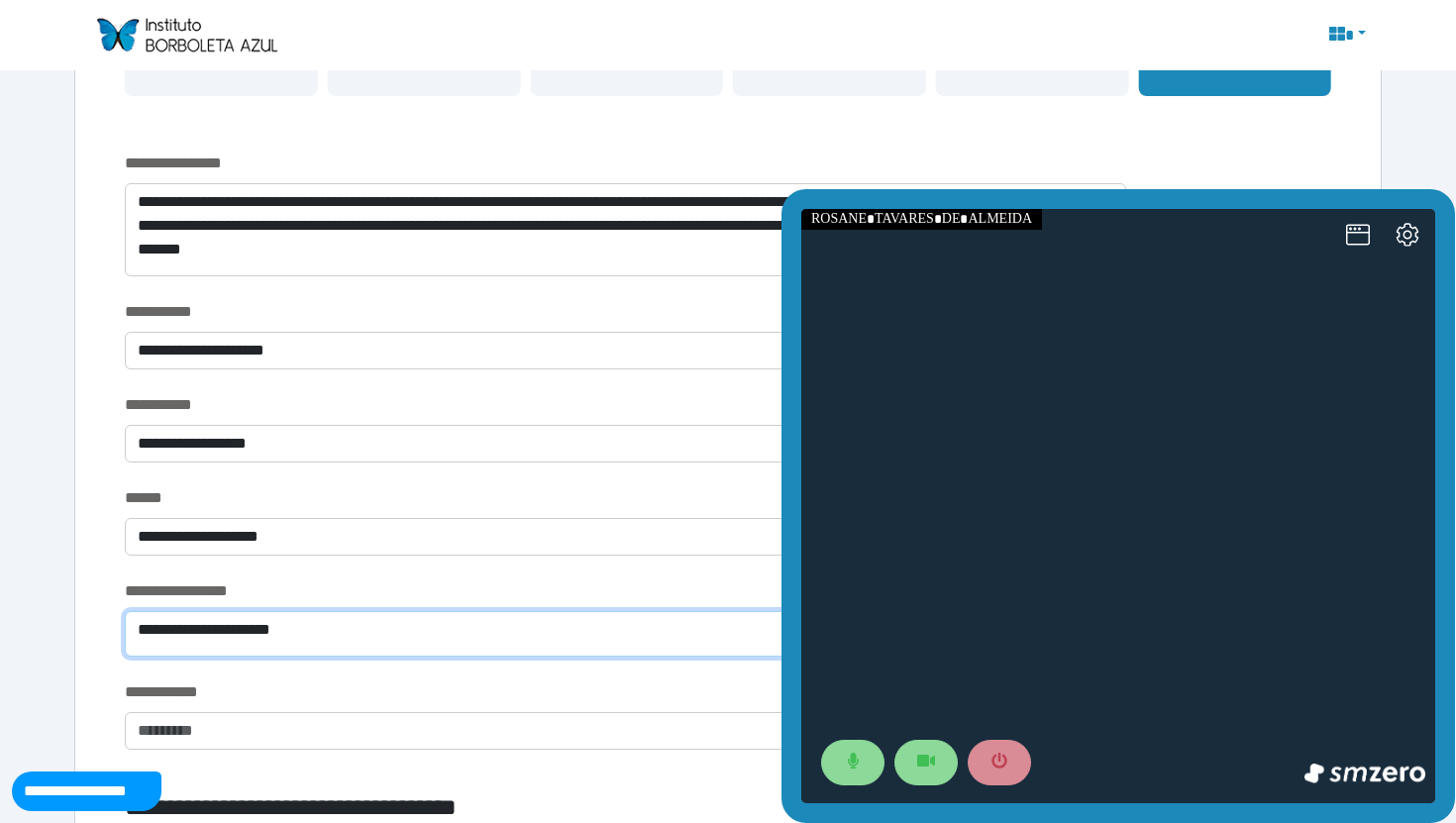 type on "**********" 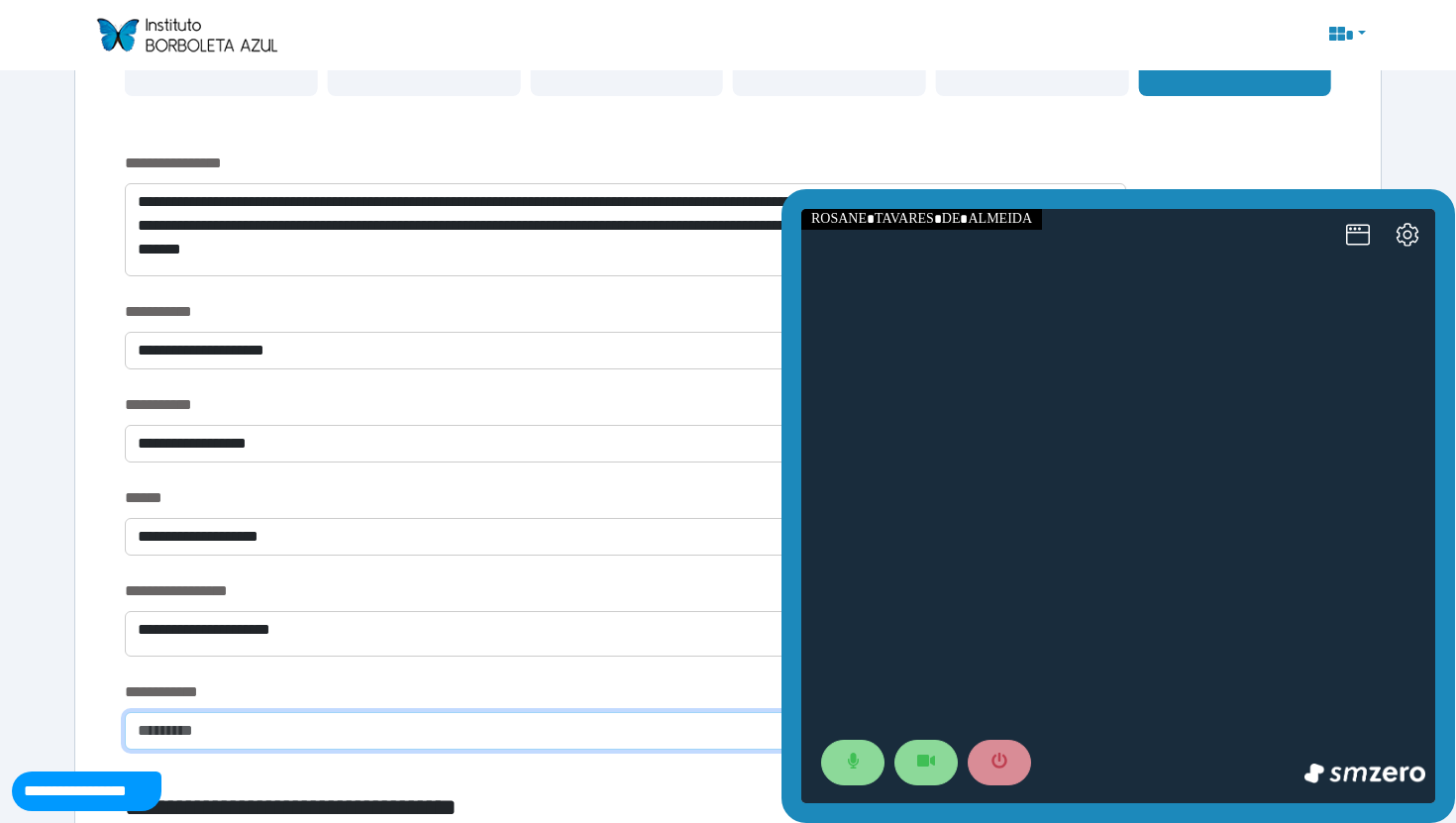 click at bounding box center (625, 731) 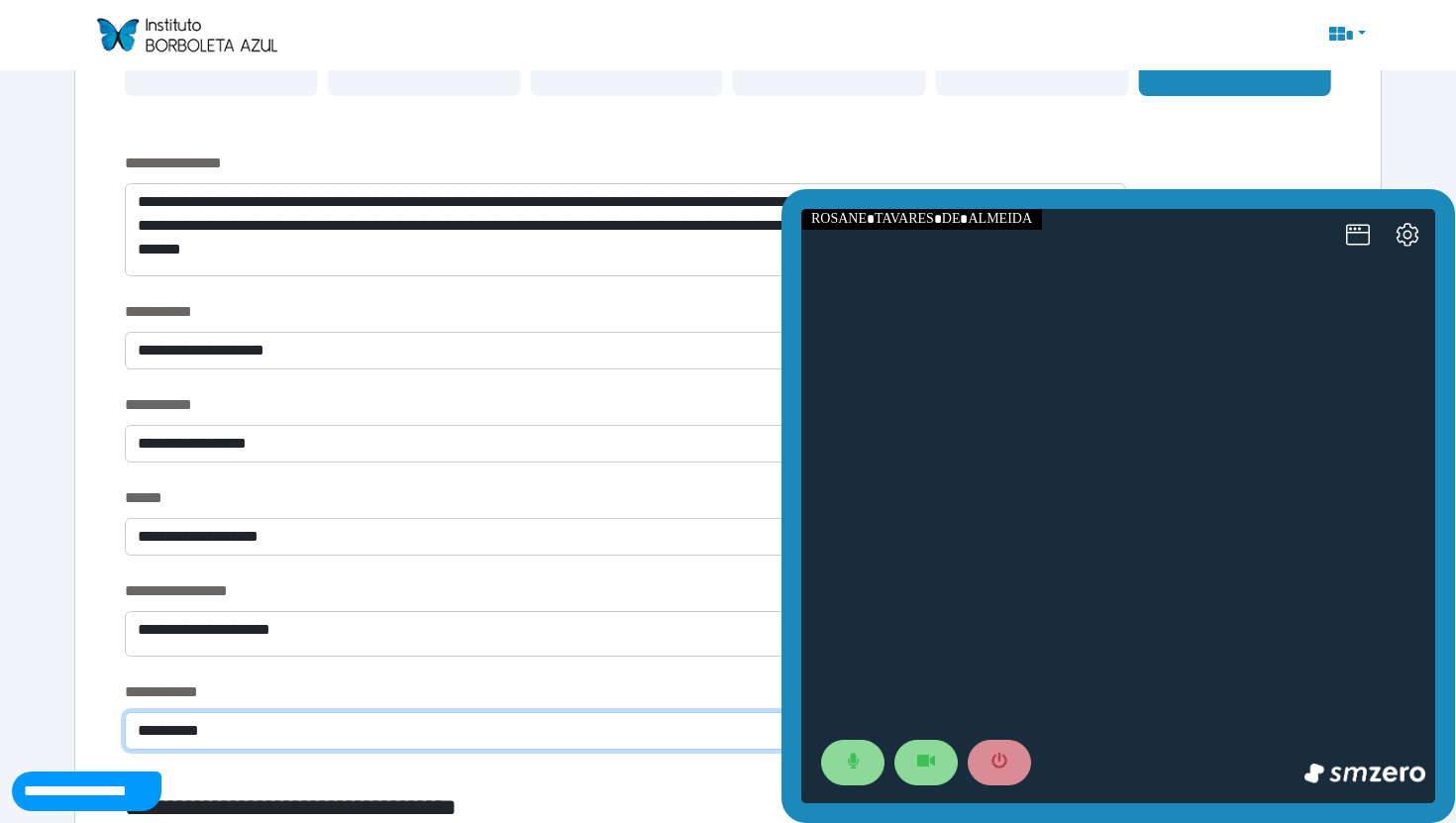 type on "**********" 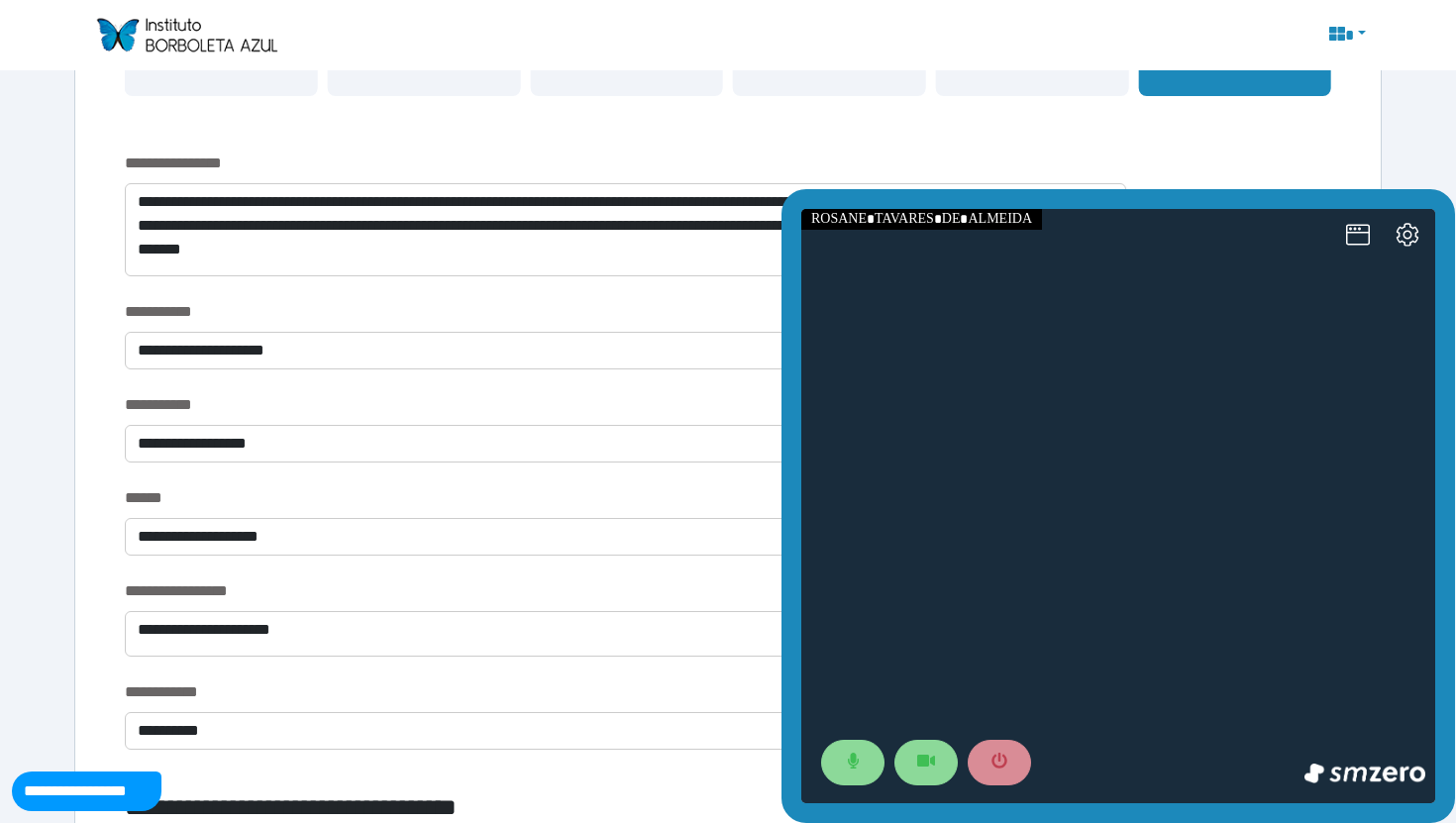 click on "**********" at bounding box center [728, 1738] 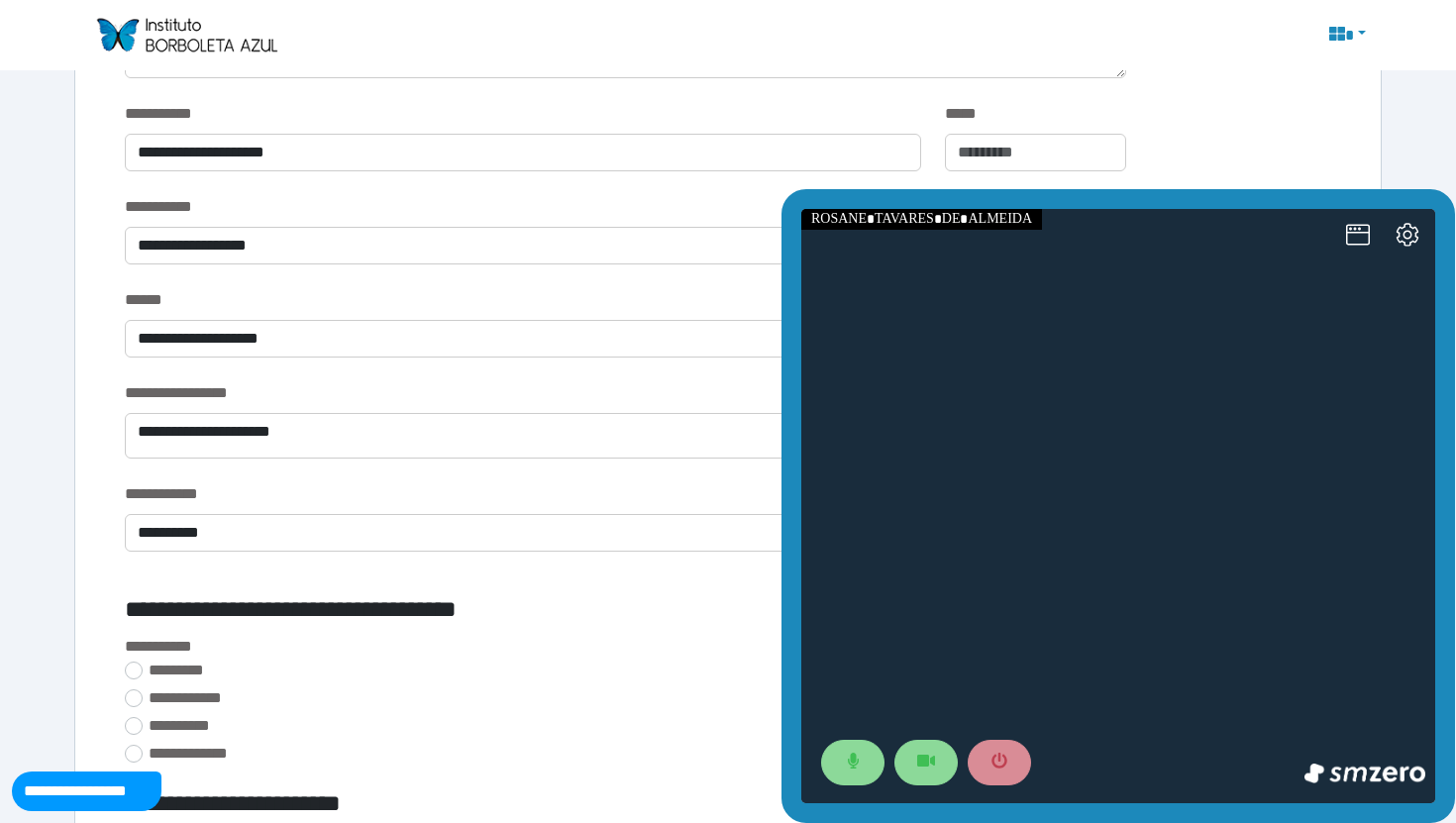 scroll, scrollTop: 802, scrollLeft: 0, axis: vertical 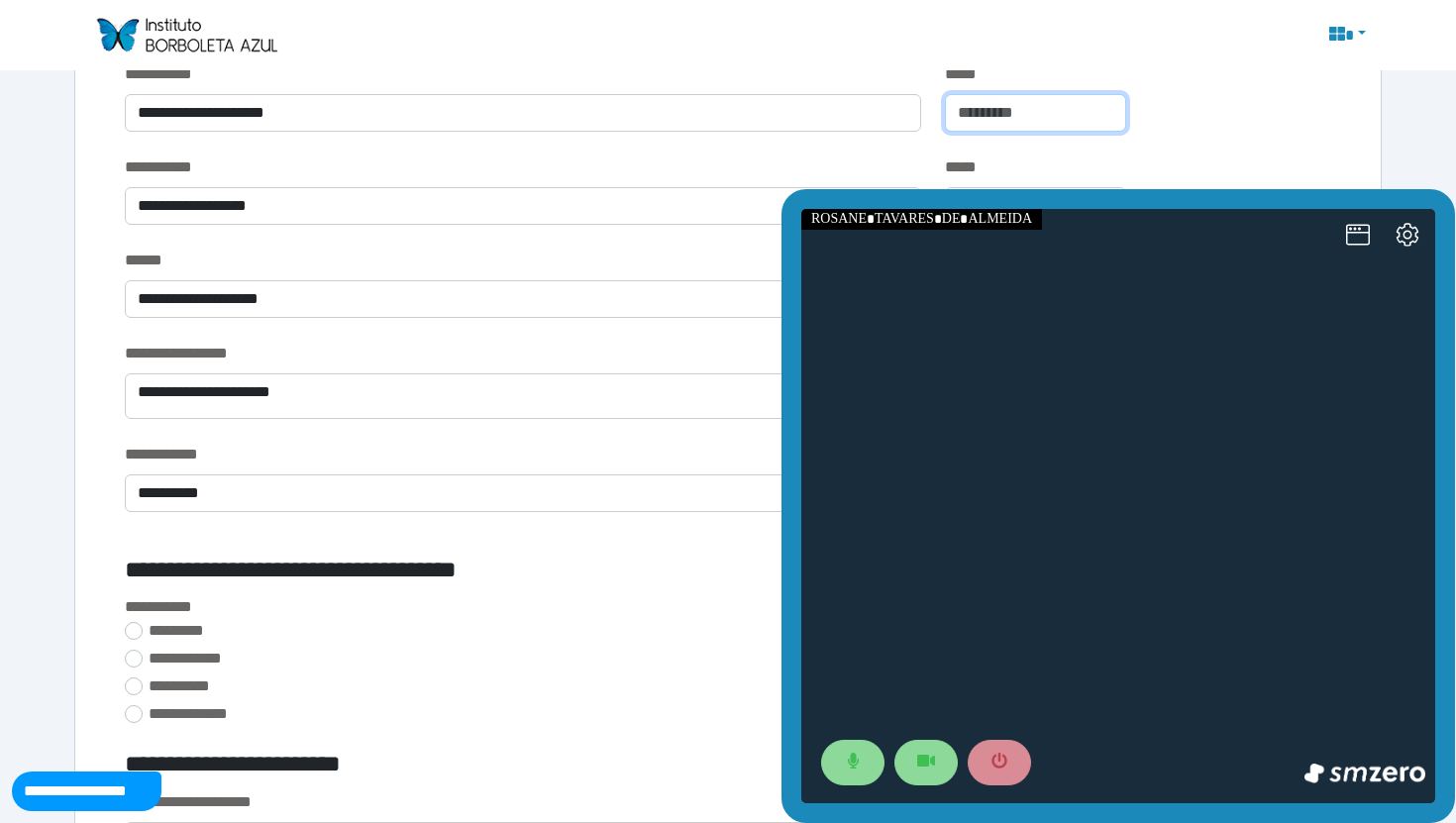 click at bounding box center [1035, 113] 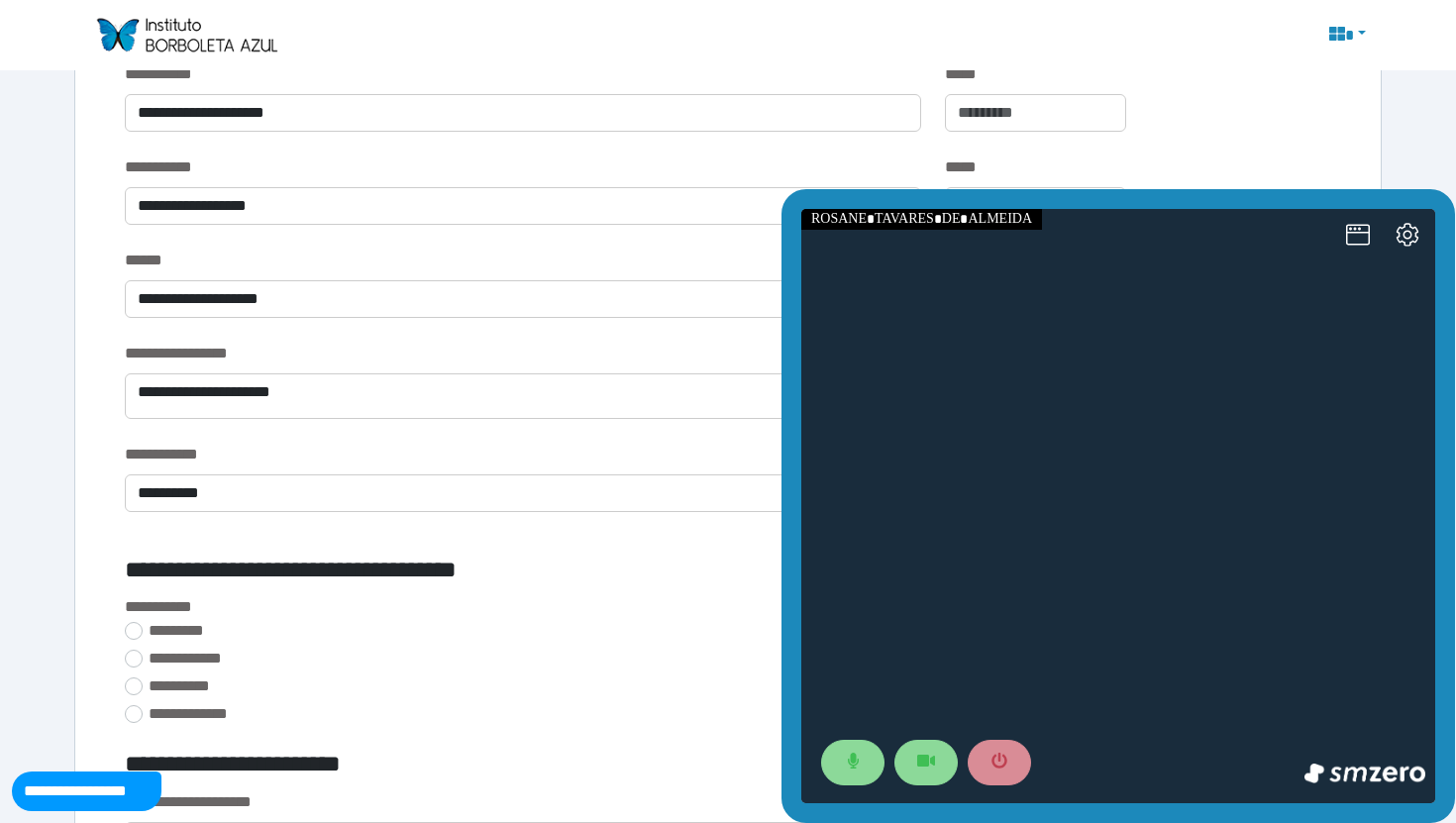 click on "**********" at bounding box center (728, 109) 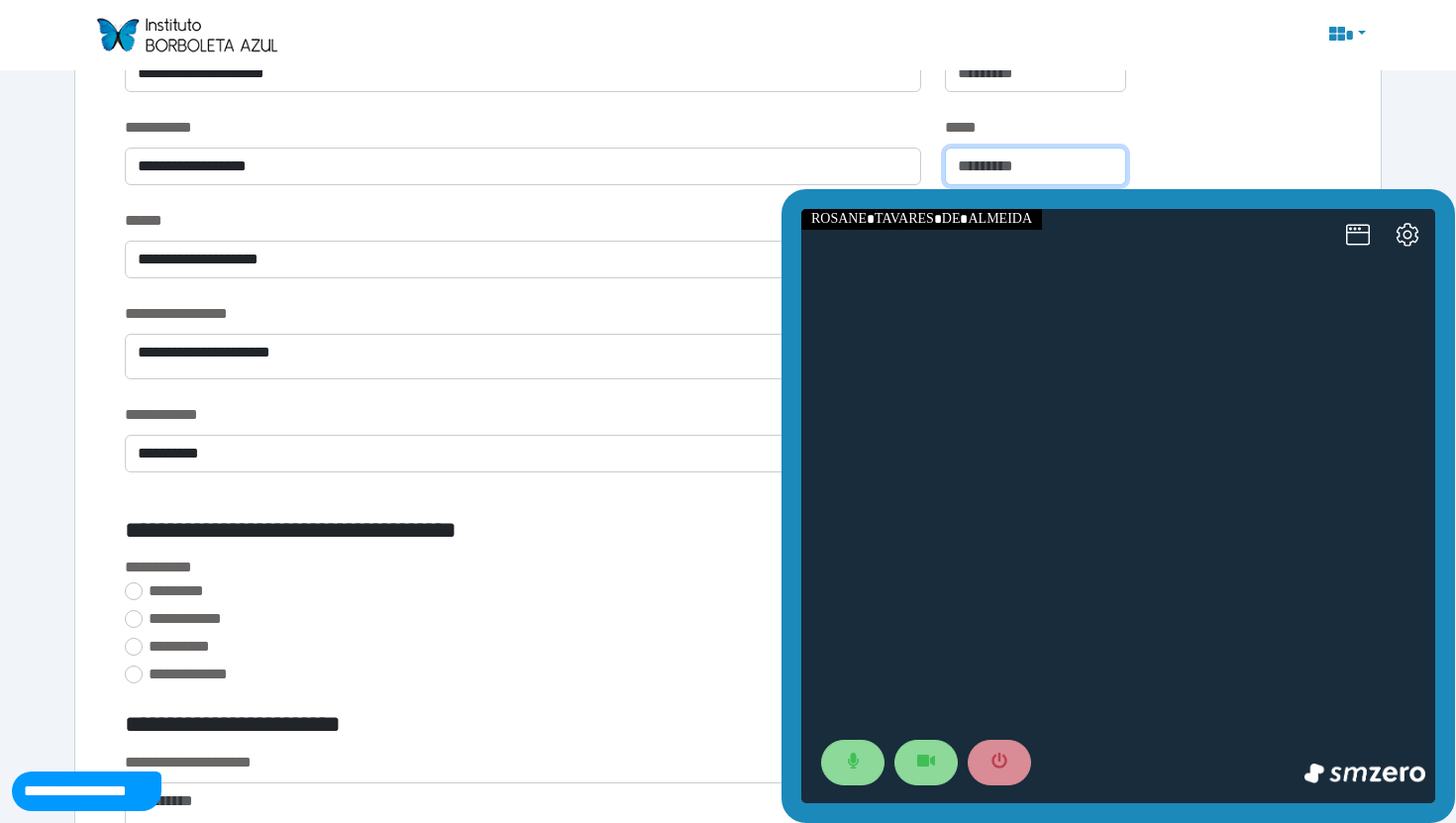 click at bounding box center [1035, 166] 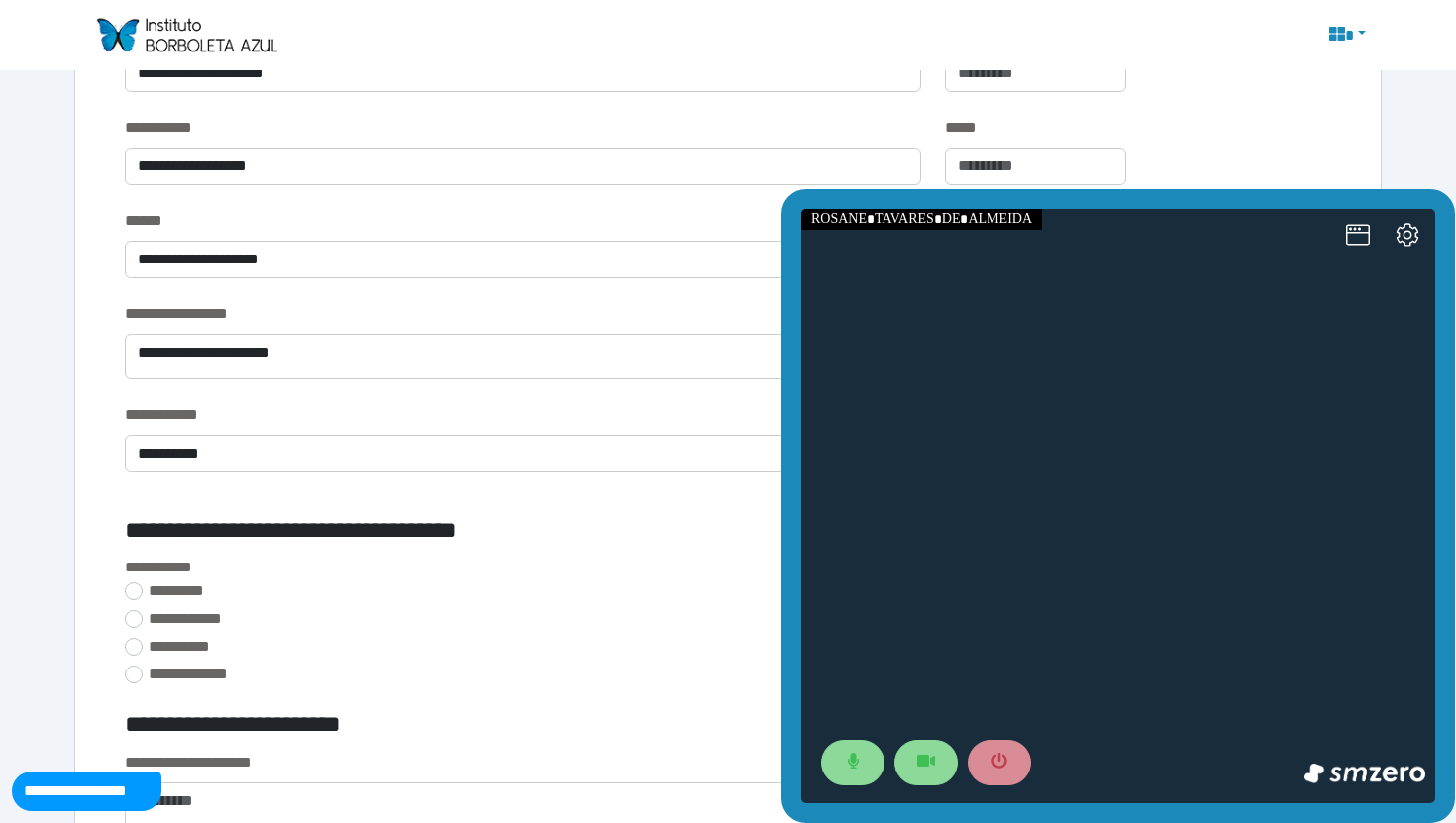 click on "**********" at bounding box center (728, 162) 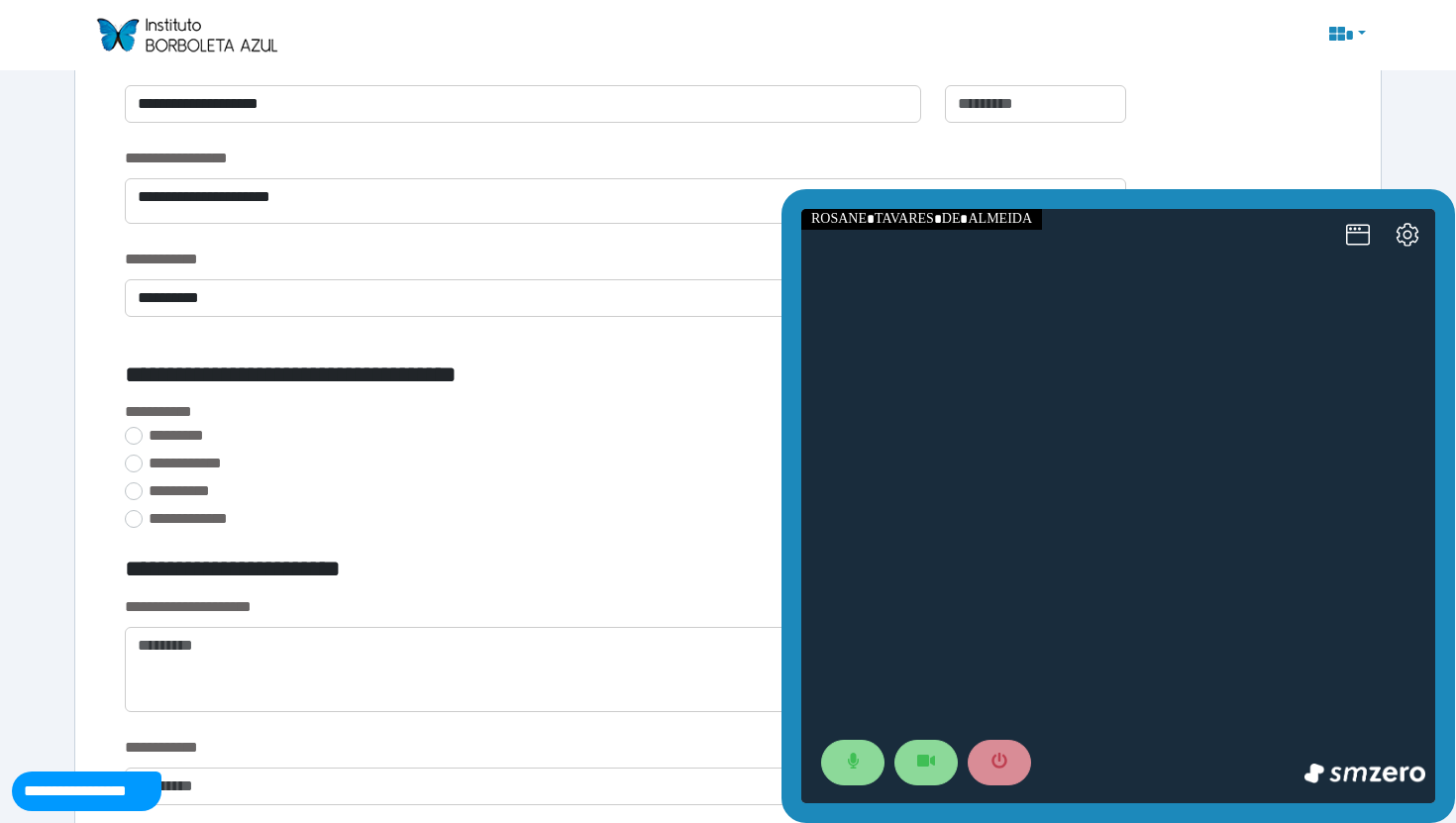 scroll, scrollTop: 1000, scrollLeft: 0, axis: vertical 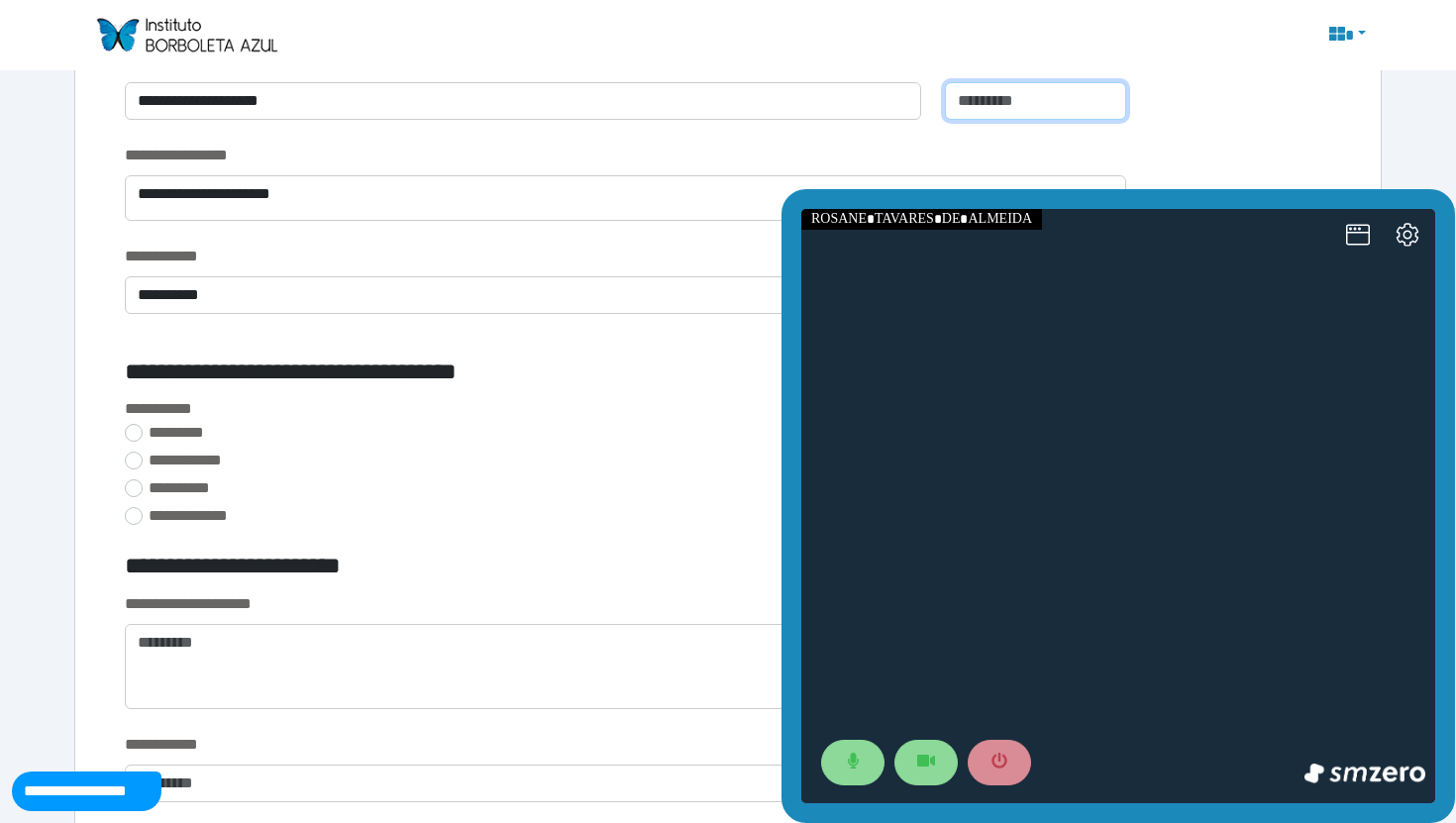 click at bounding box center [1035, 101] 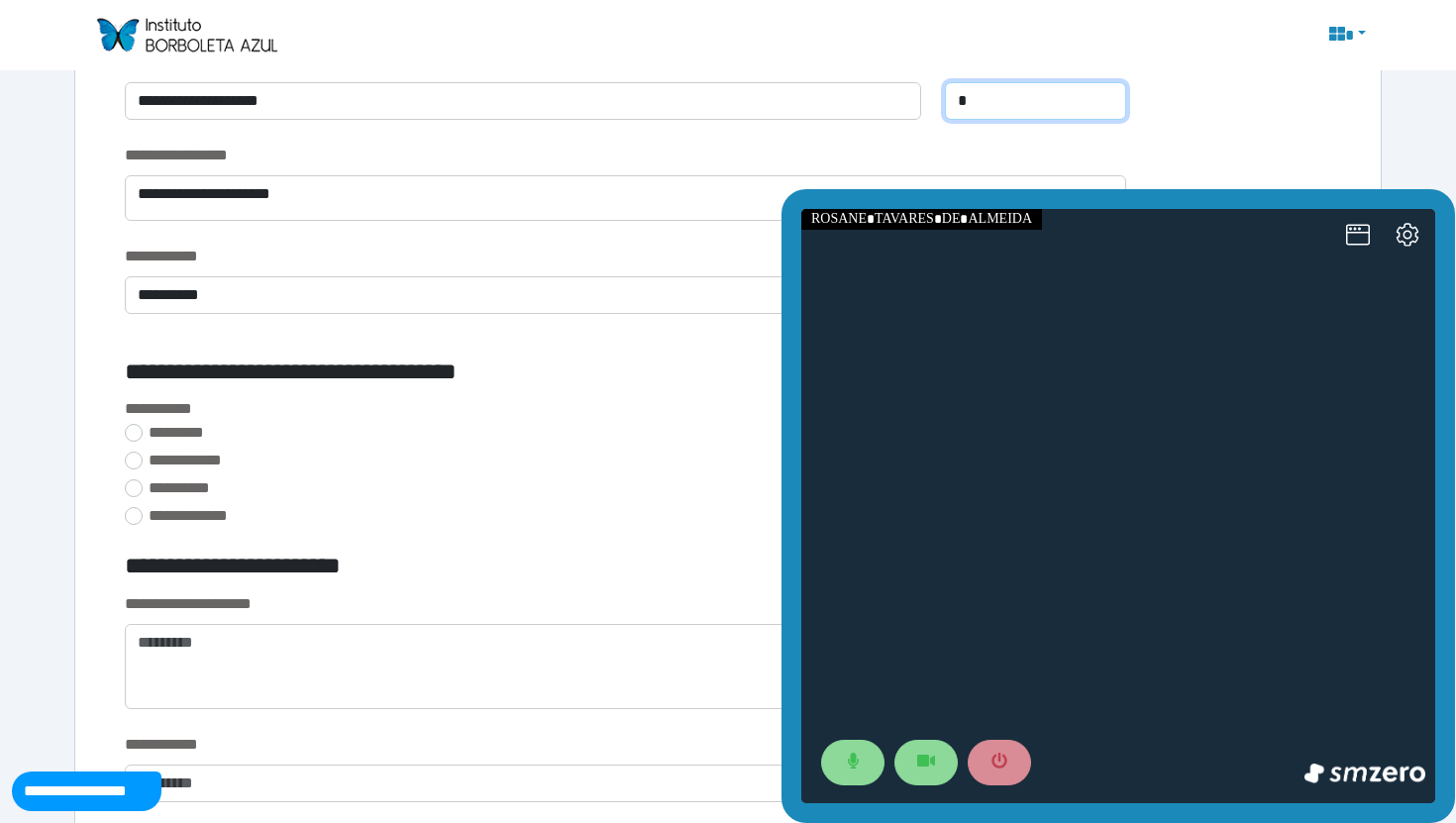 type on "*" 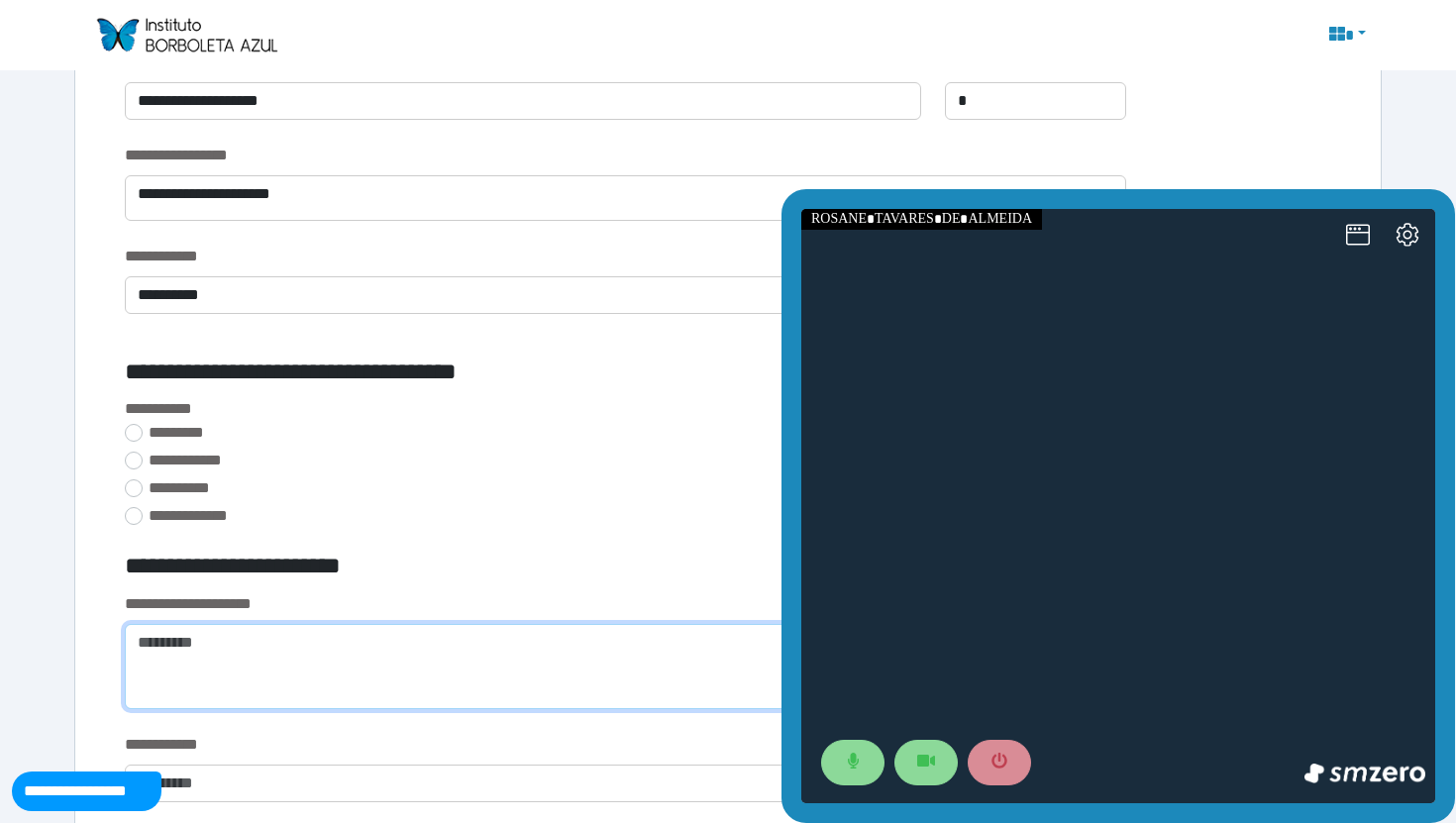 click at bounding box center [625, 667] 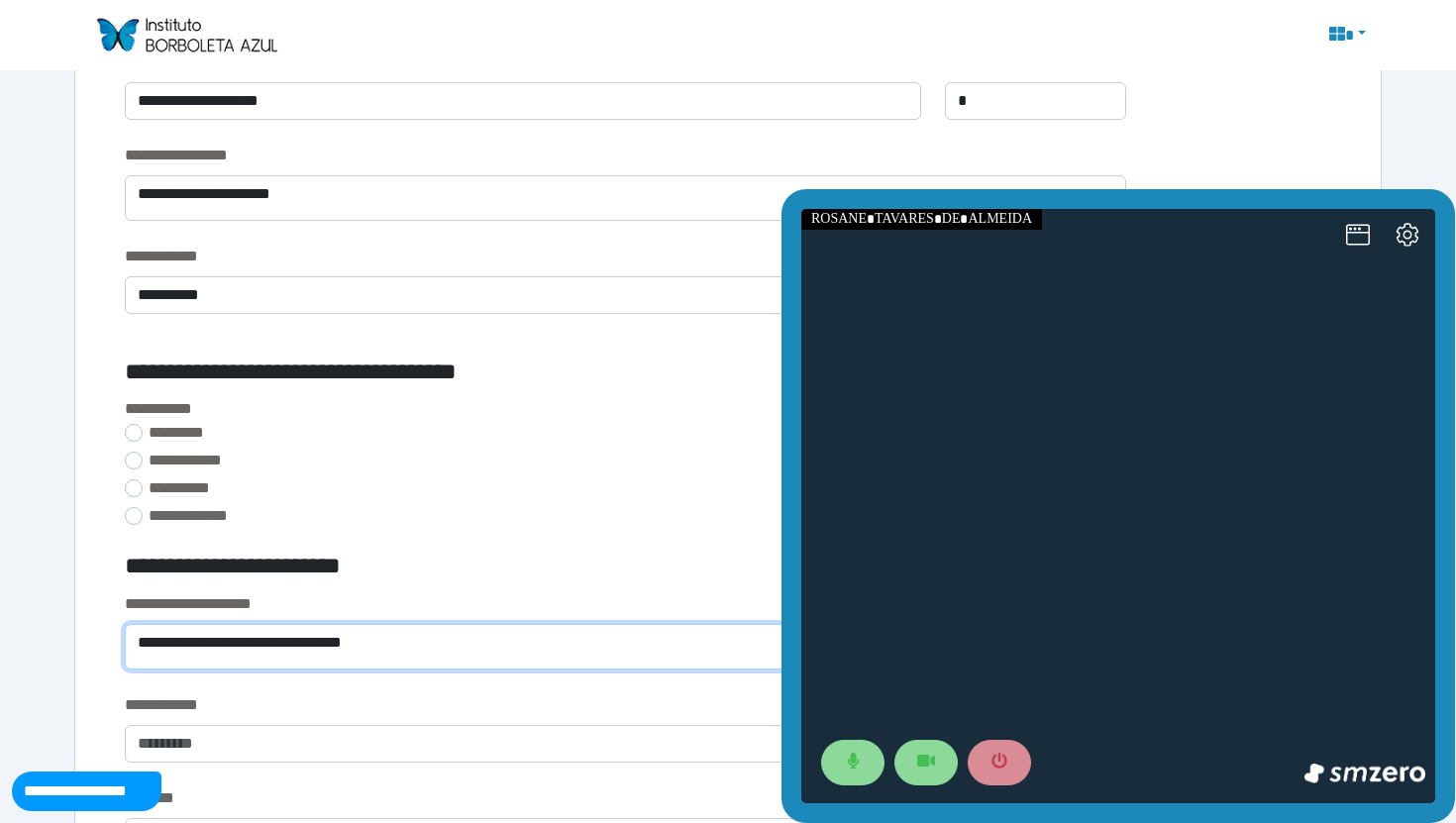 type on "**********" 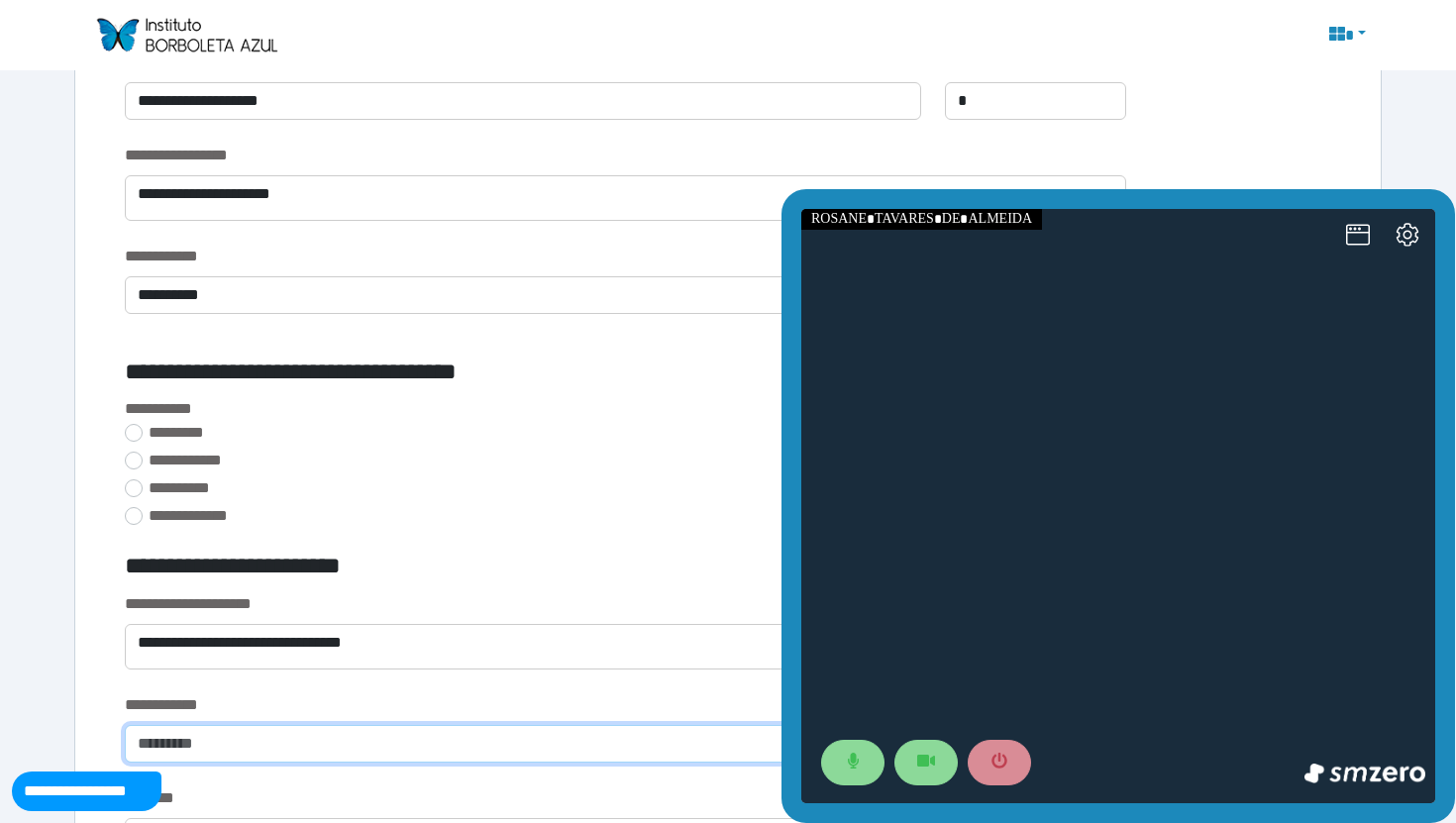 click at bounding box center [625, 744] 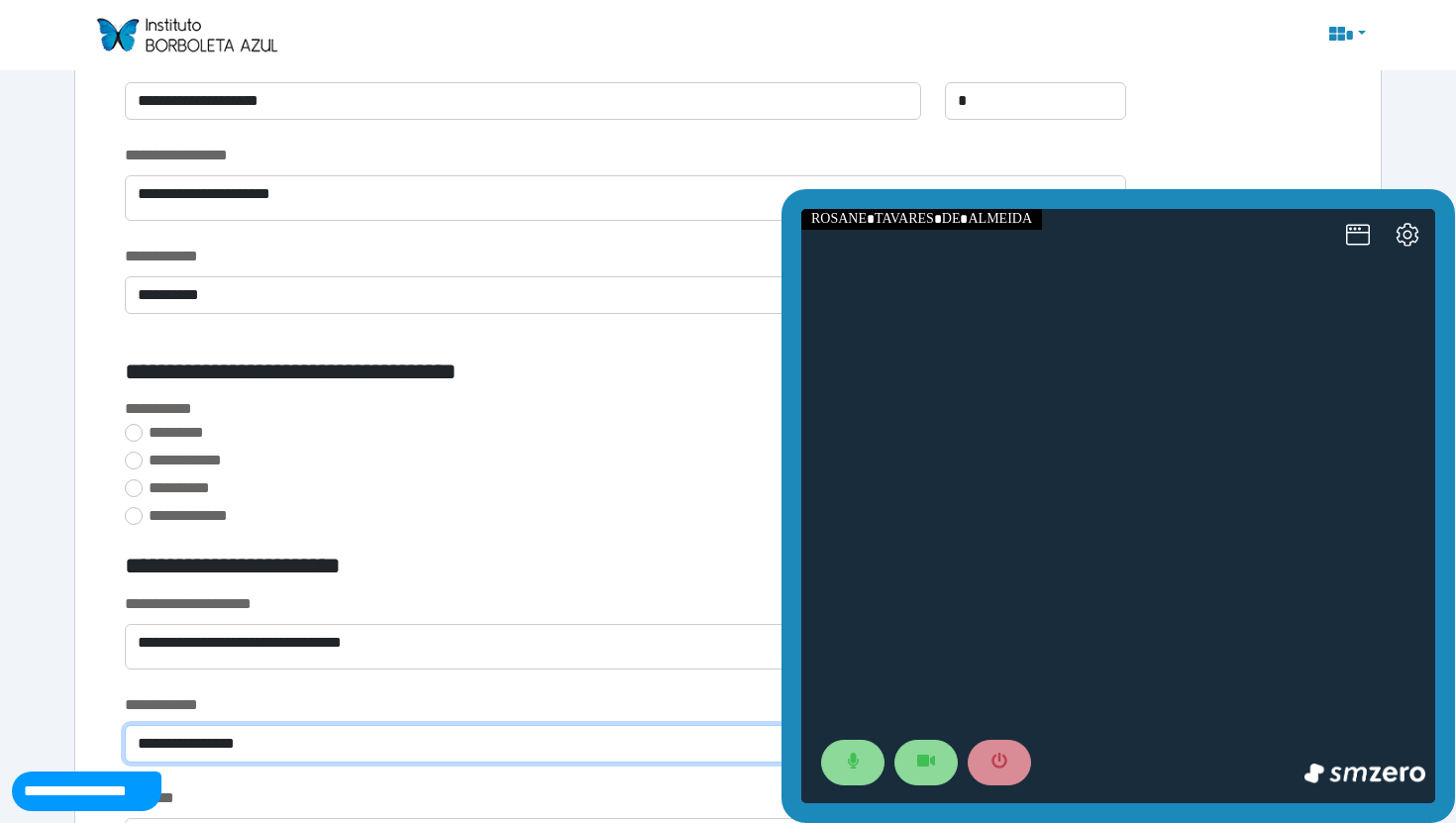 type on "**********" 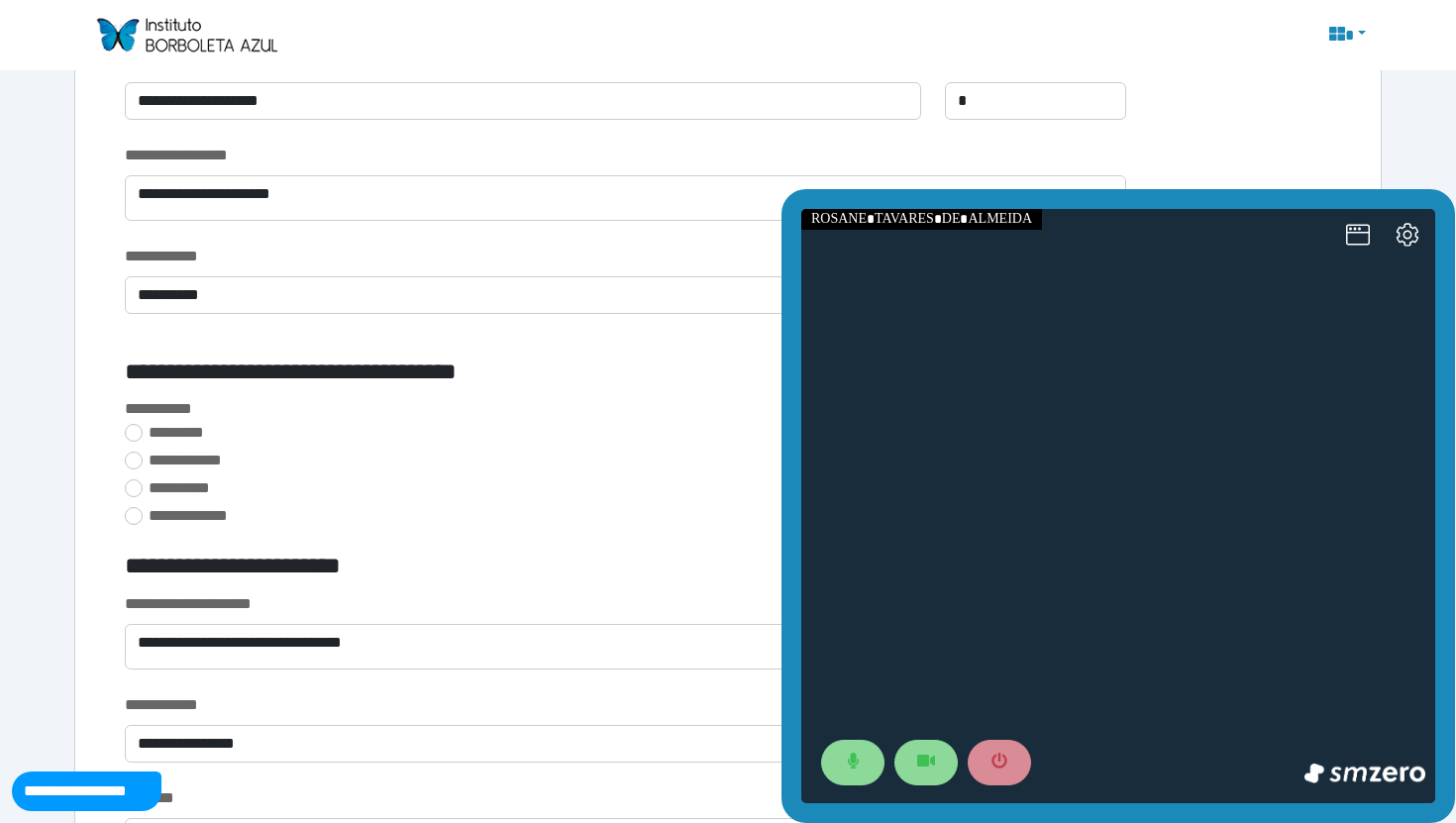 click on "**********" at bounding box center [625, 740] 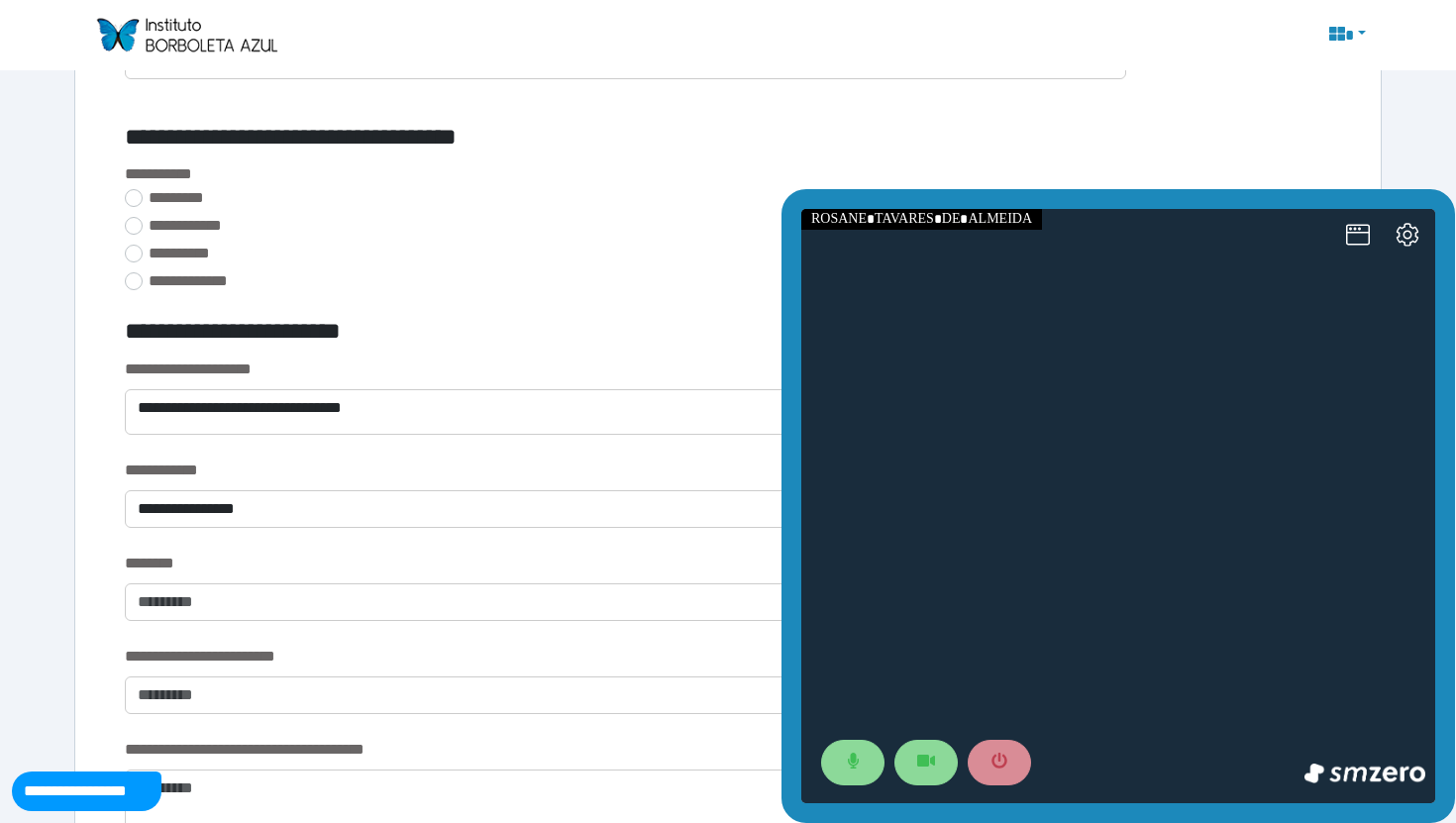 scroll, scrollTop: 1238, scrollLeft: 0, axis: vertical 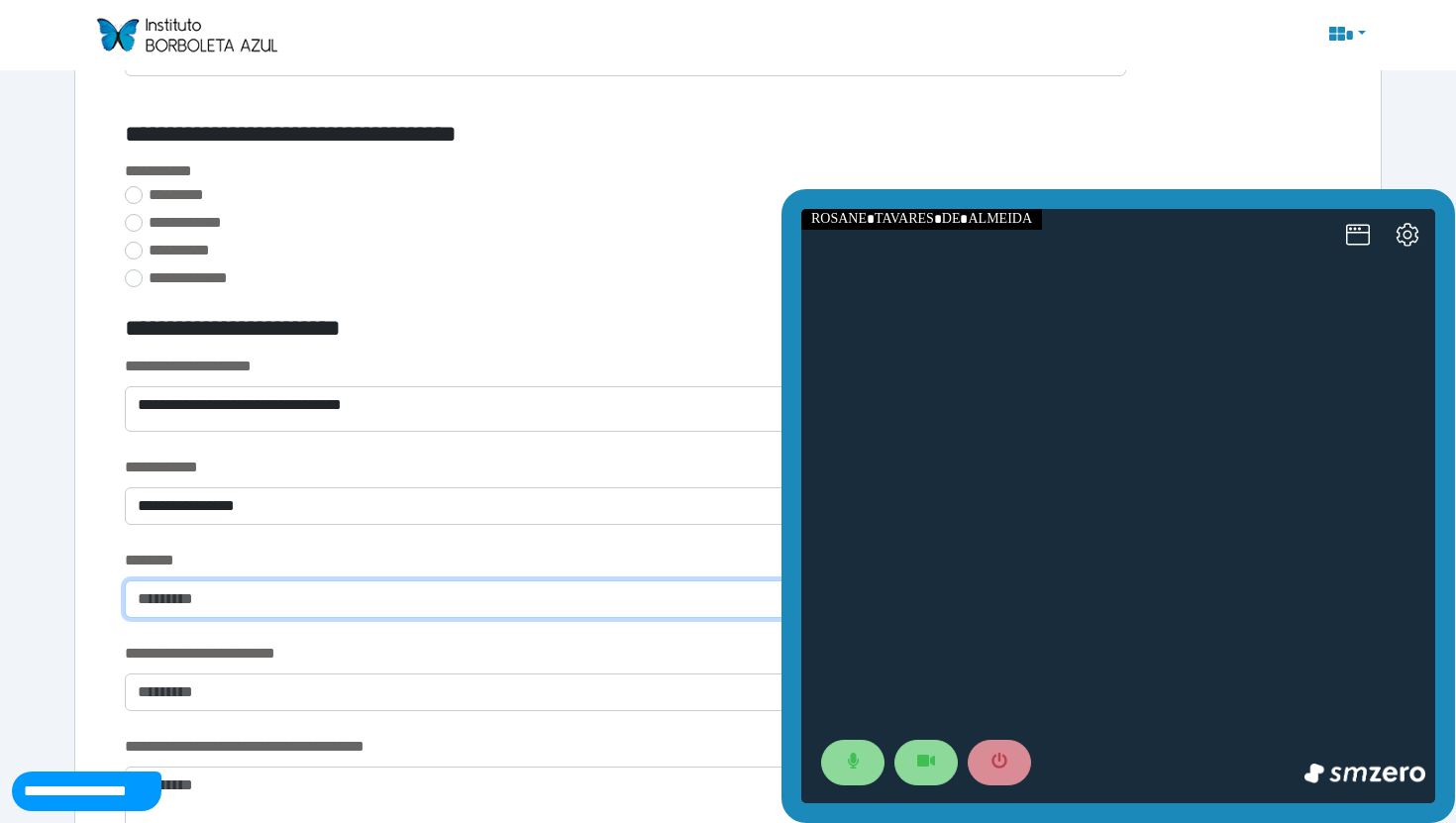click at bounding box center (625, 599) 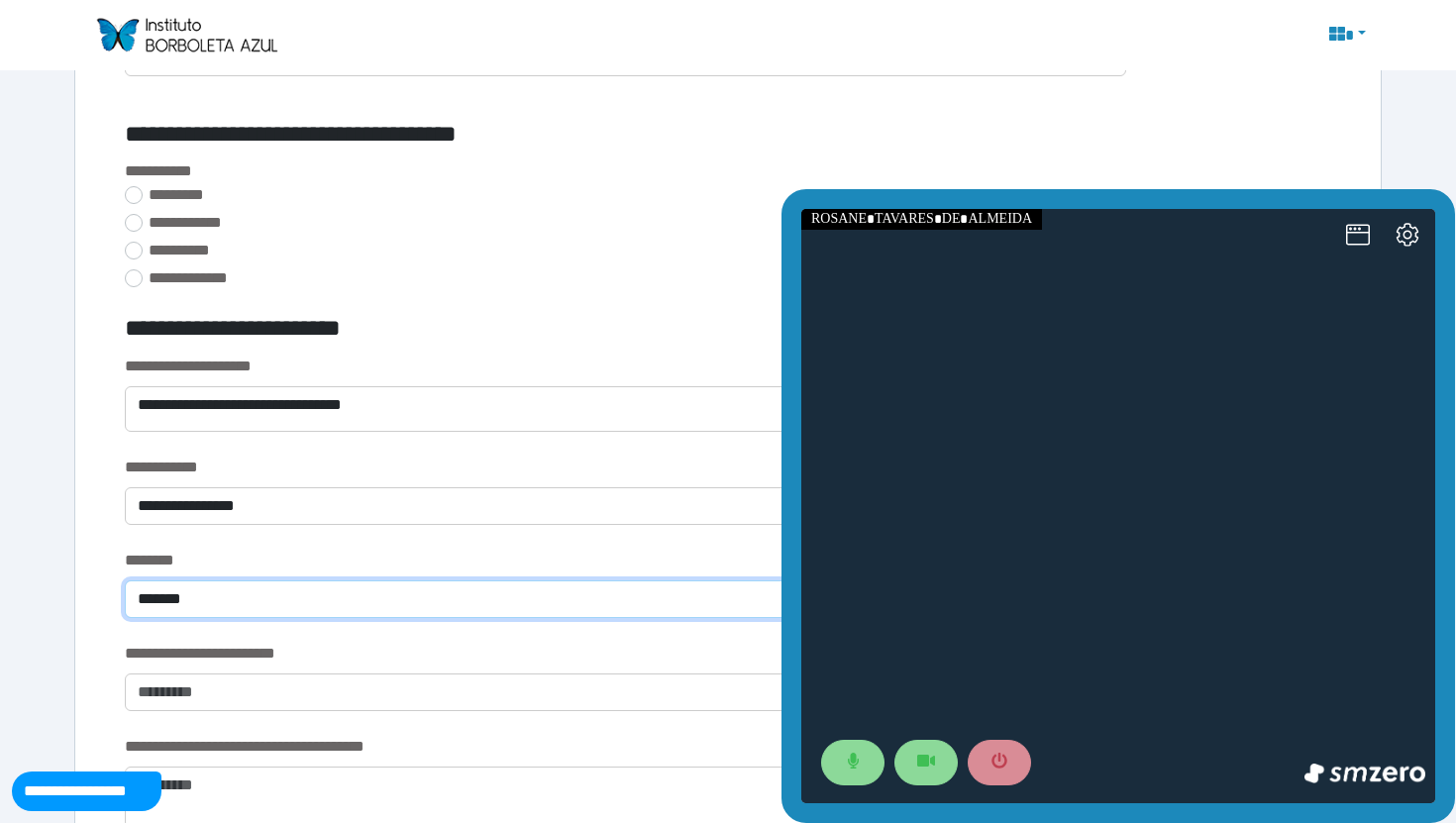 type on "*******" 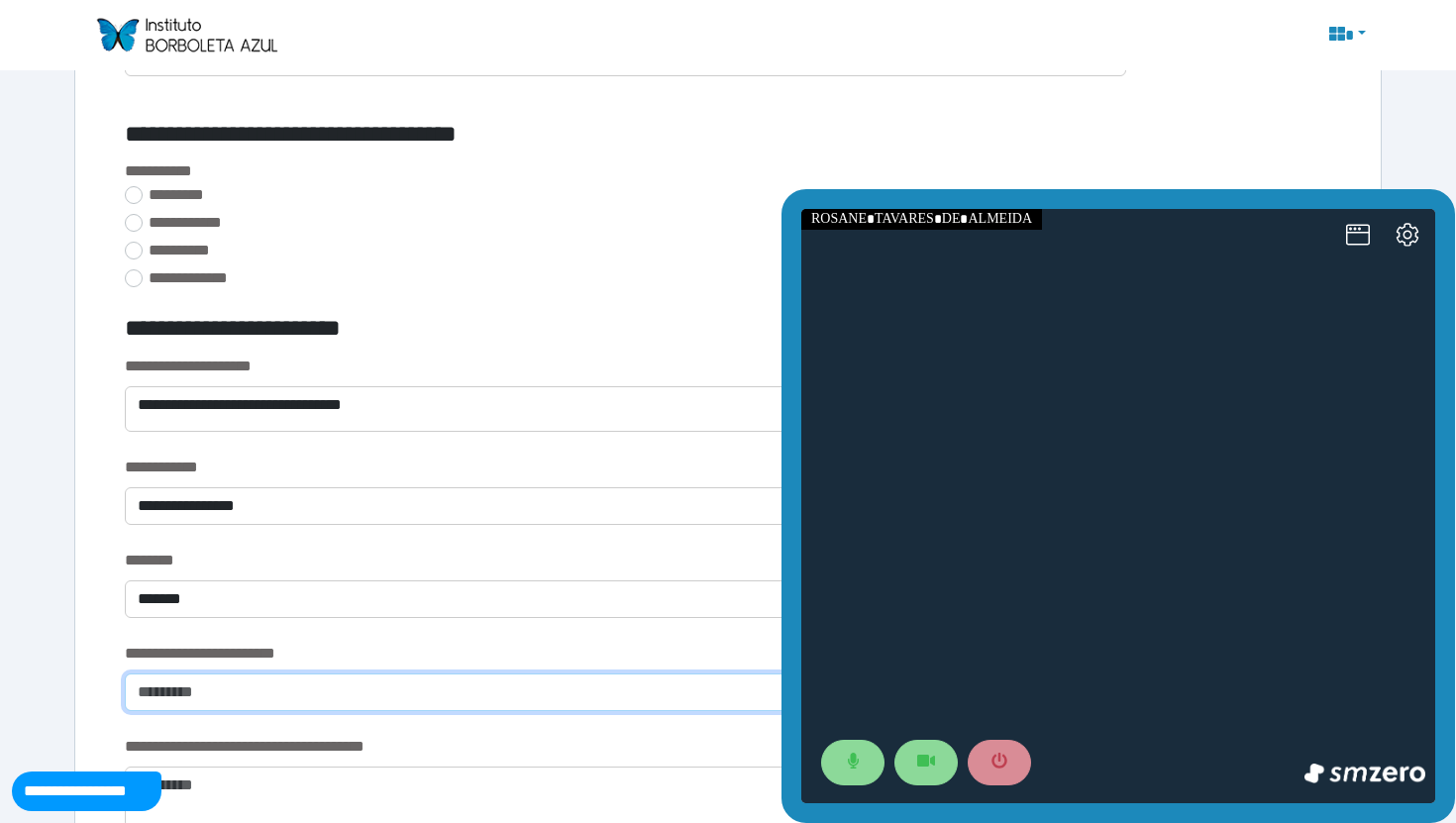 click at bounding box center [625, 692] 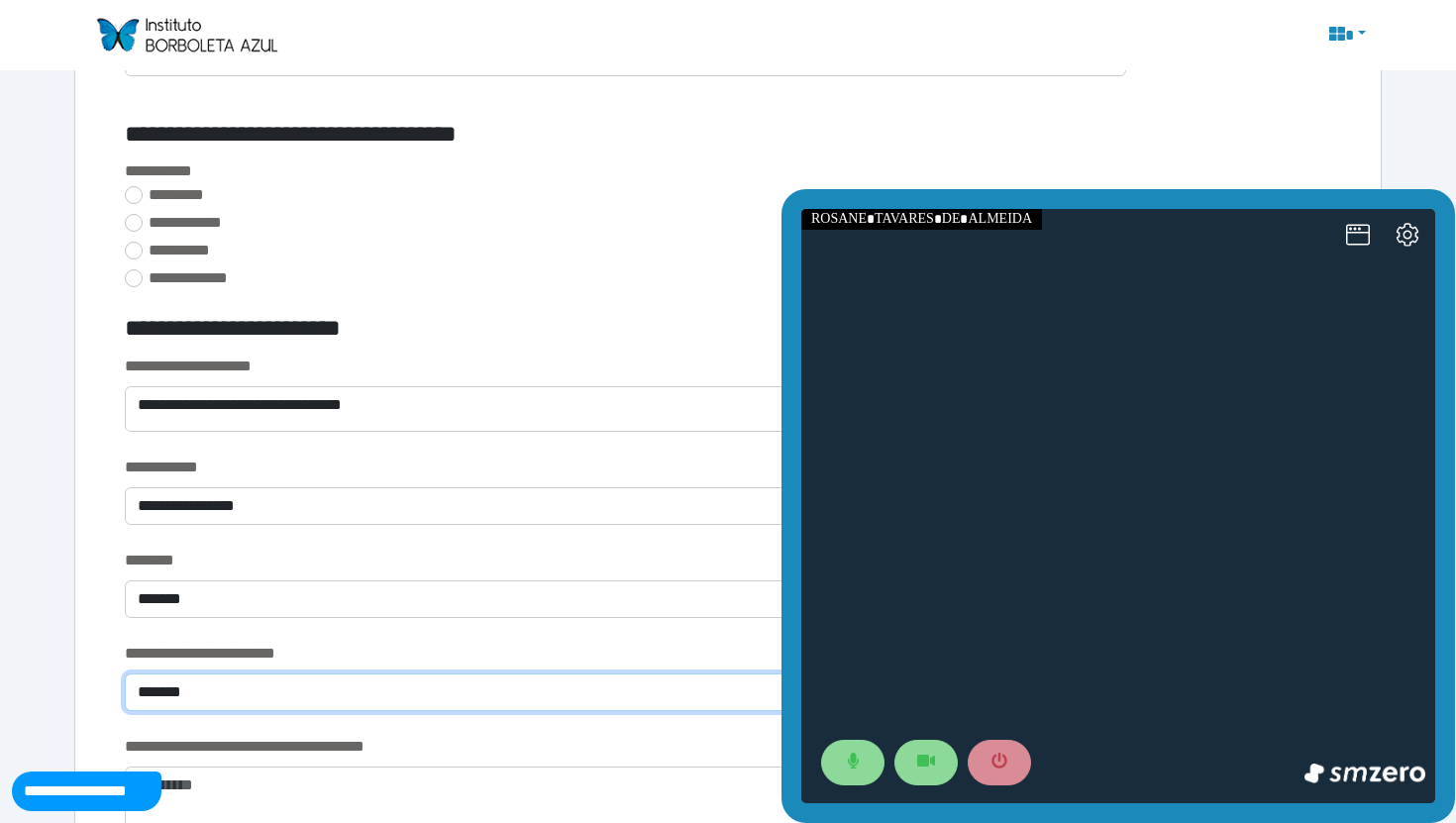 type on "******" 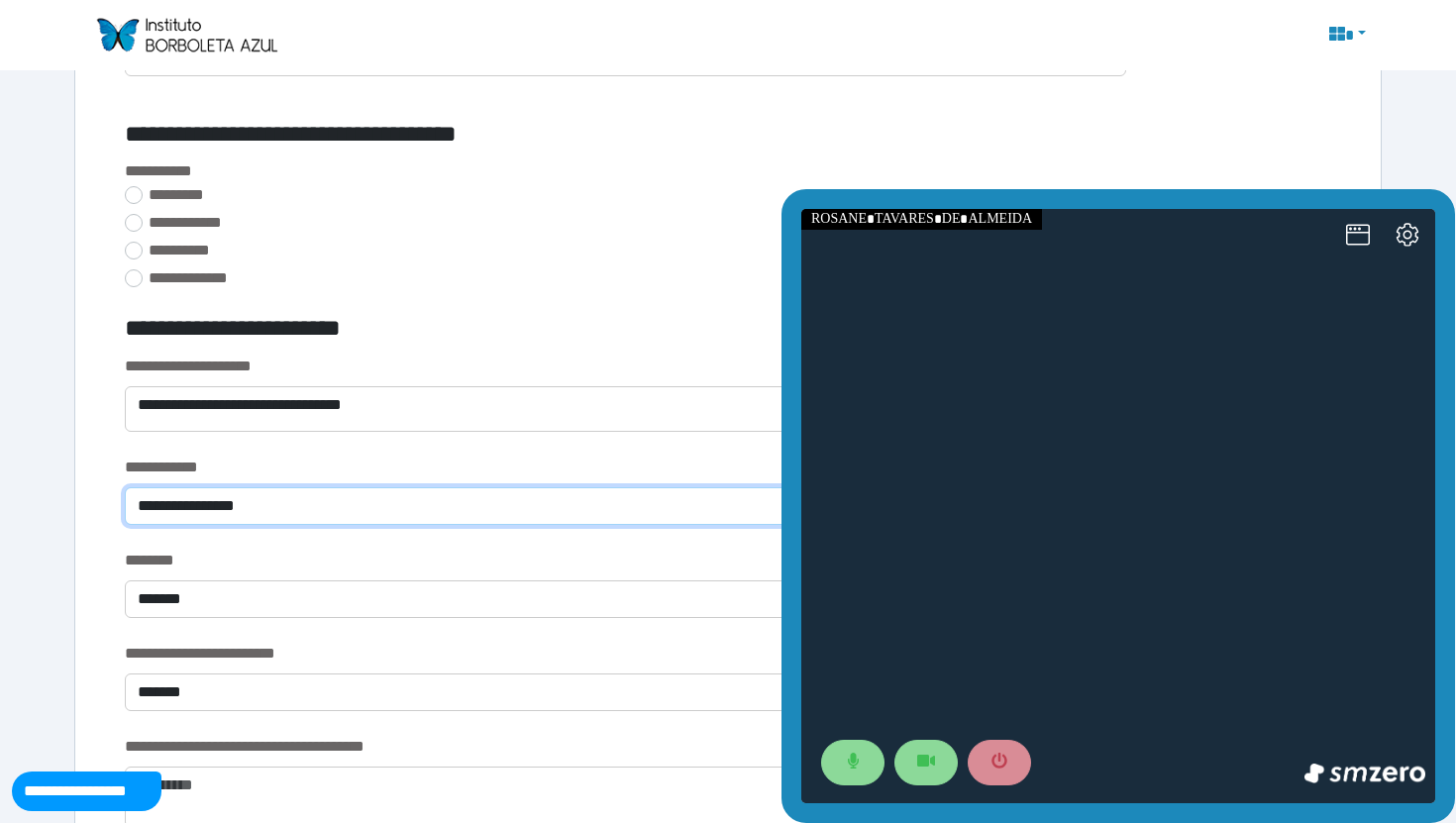click on "**********" at bounding box center (625, 506) 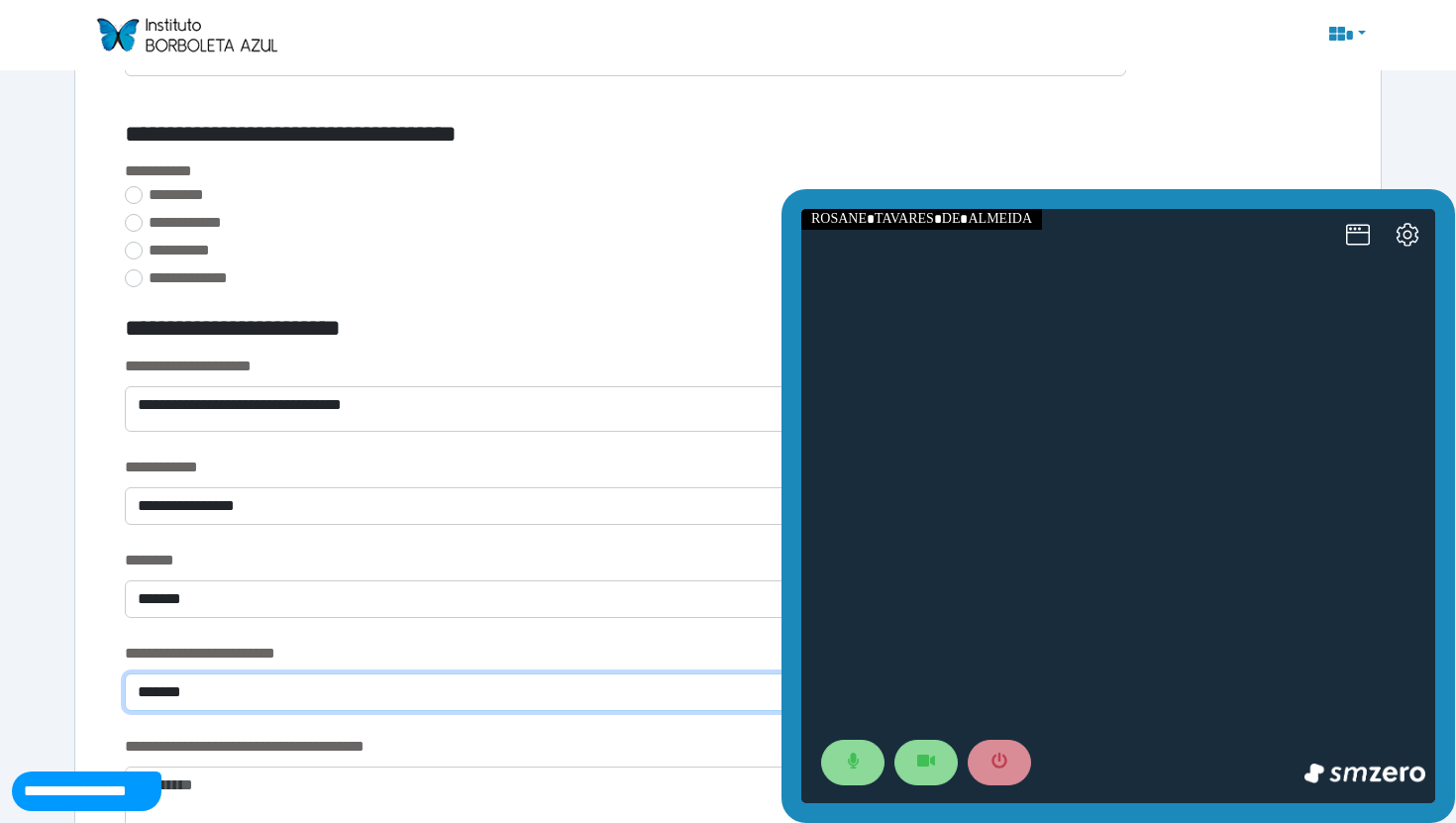 click on "******" at bounding box center [625, 692] 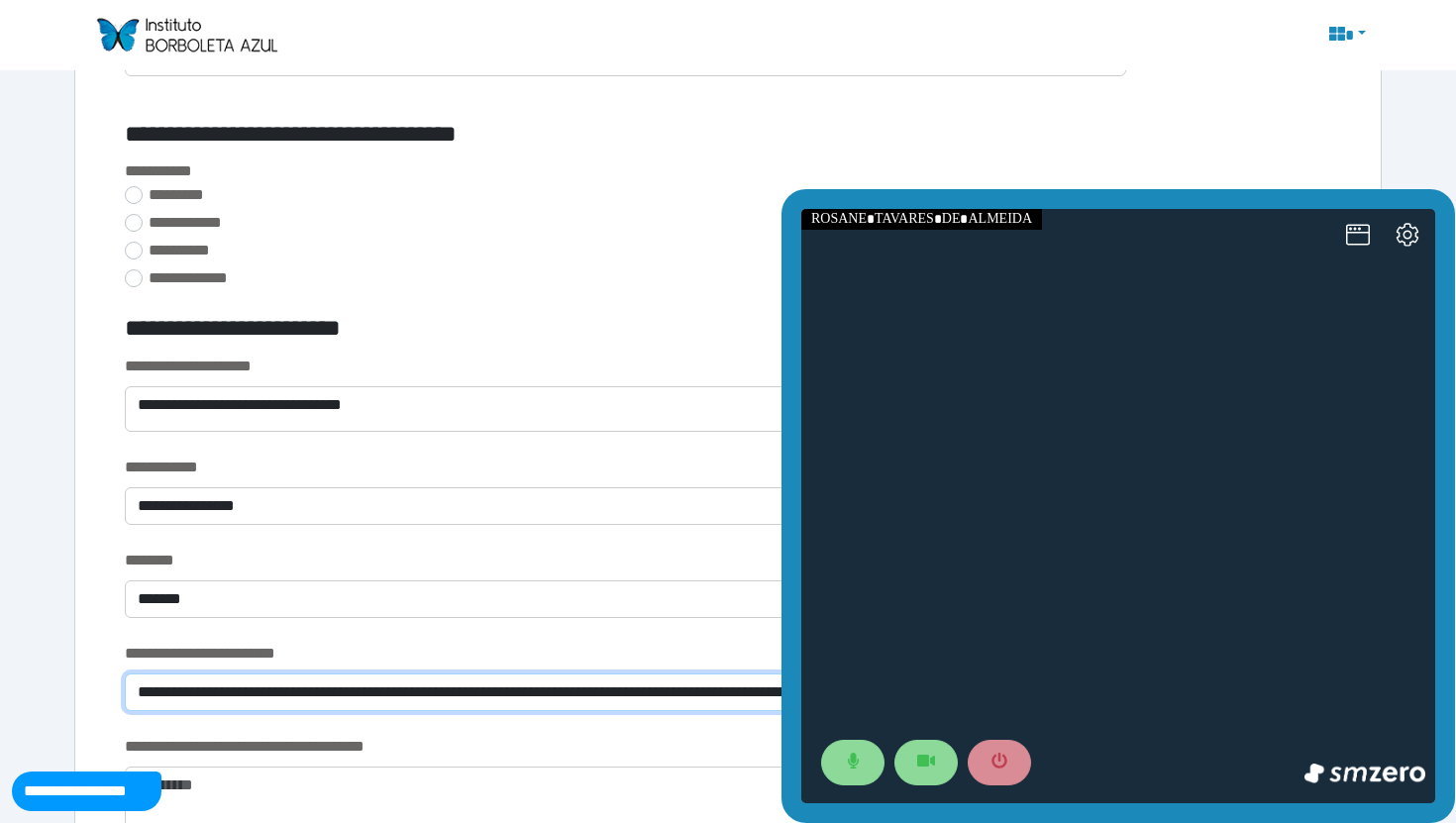 scroll, scrollTop: 0, scrollLeft: 82, axis: horizontal 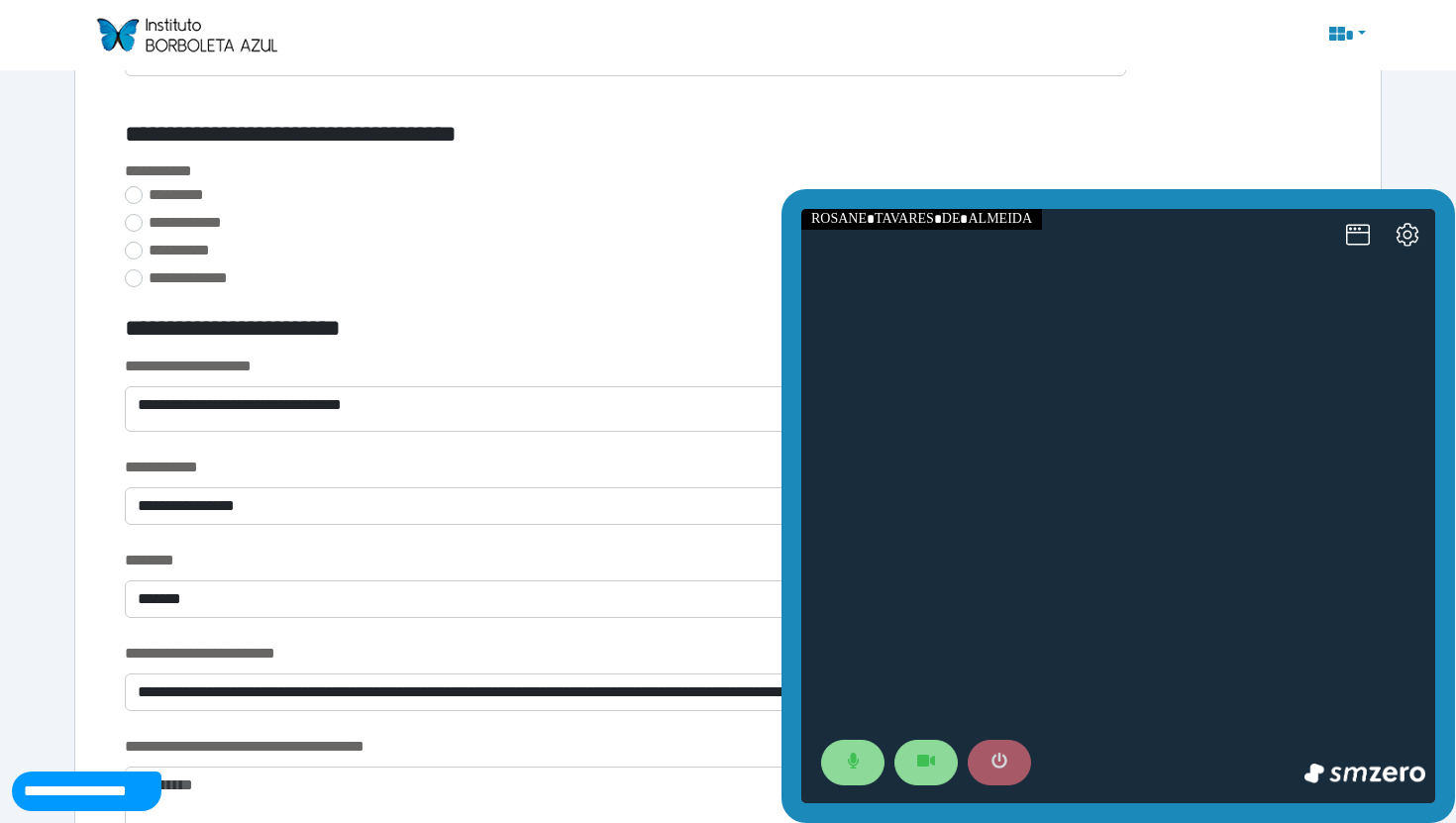 click at bounding box center [999, 763] 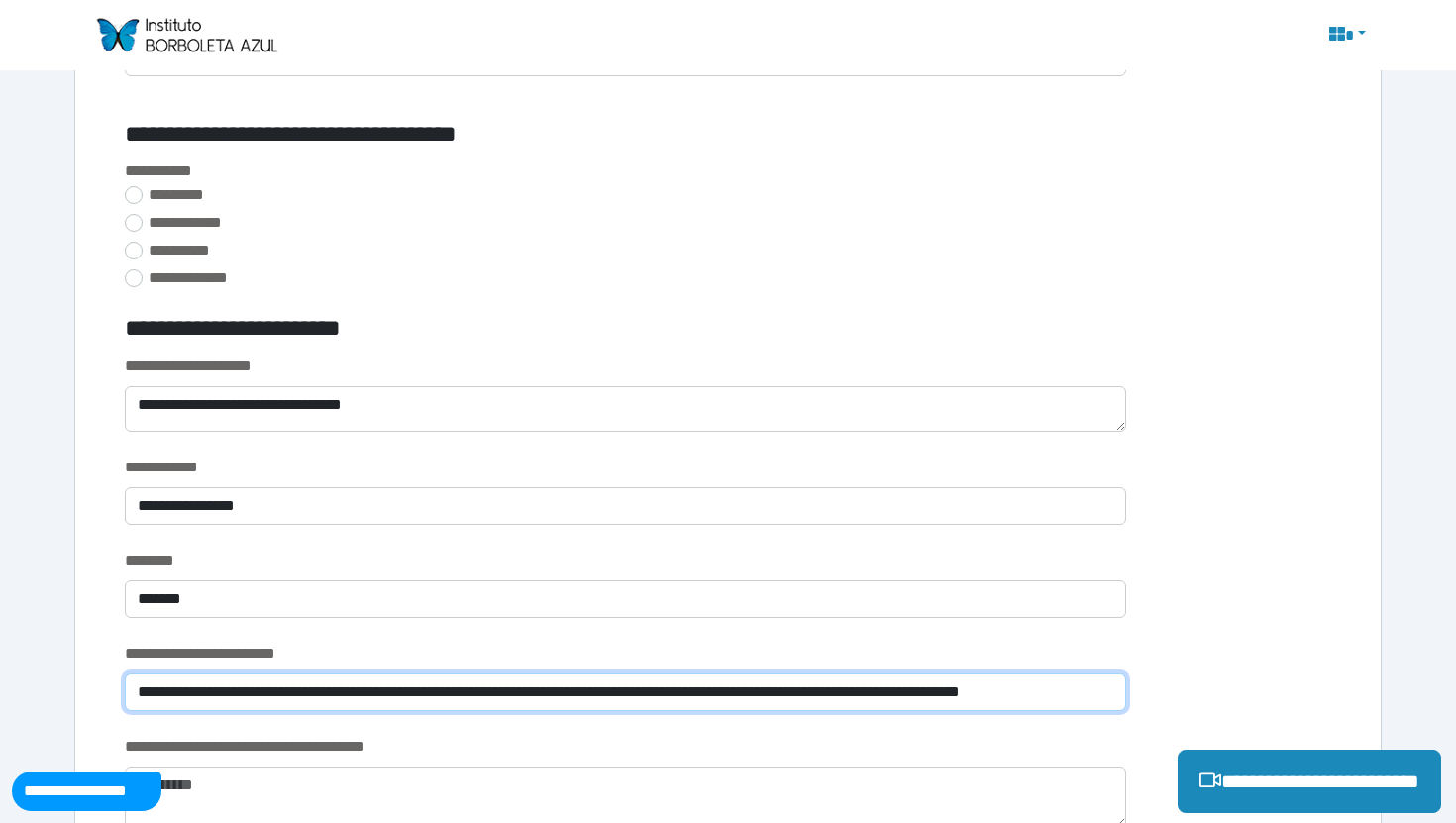 click on "**********" at bounding box center (625, 692) 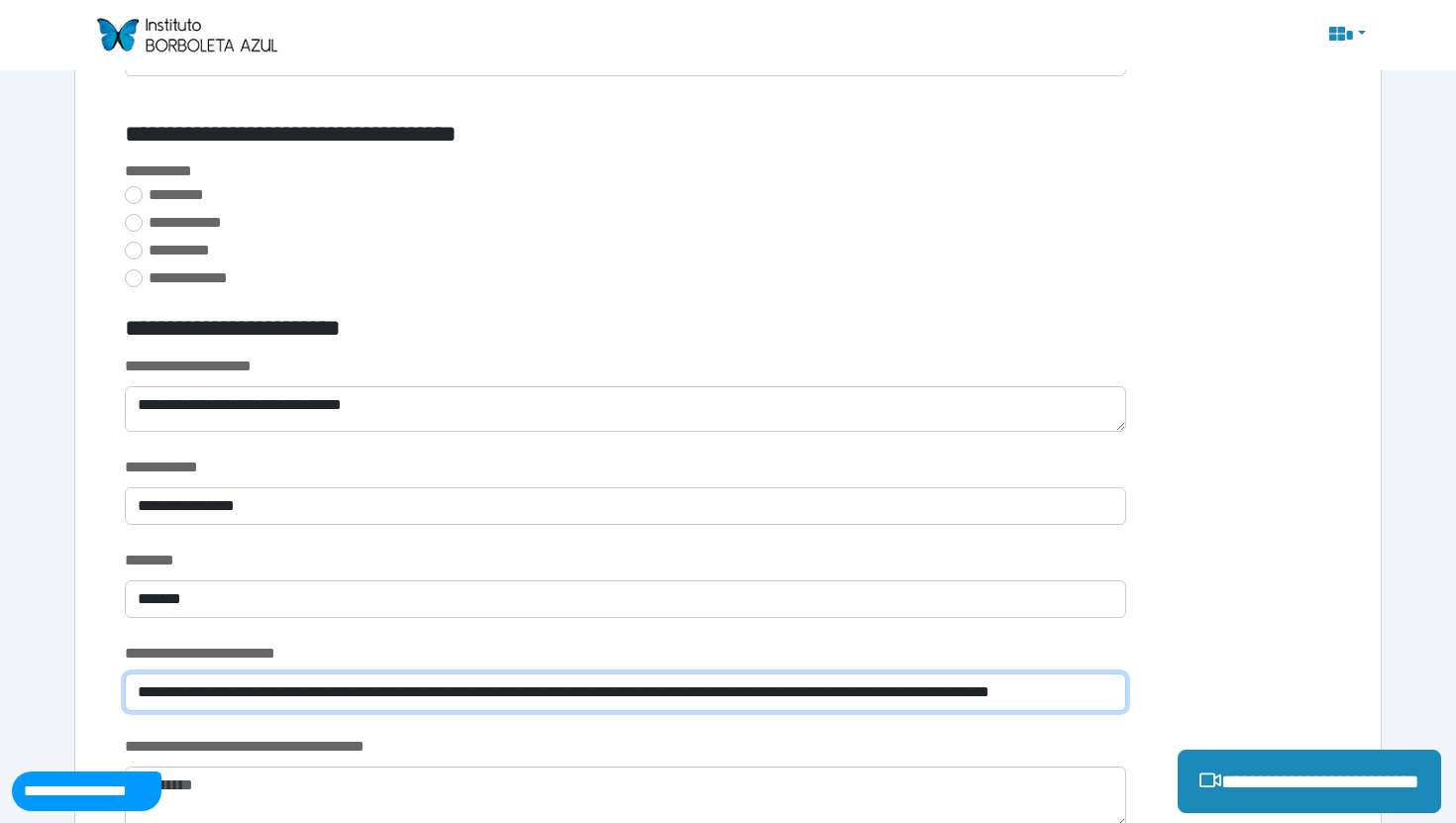 scroll, scrollTop: 0, scrollLeft: 37, axis: horizontal 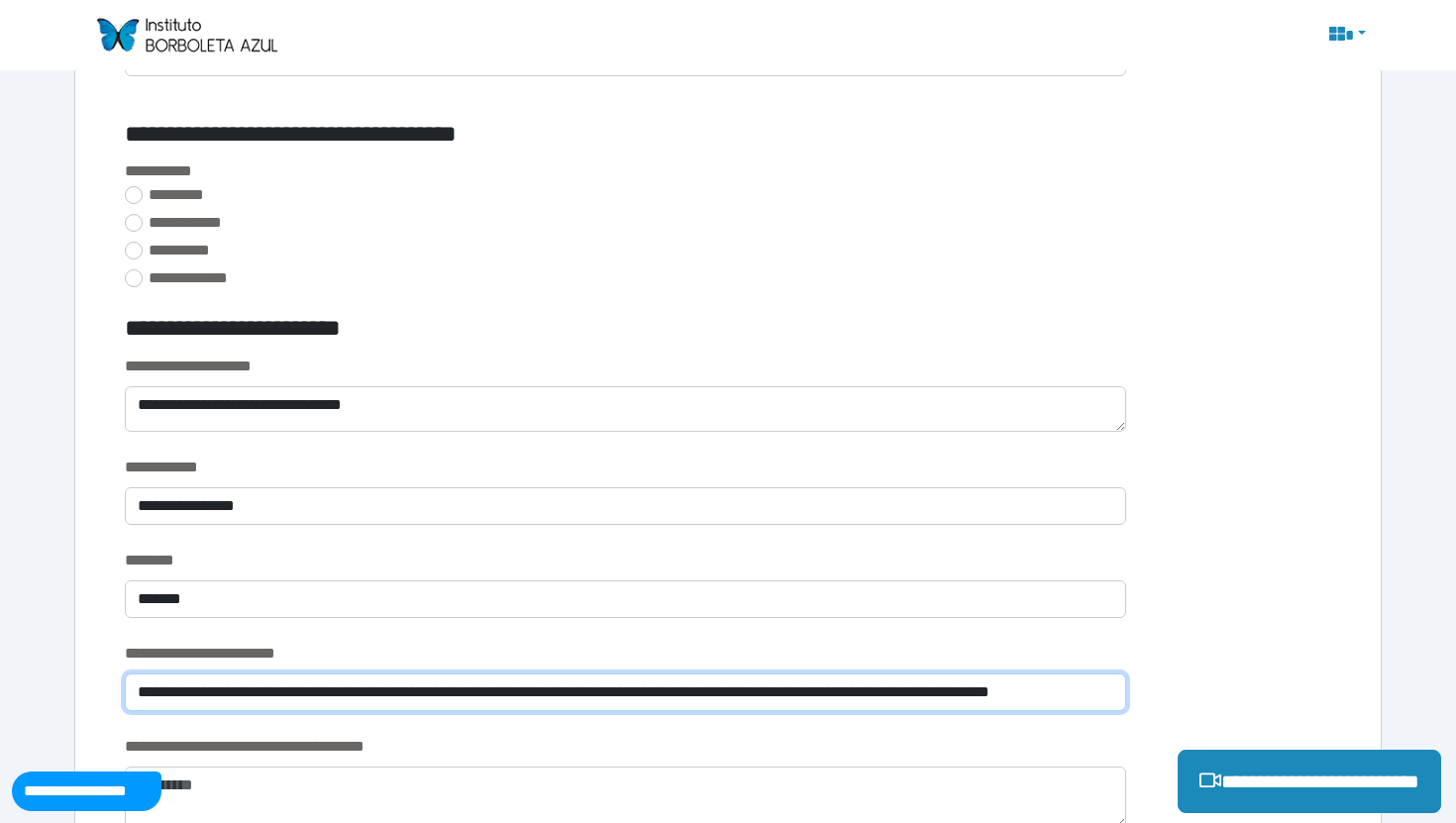 click on "**********" at bounding box center (625, 692) 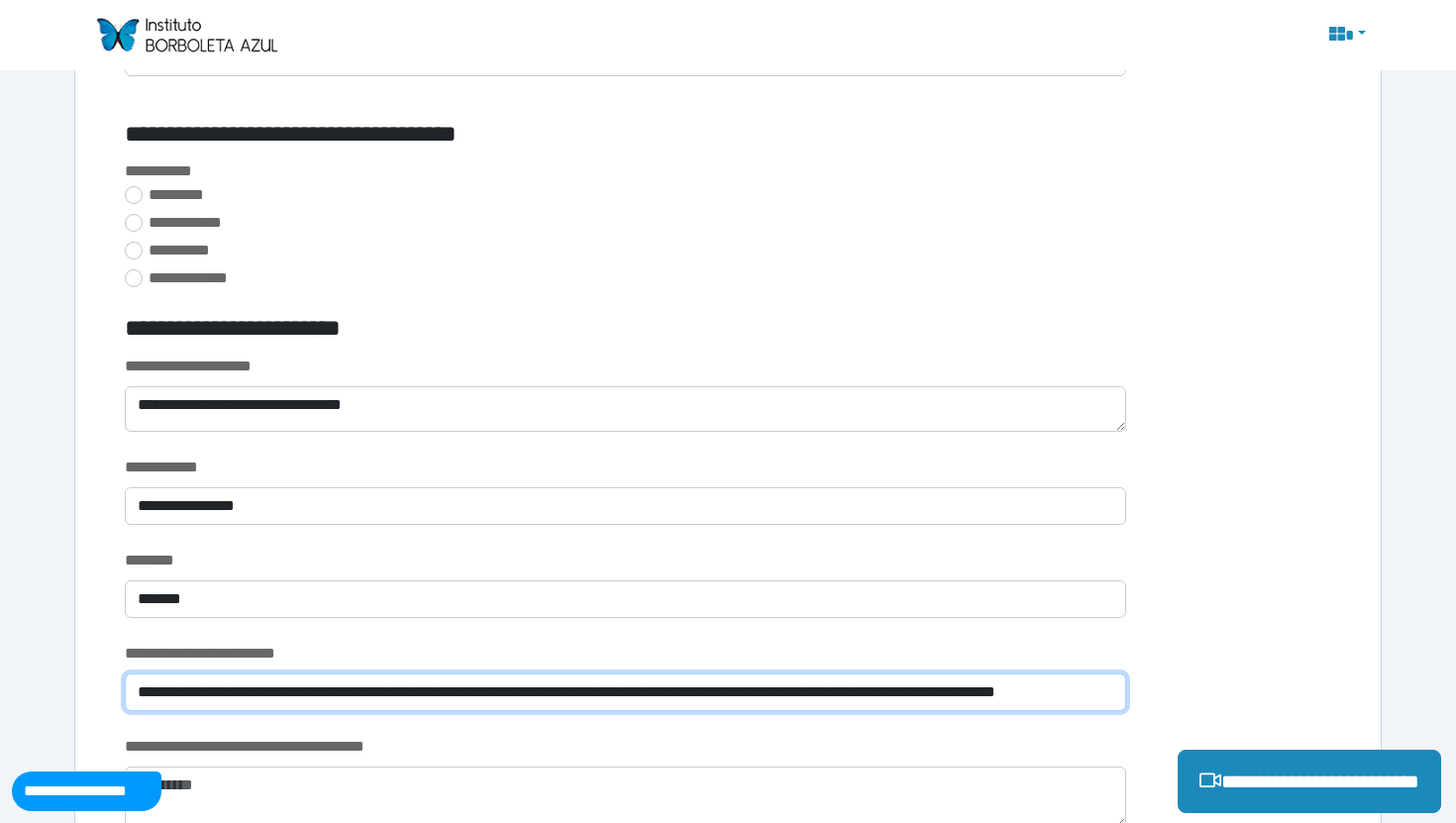click on "**********" at bounding box center (625, 692) 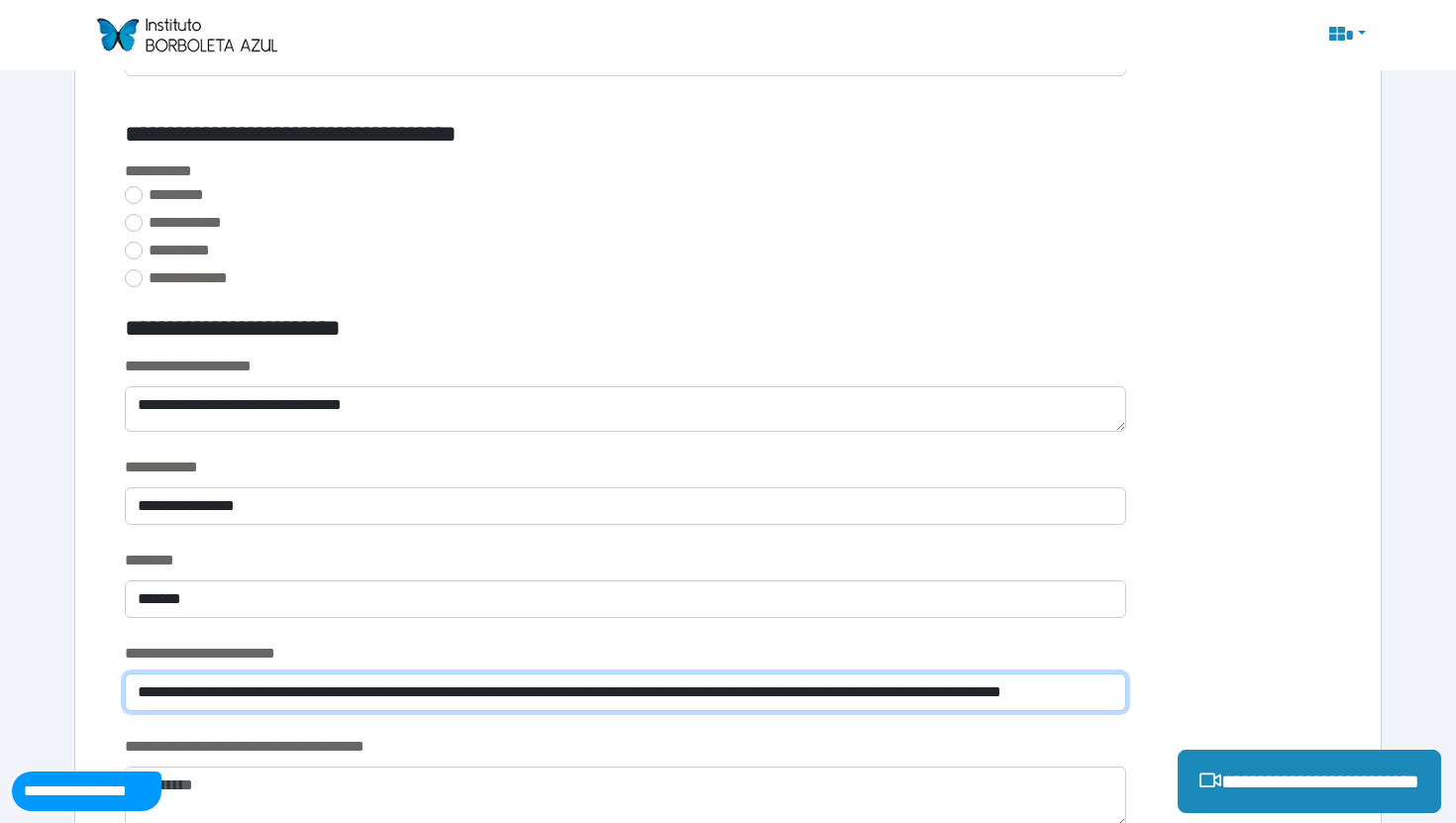 click on "**********" at bounding box center [625, 692] 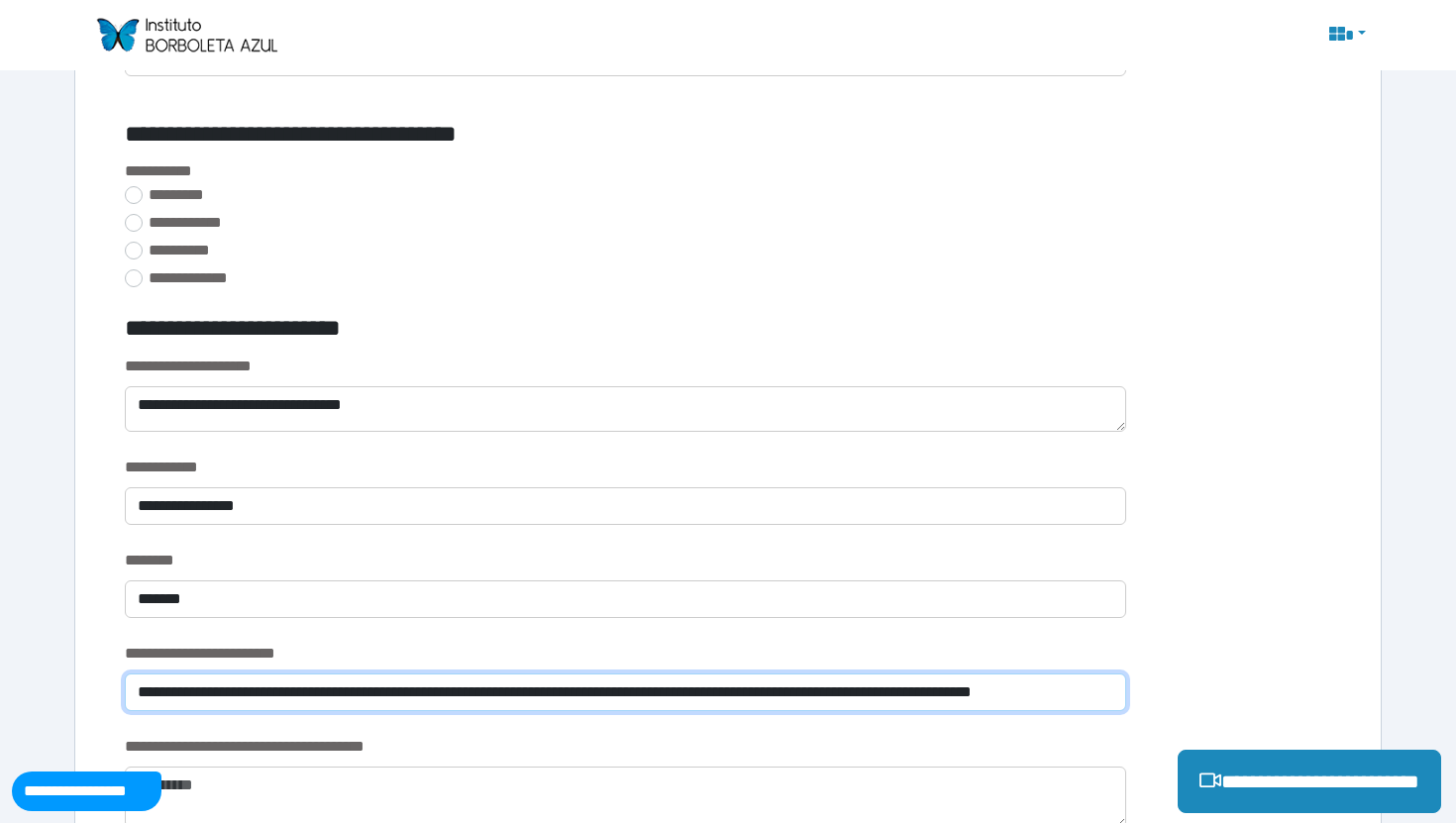 scroll, scrollTop: 0, scrollLeft: 92, axis: horizontal 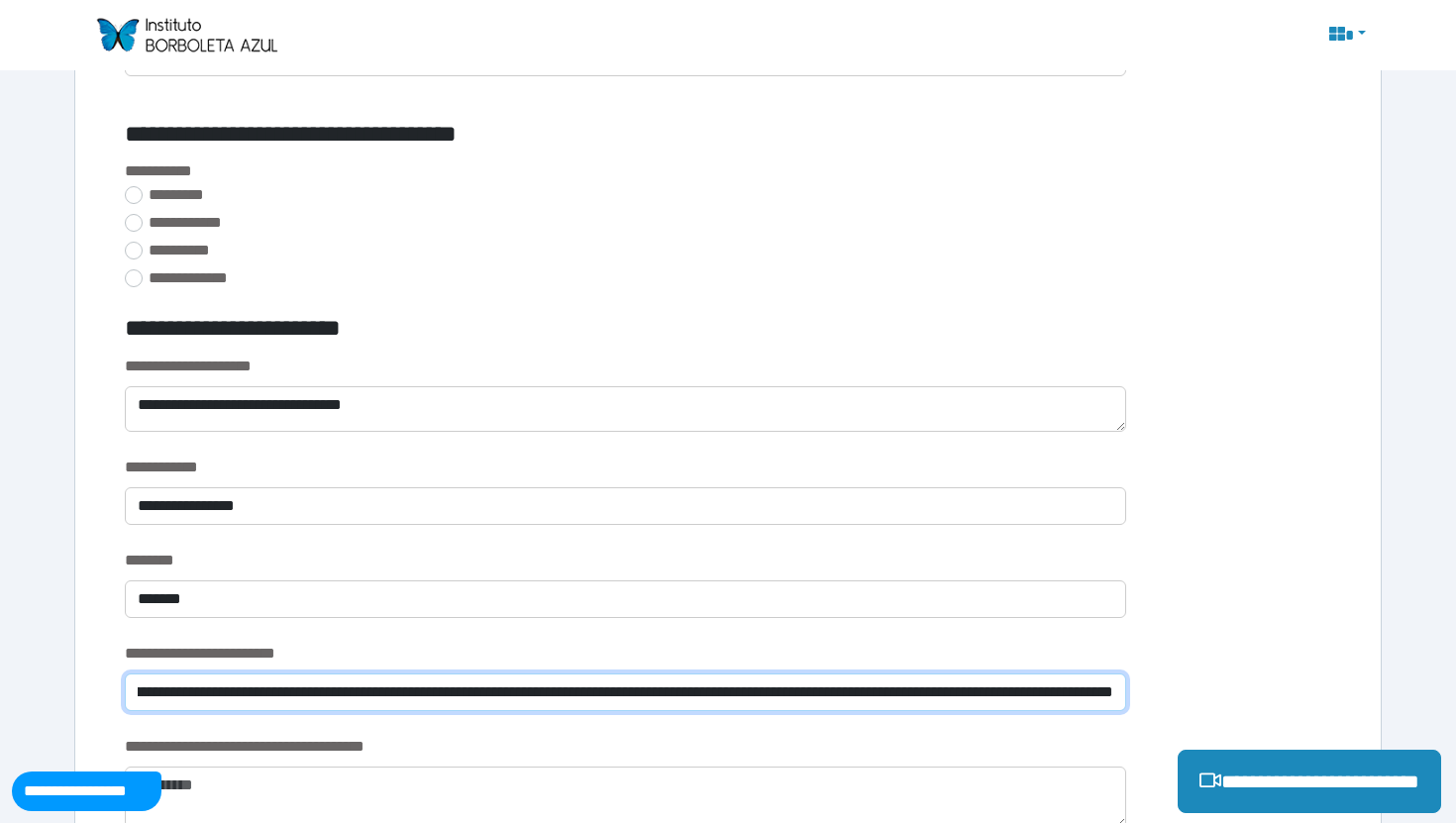 type on "**********" 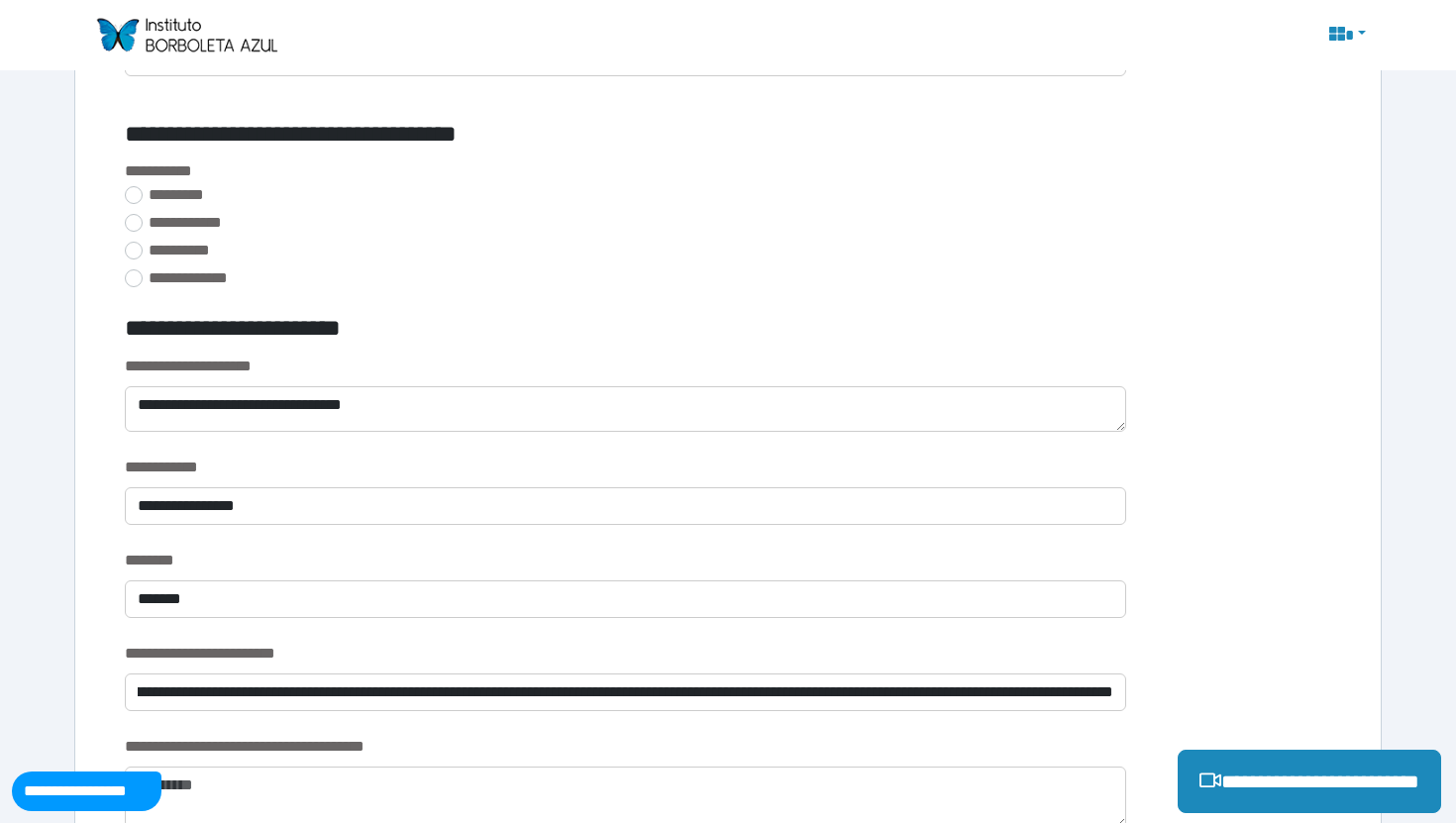 scroll, scrollTop: 0, scrollLeft: 0, axis: both 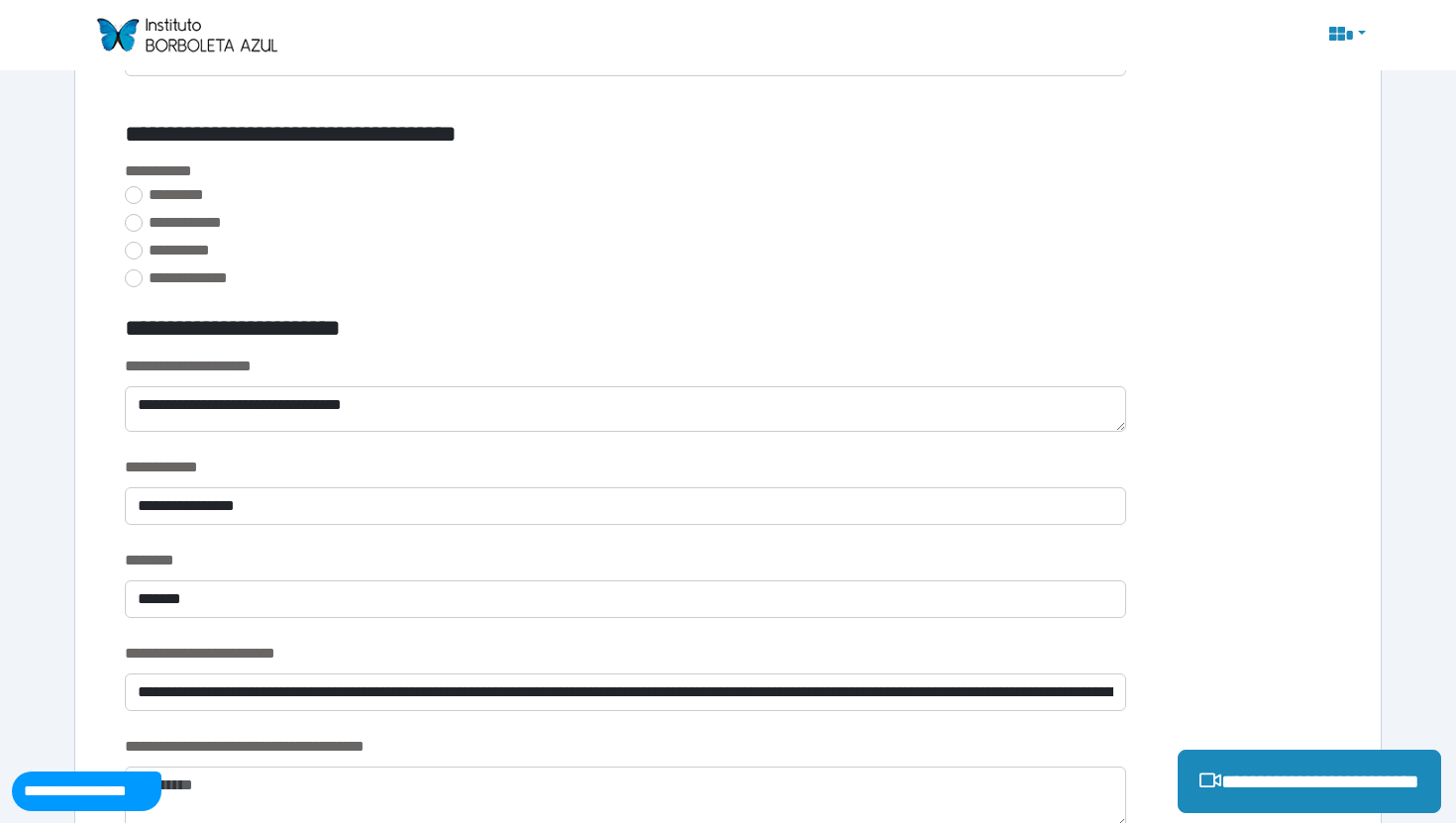 click on "**********" at bounding box center [625, 747] 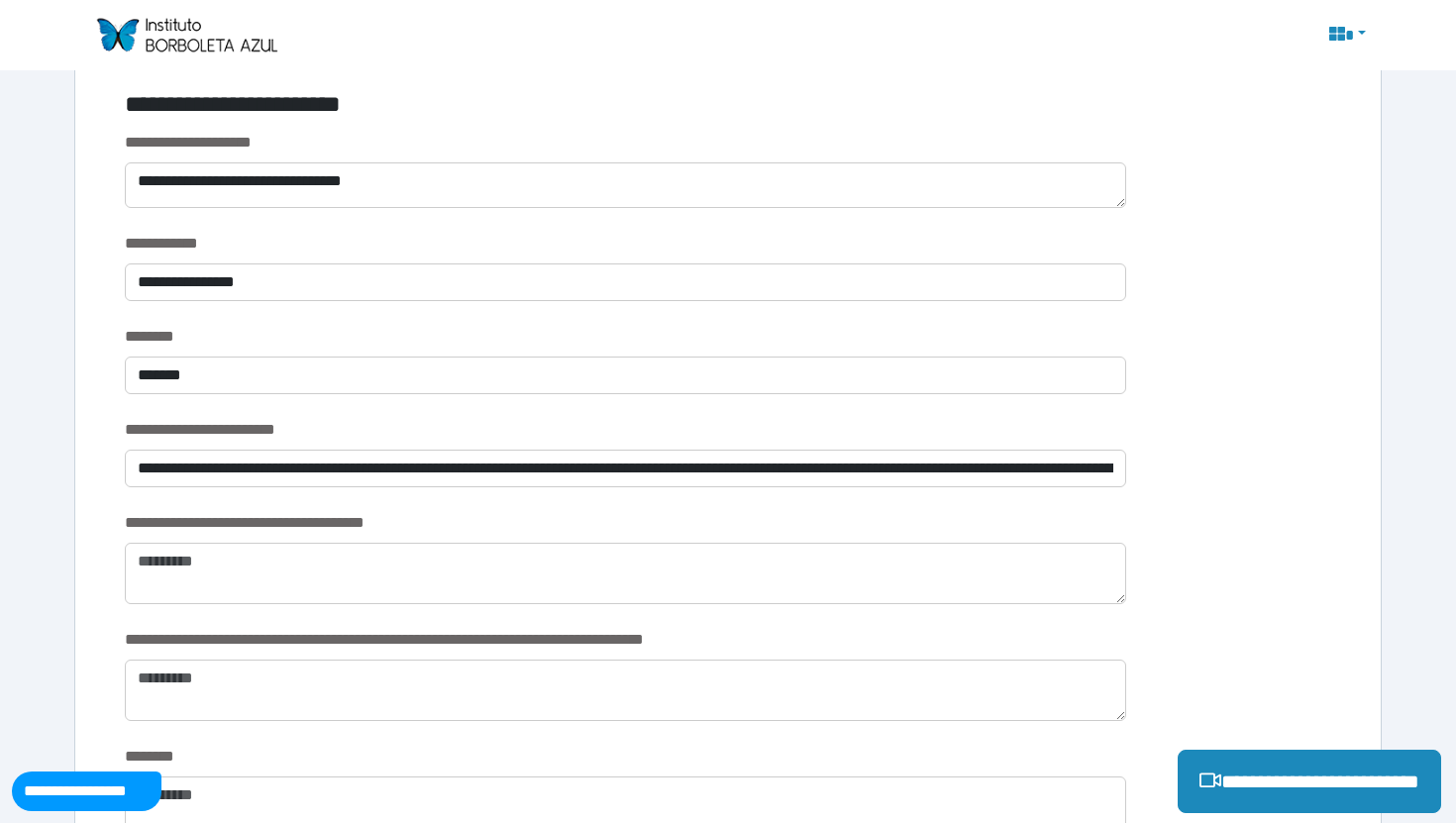 scroll, scrollTop: 1476, scrollLeft: 0, axis: vertical 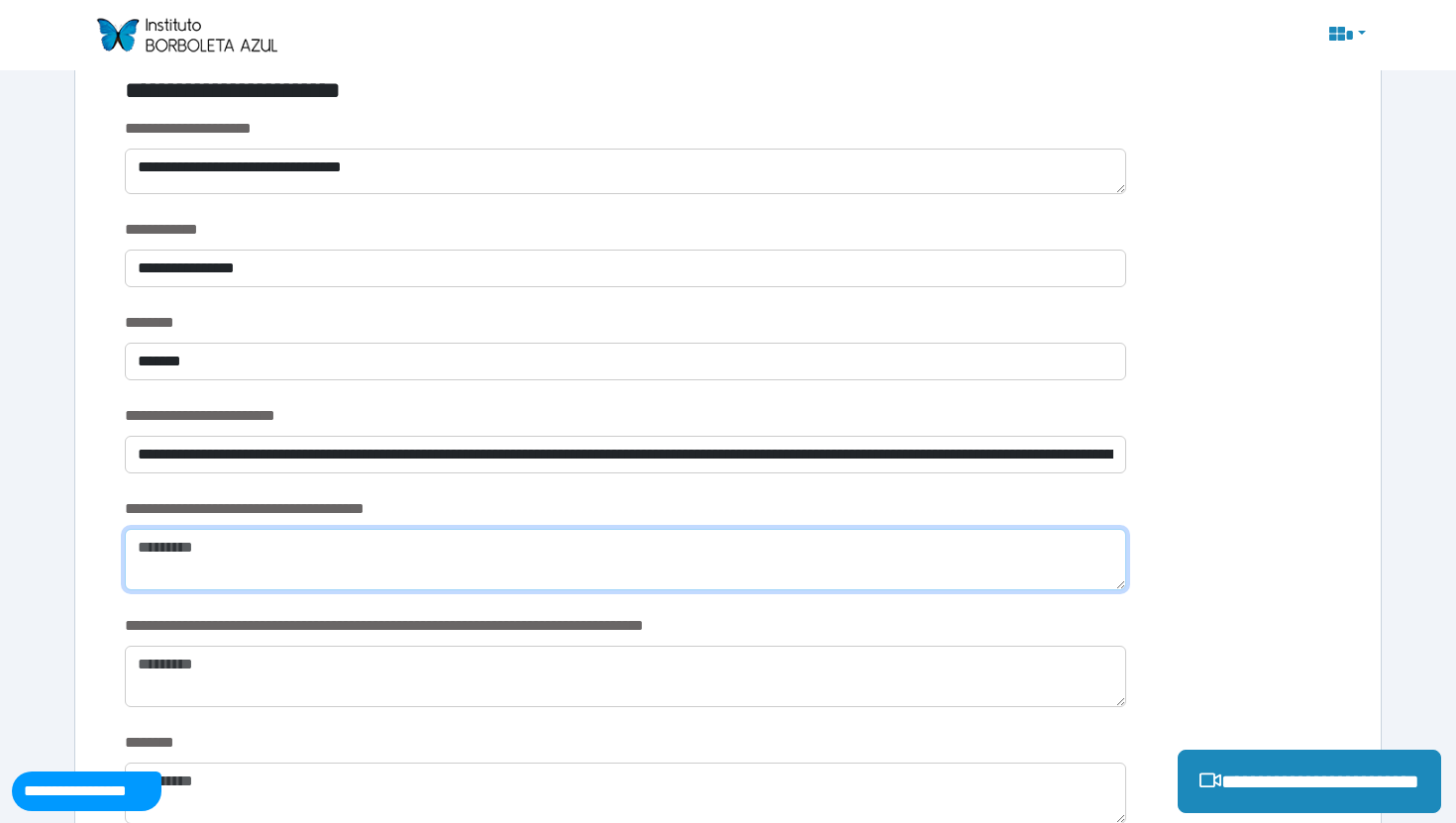 click at bounding box center (625, 560) 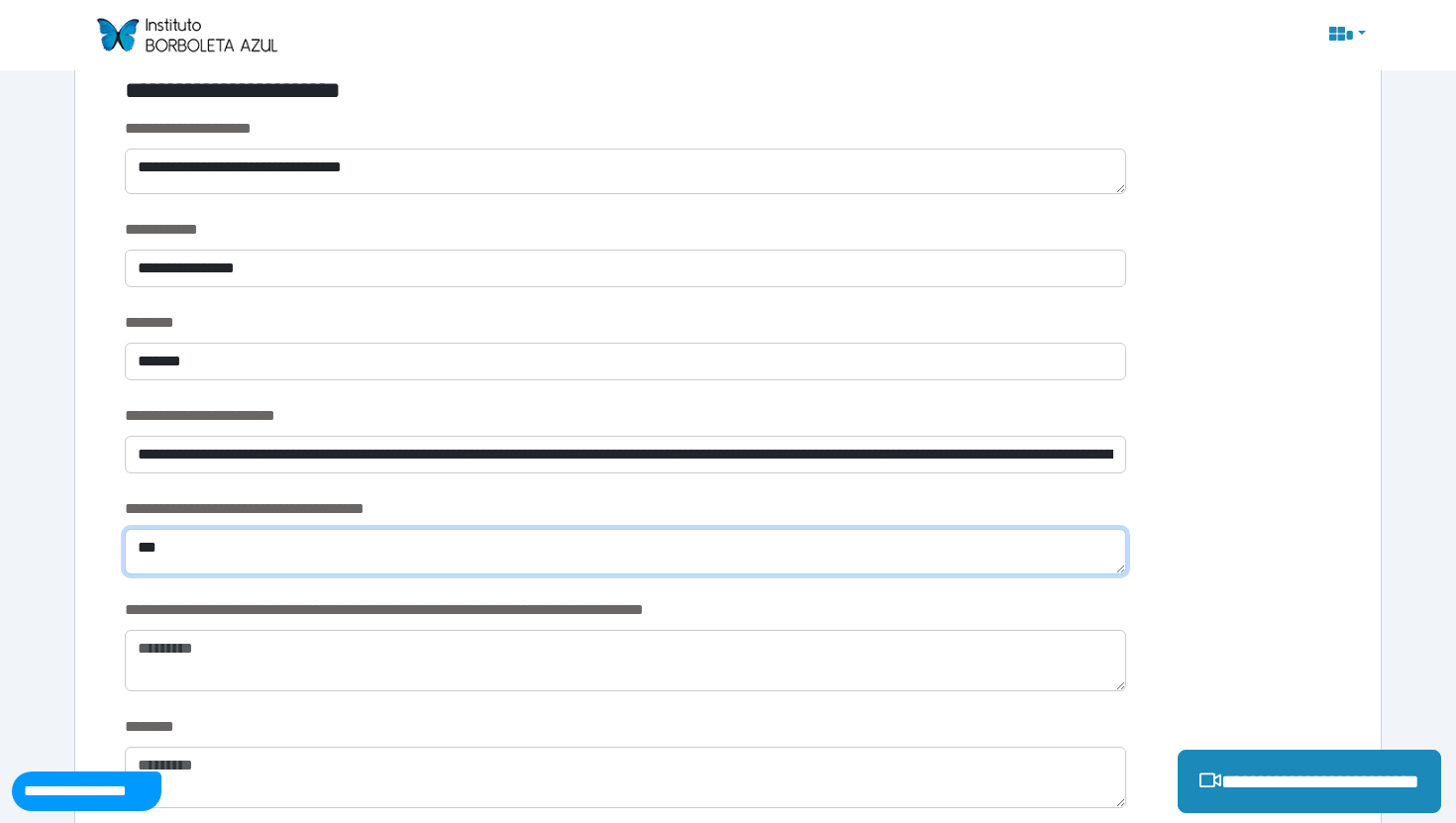 type on "***" 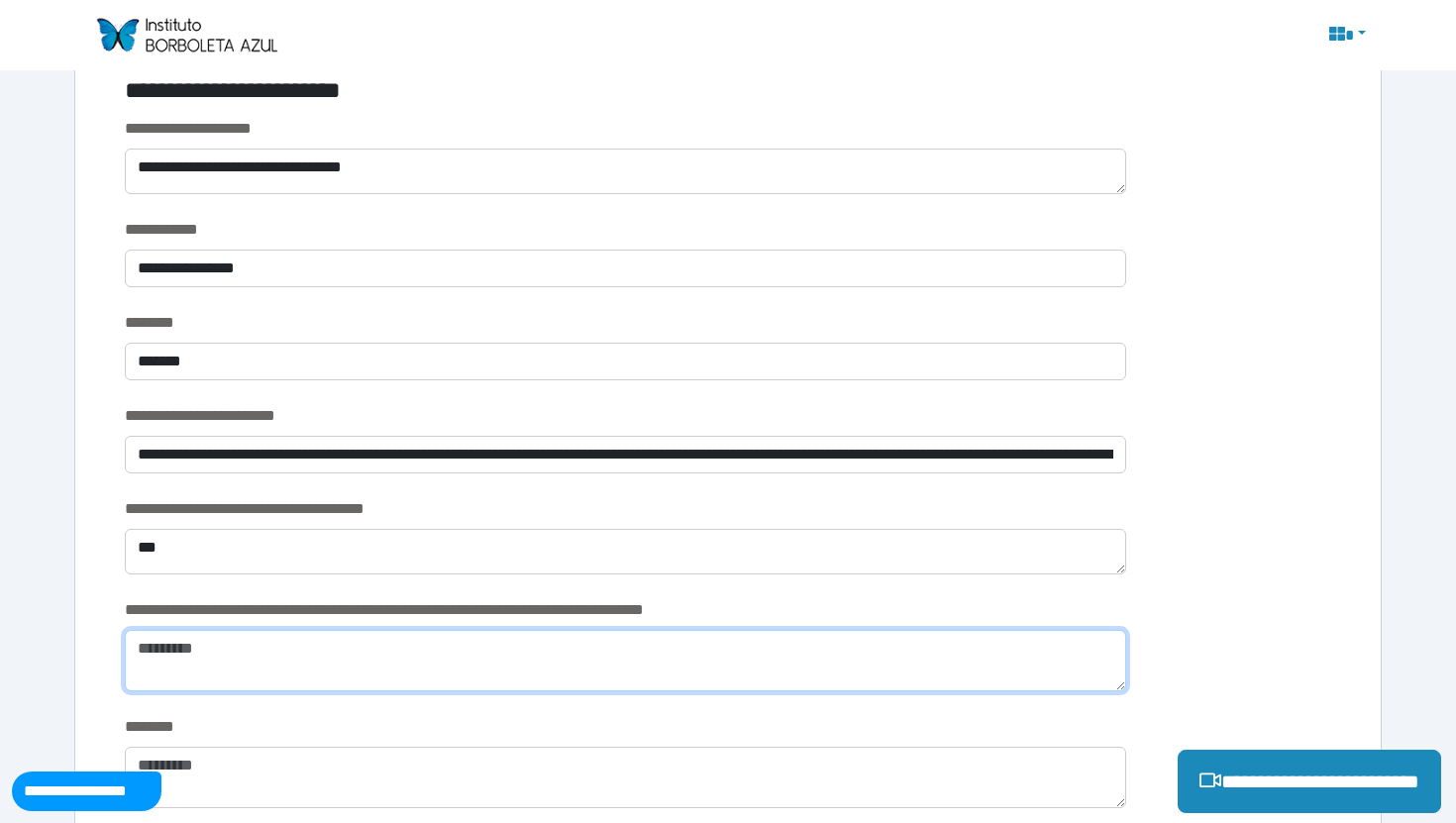 click at bounding box center [625, 661] 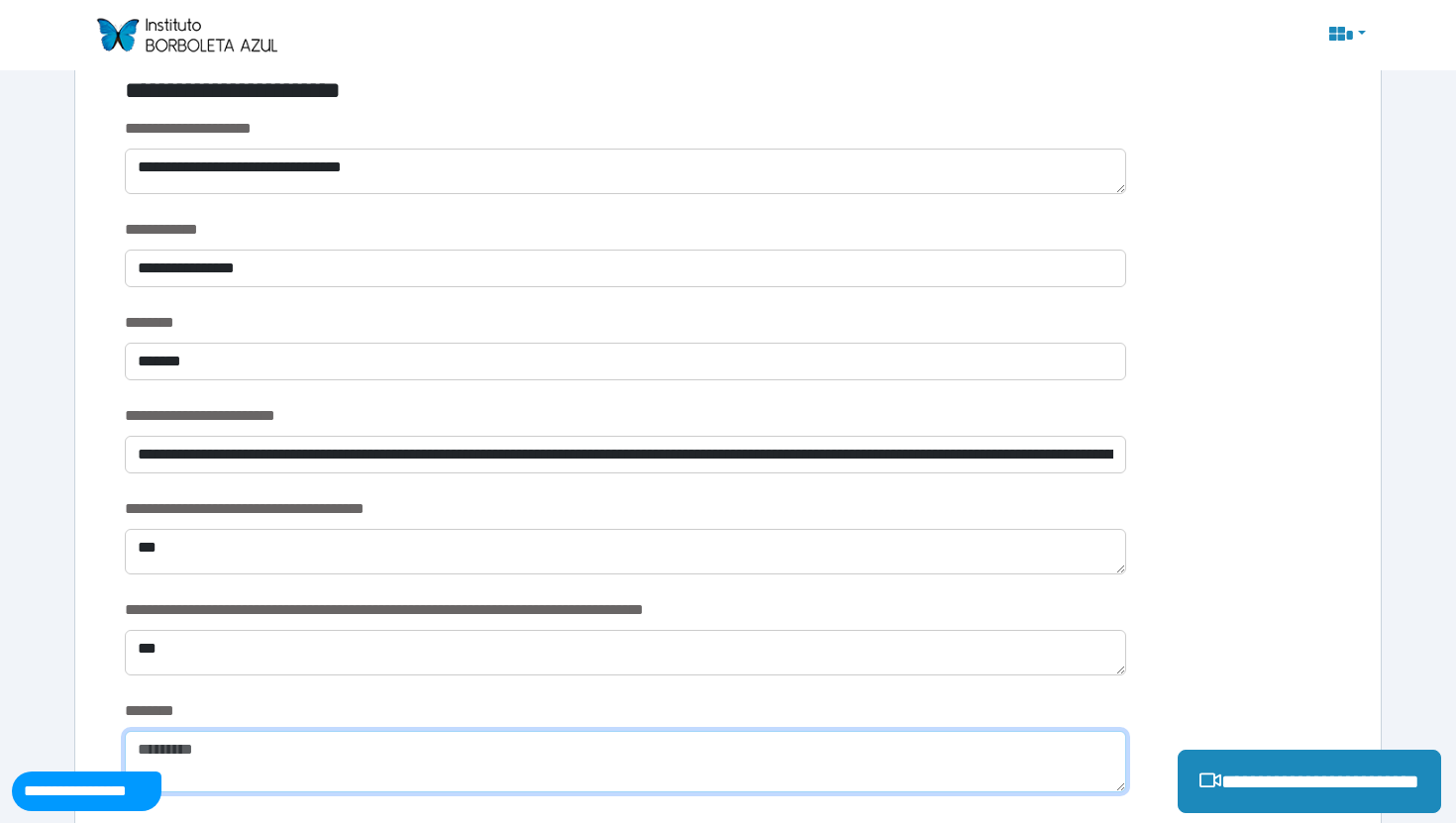 click at bounding box center [625, 762] 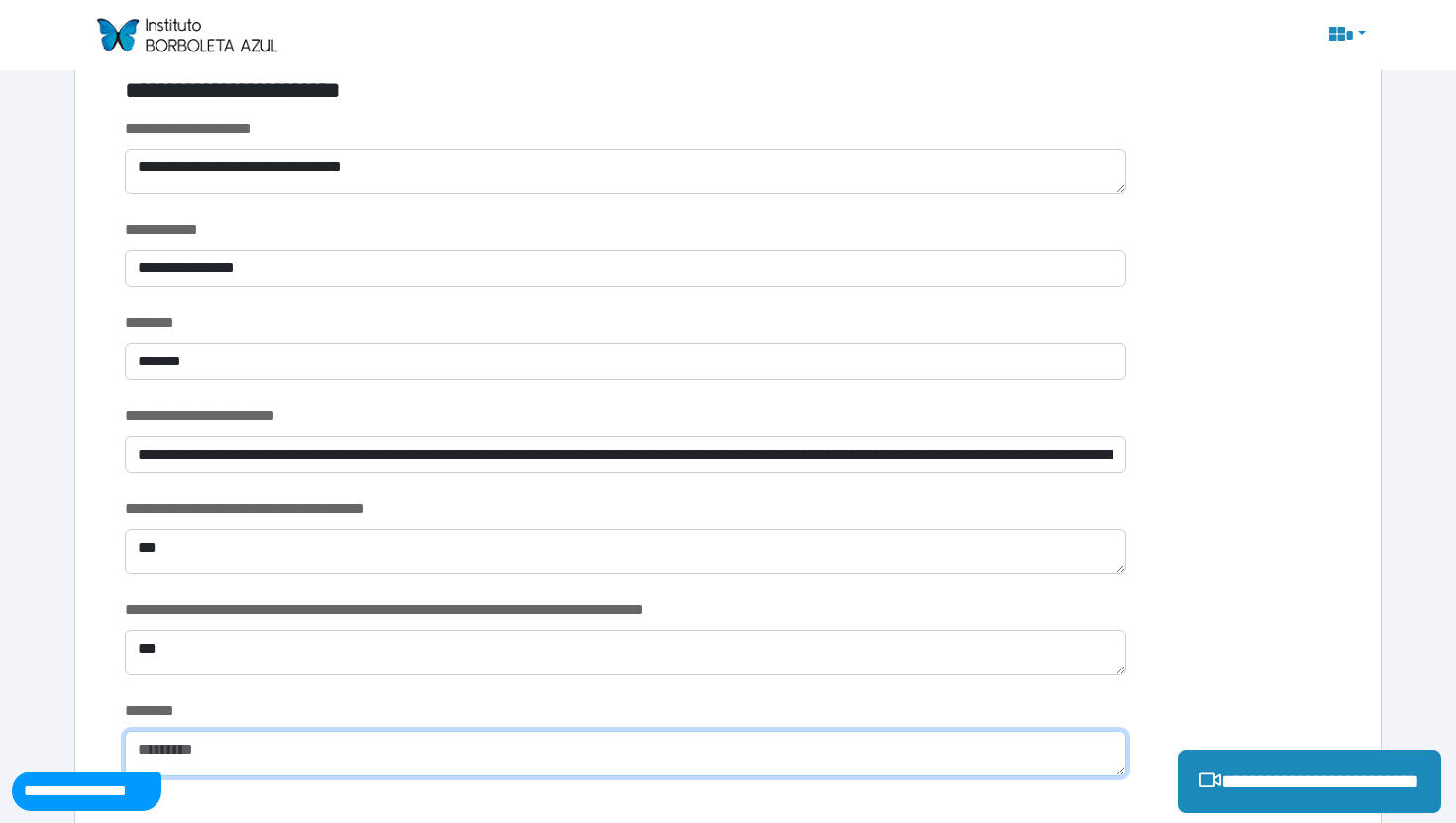 click at bounding box center (625, 754) 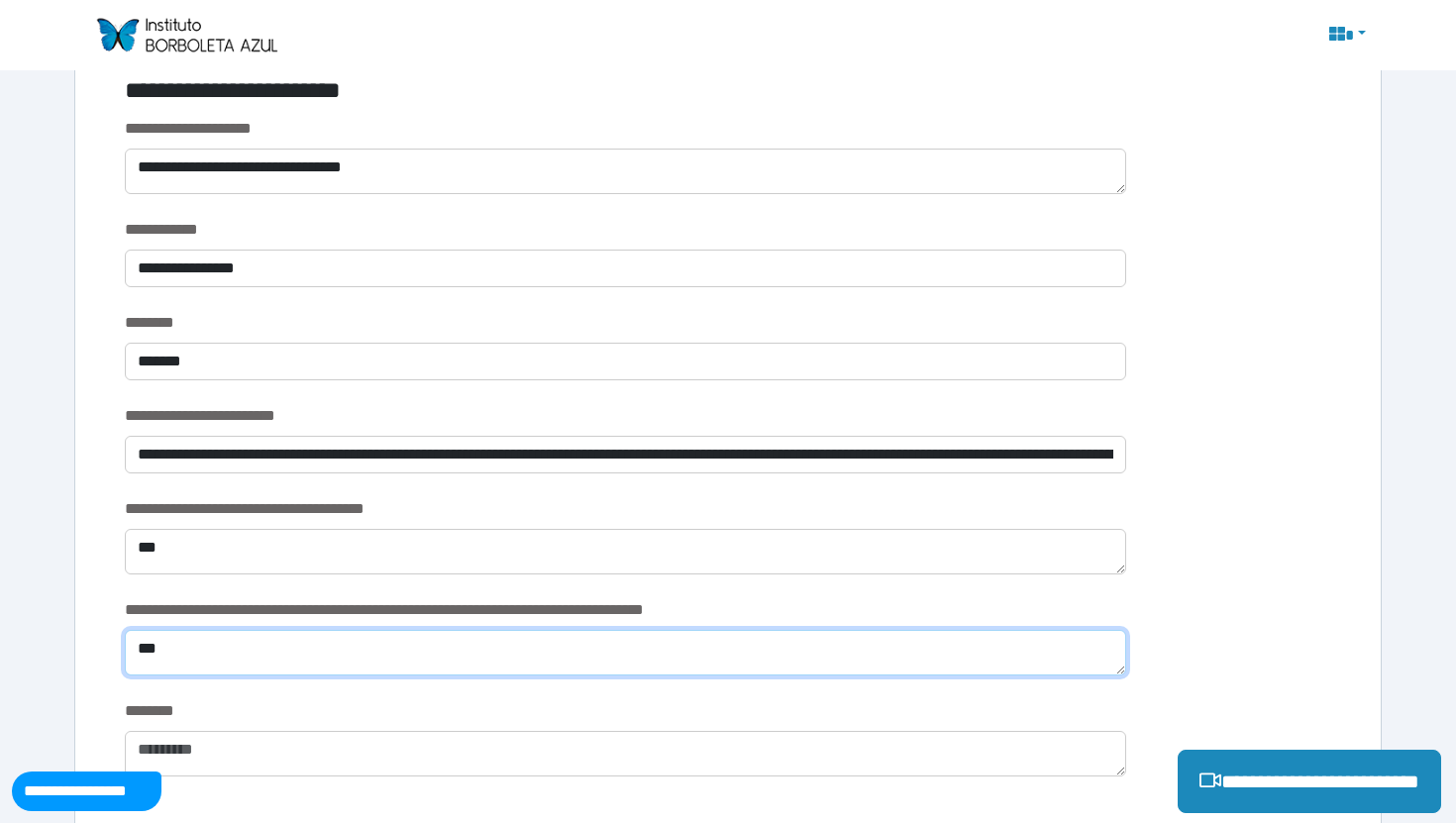click on "***" at bounding box center (625, 653) 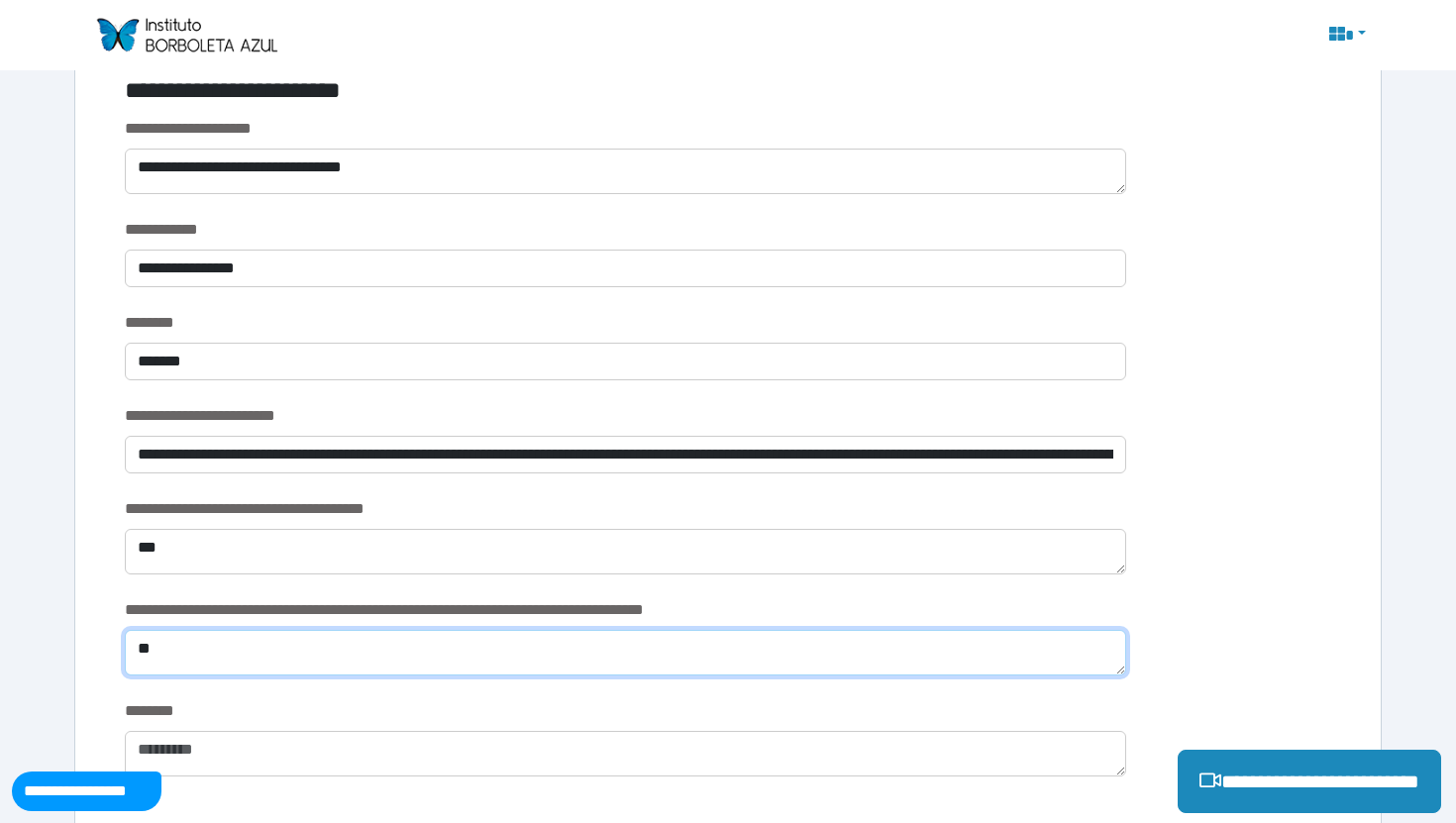 type on "*" 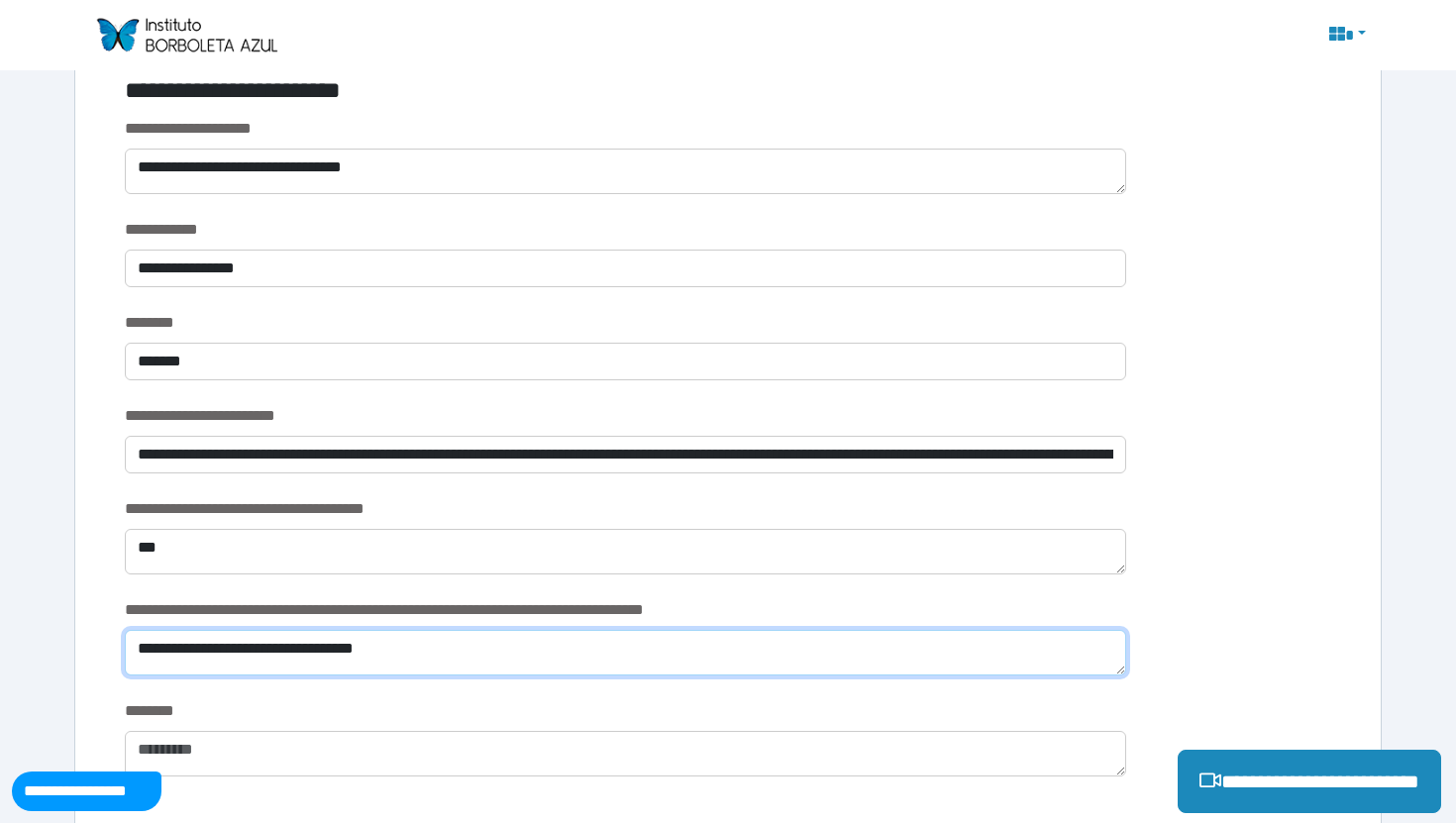 type on "**********" 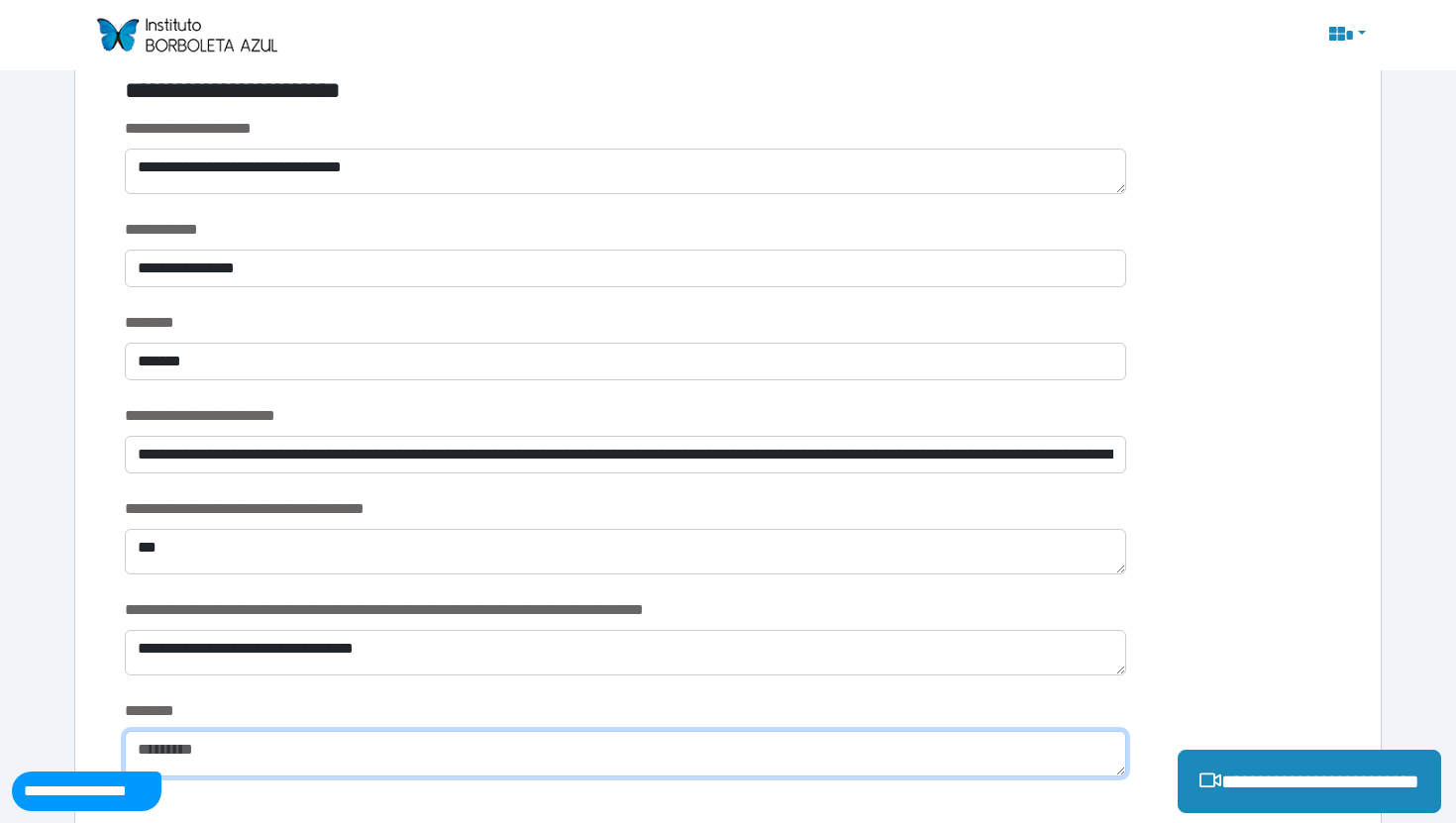 click at bounding box center [625, 754] 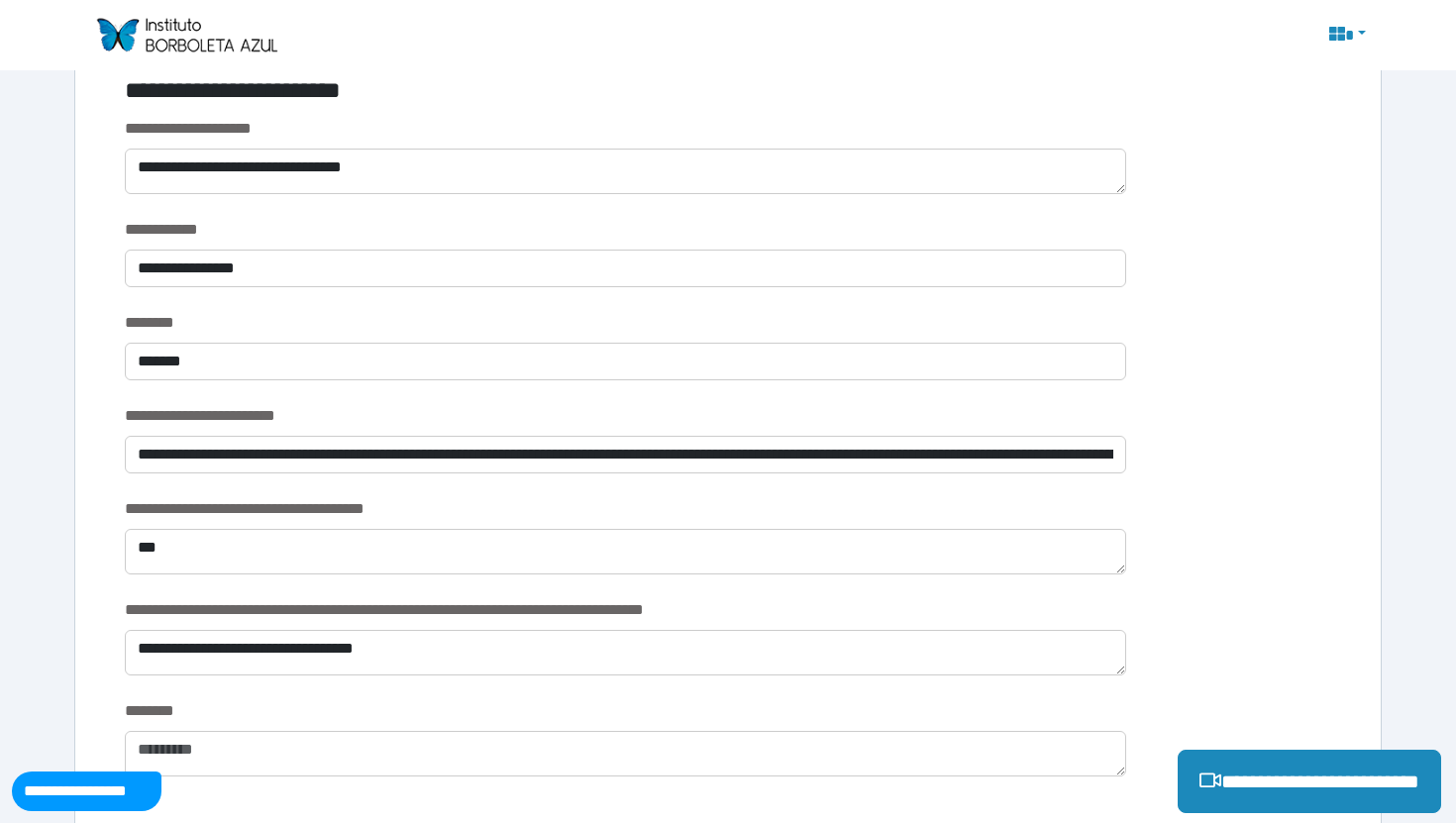 click on "**********" at bounding box center (728, 783) 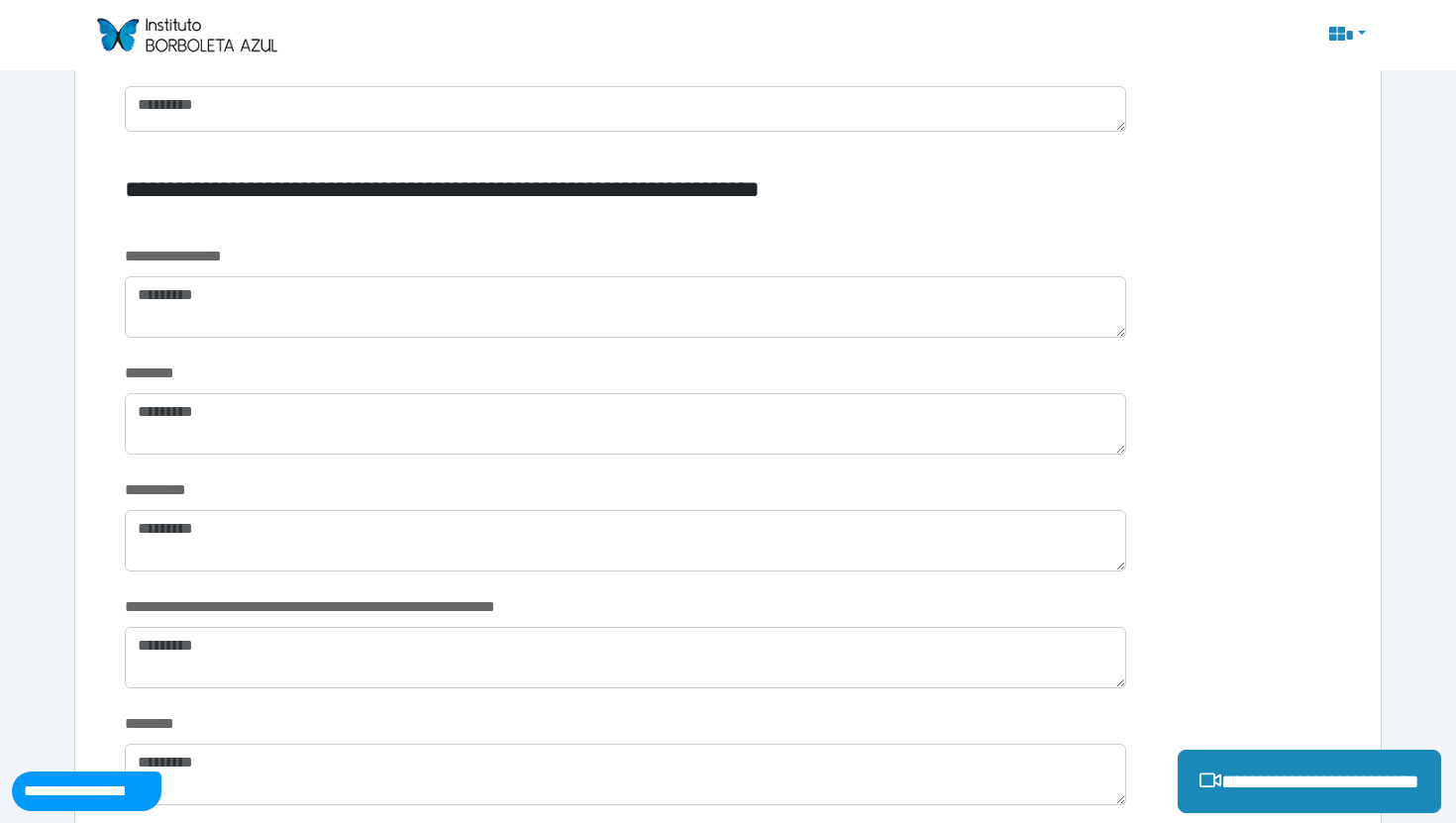 scroll, scrollTop: 2149, scrollLeft: 0, axis: vertical 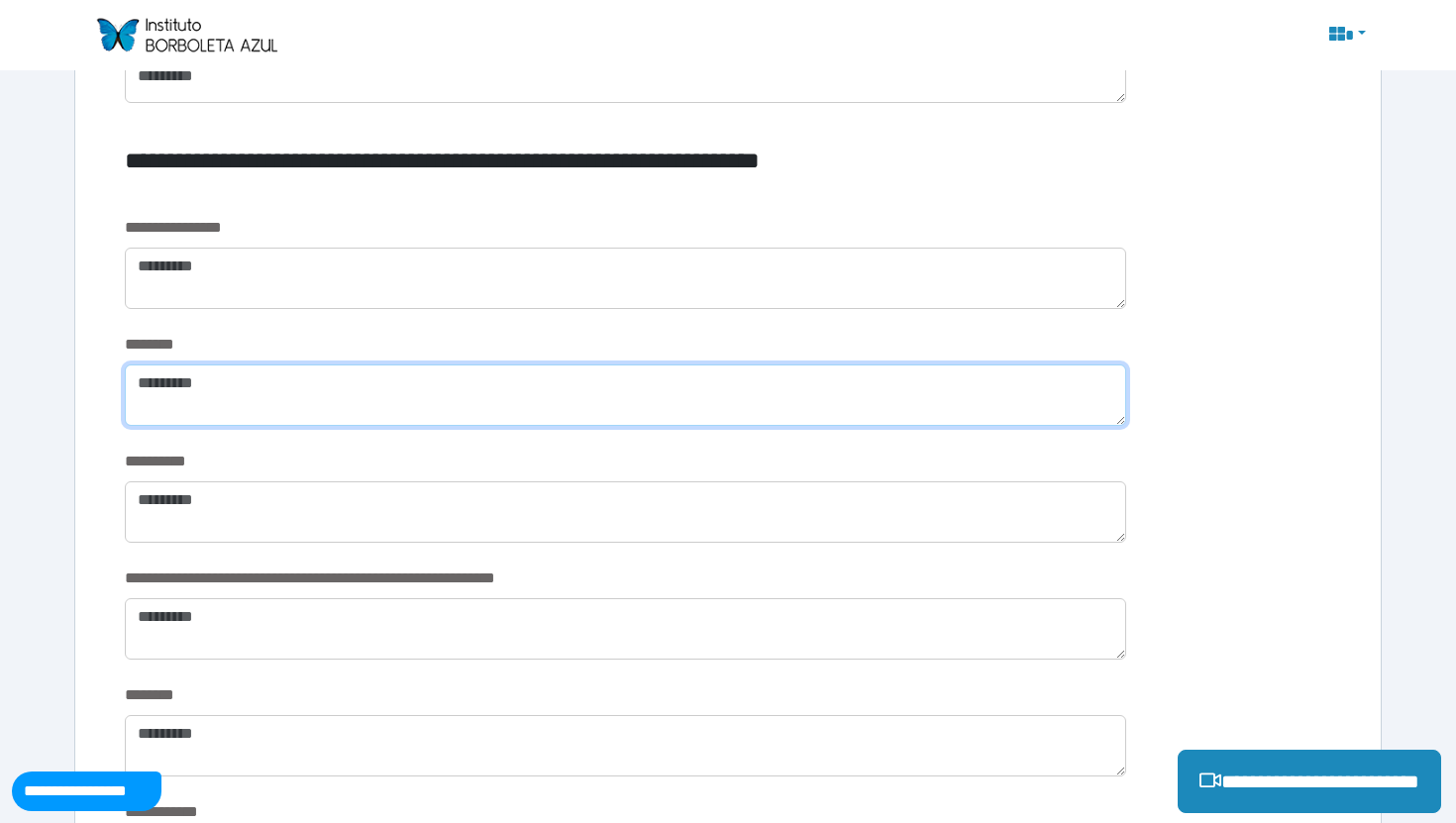 click at bounding box center [625, 395] 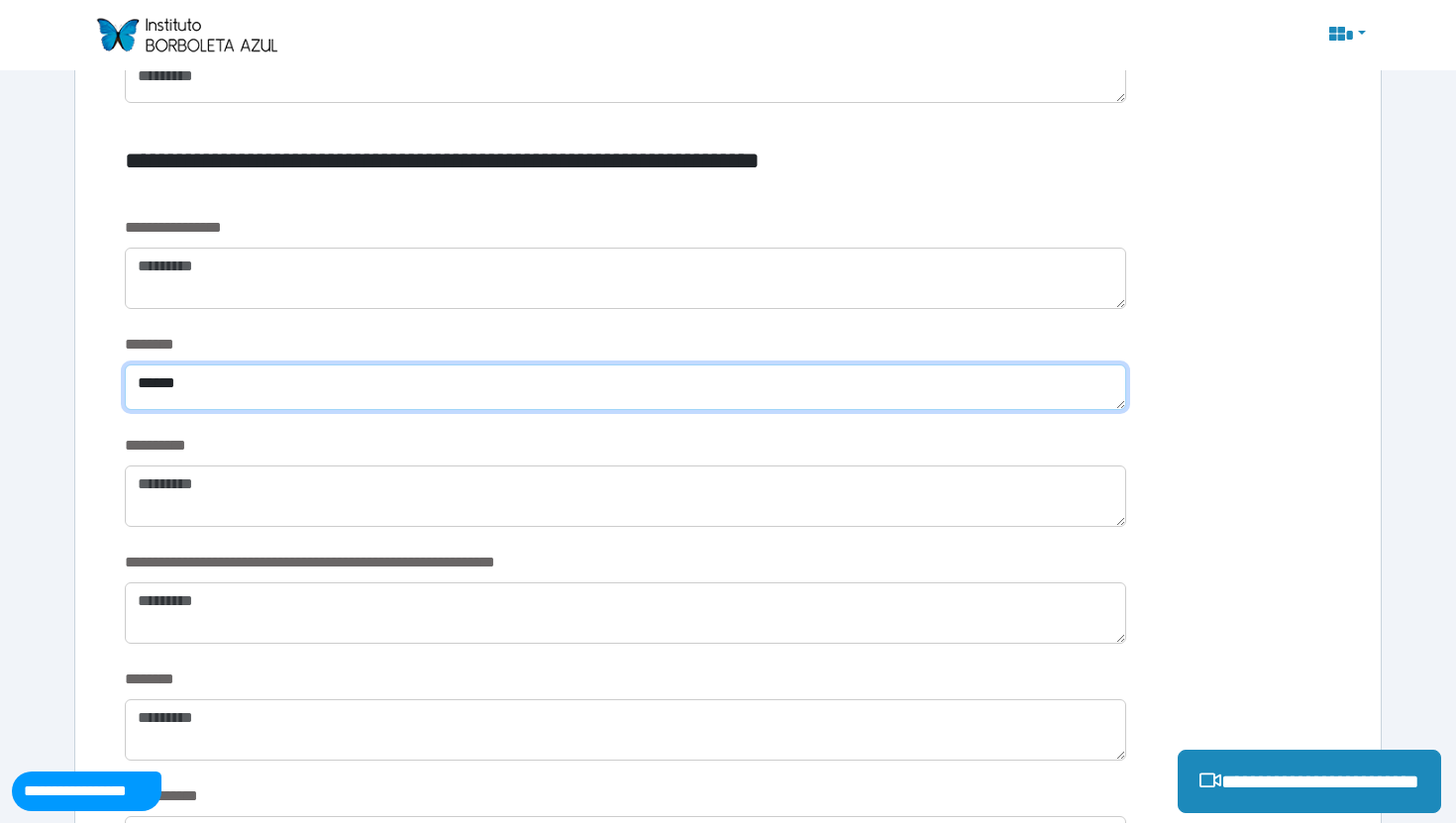 type on "******" 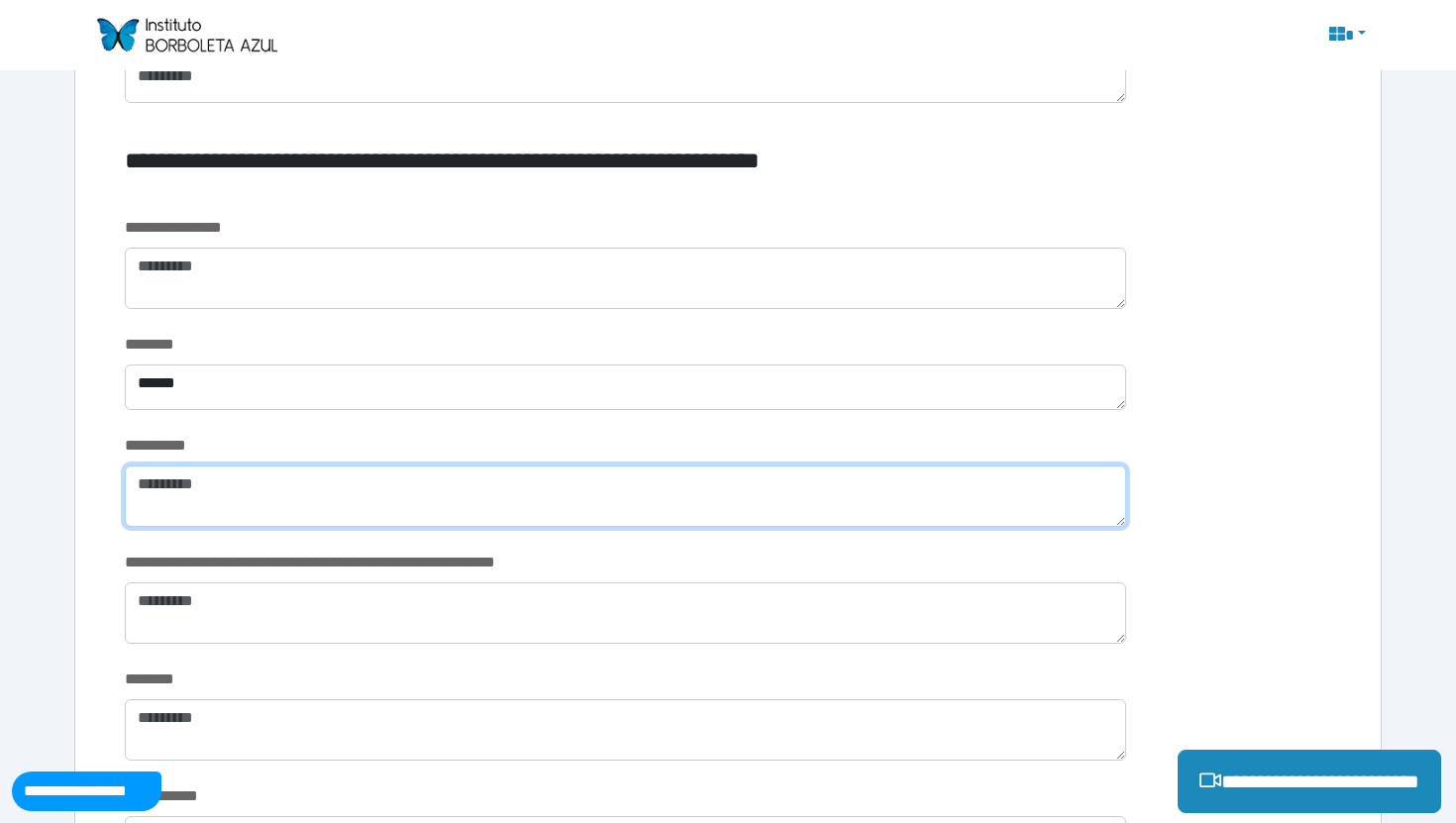 click at bounding box center [625, 496] 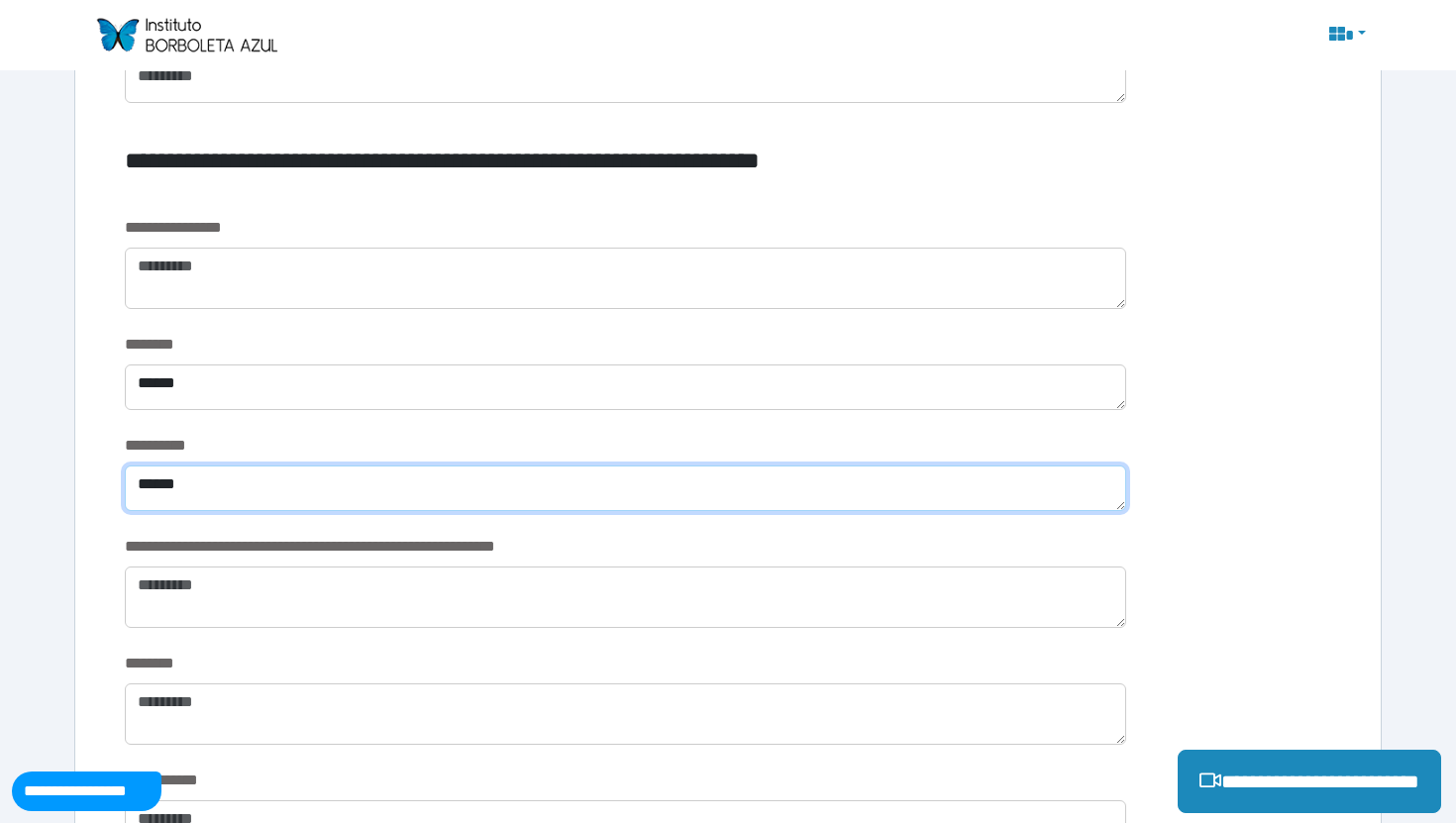 type on "******" 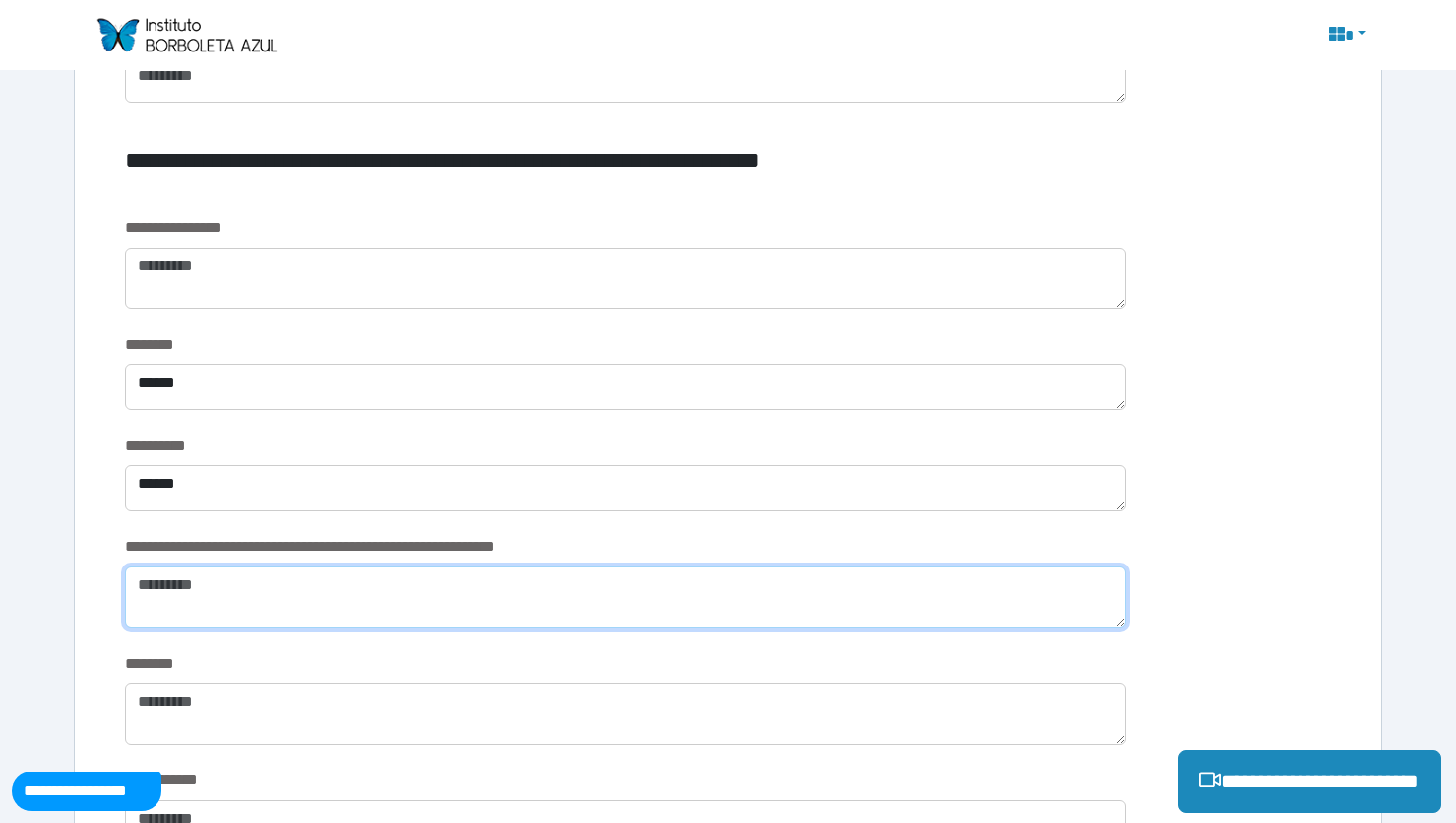 click at bounding box center (625, 597) 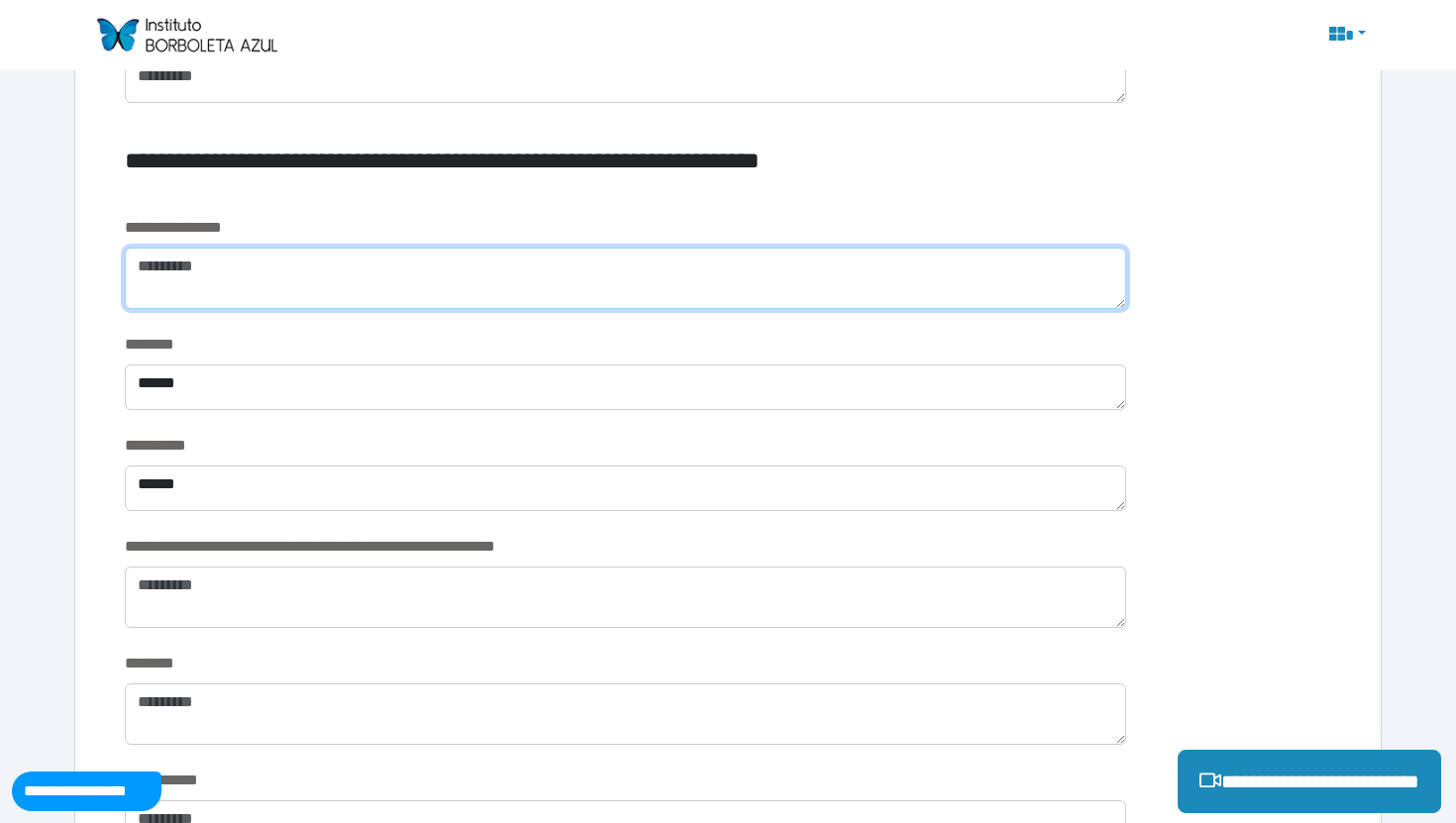 click at bounding box center [625, 278] 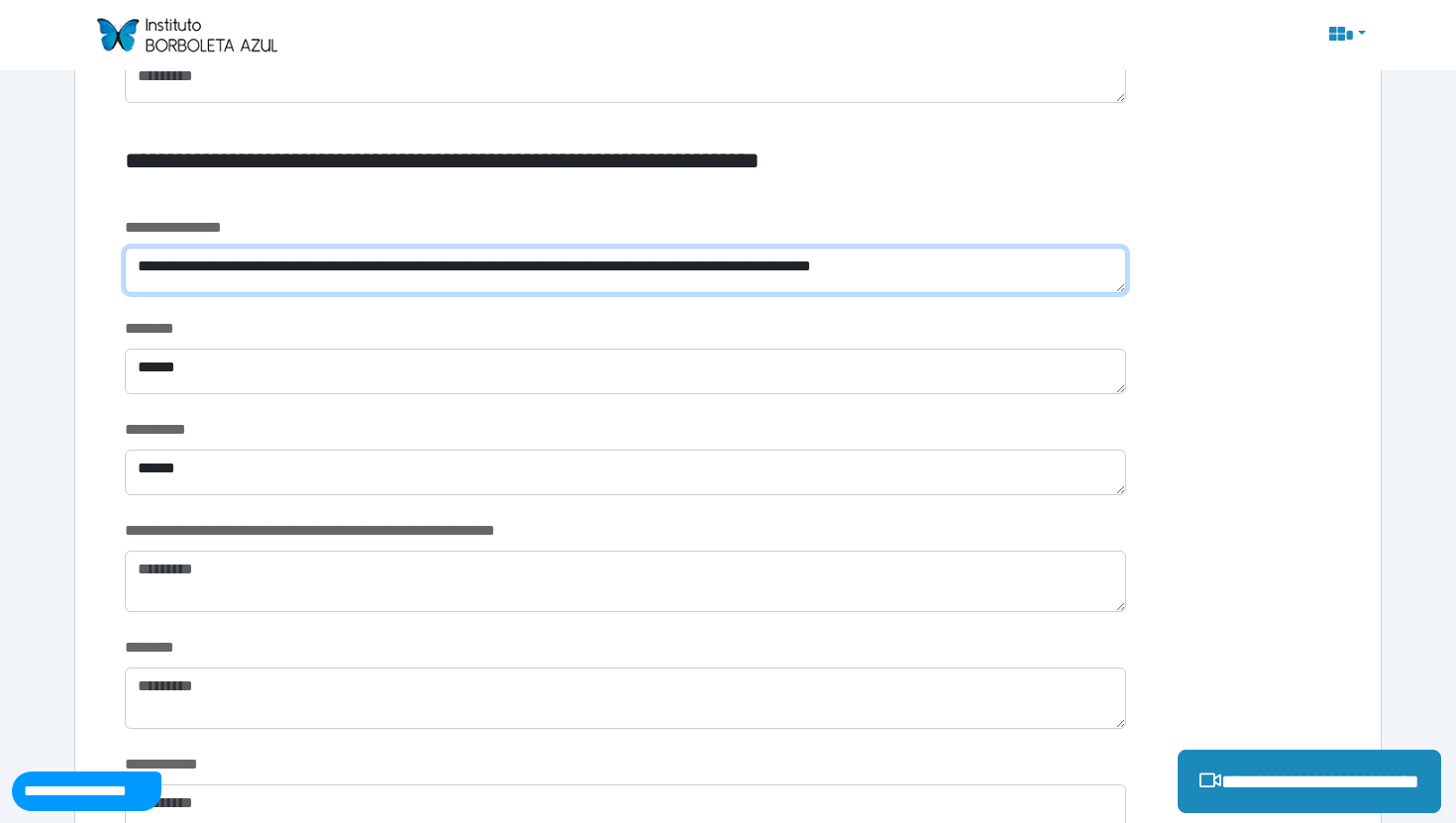 click on "**********" at bounding box center (625, 270) 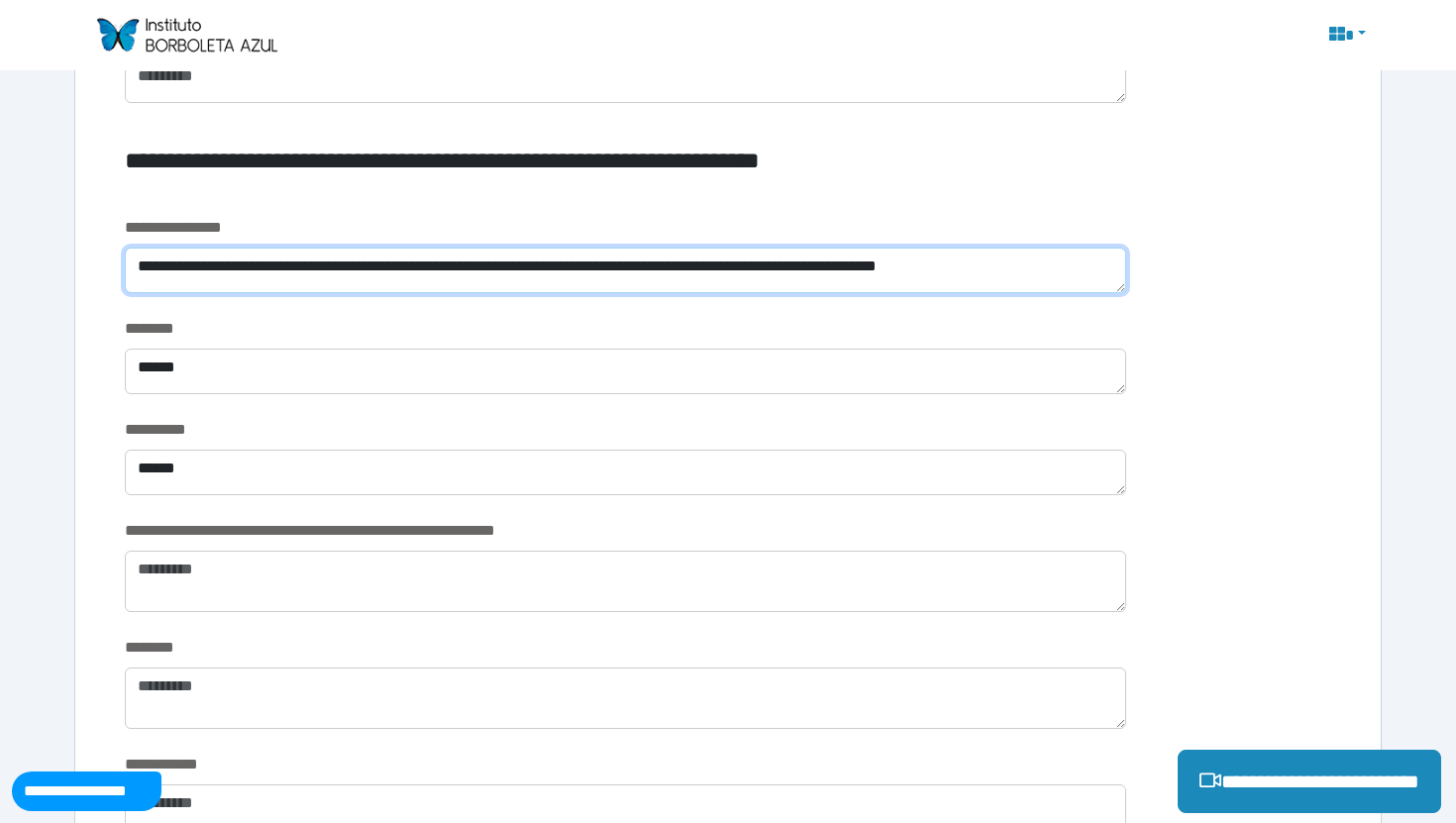 click on "**********" at bounding box center (625, 270) 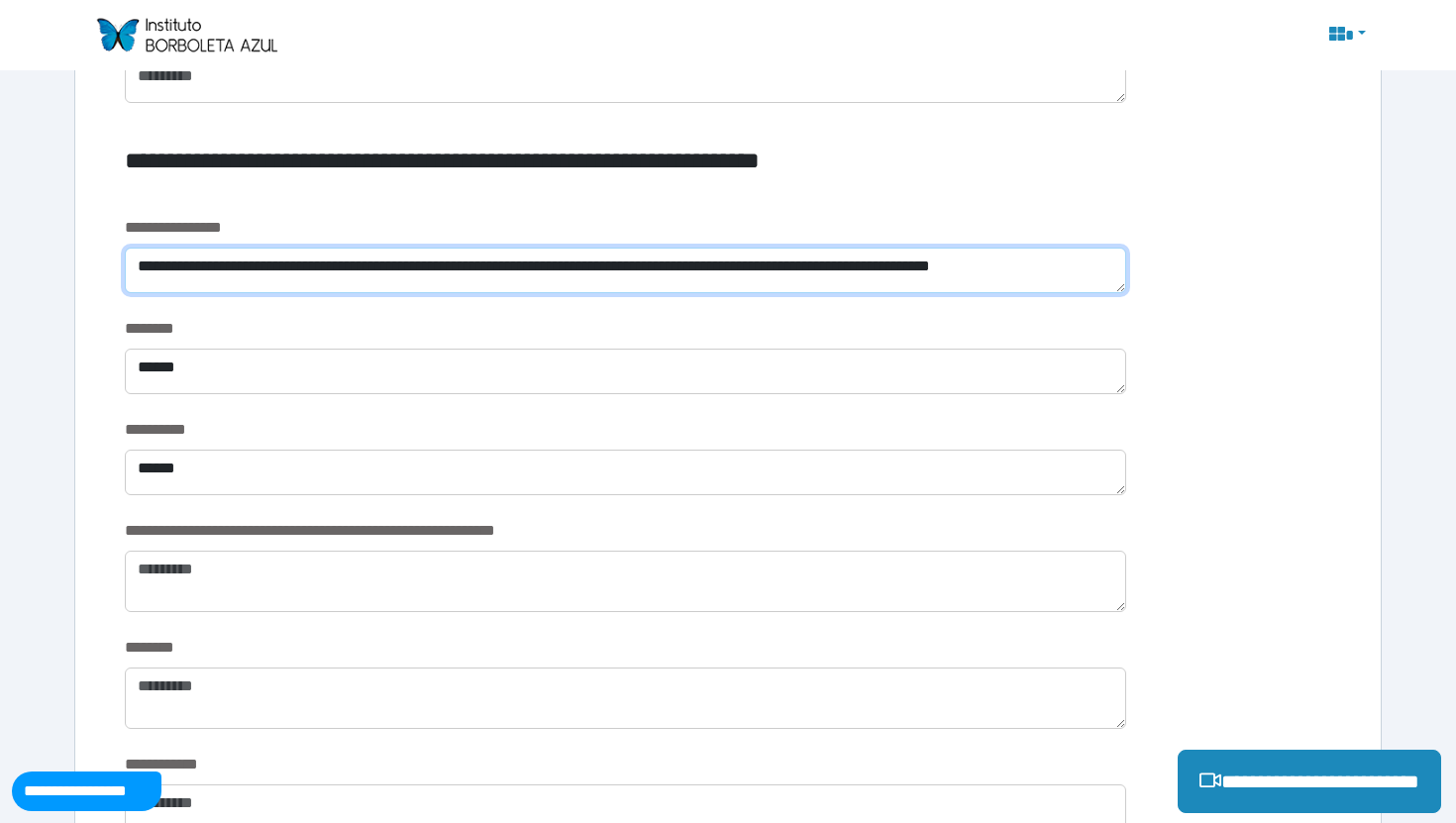 scroll, scrollTop: 0, scrollLeft: 0, axis: both 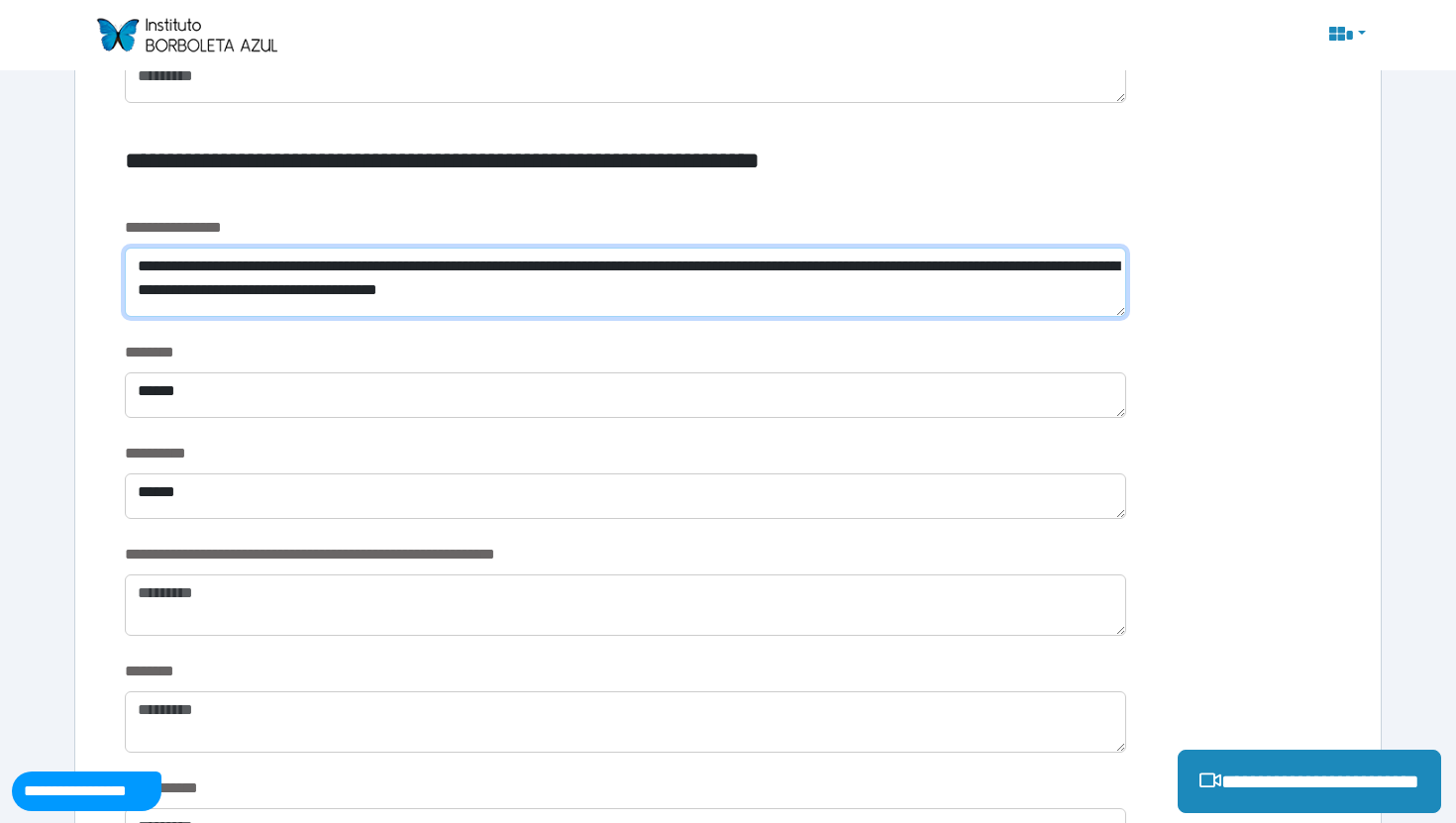 type on "**********" 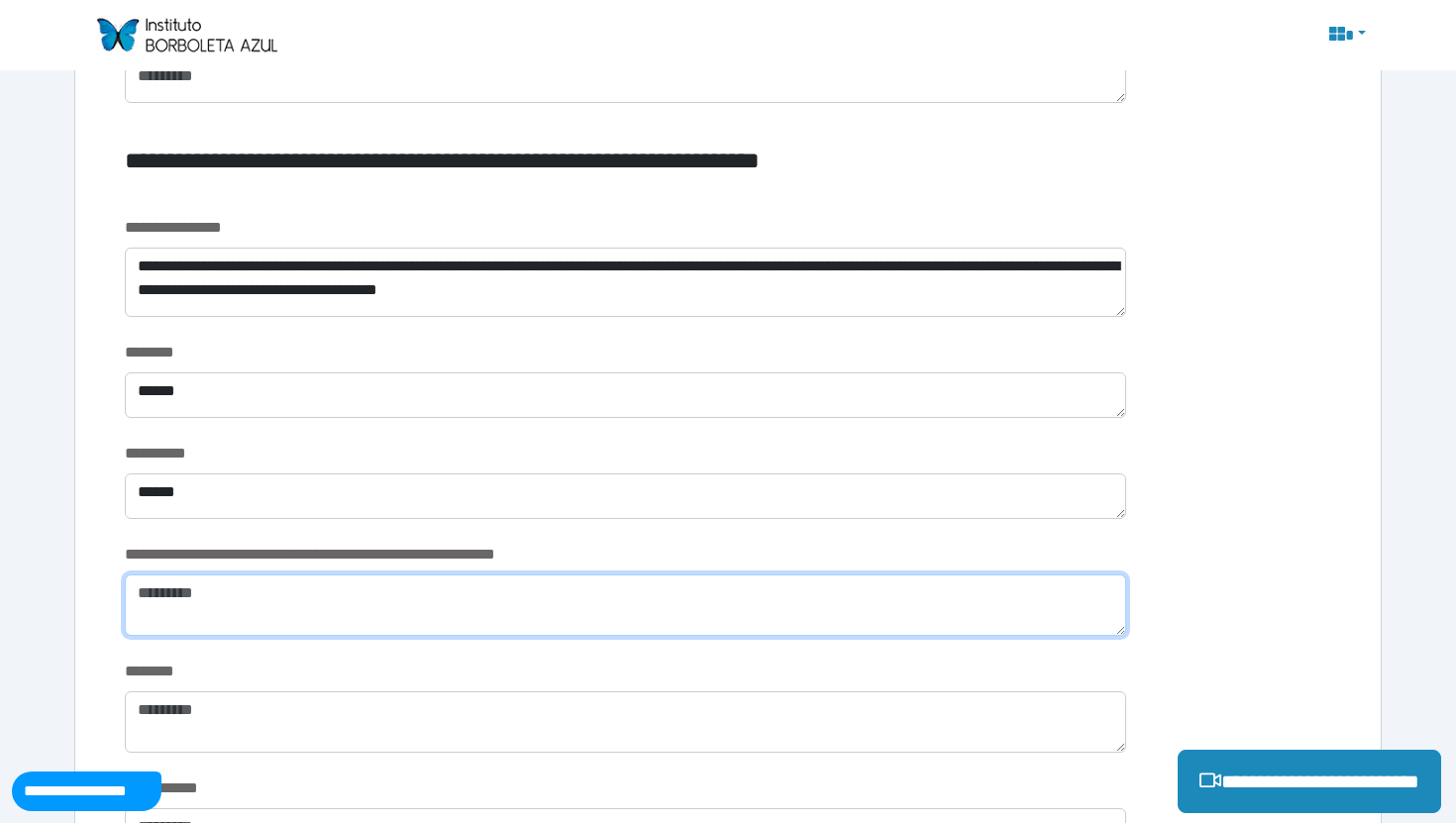 click at bounding box center [625, 605] 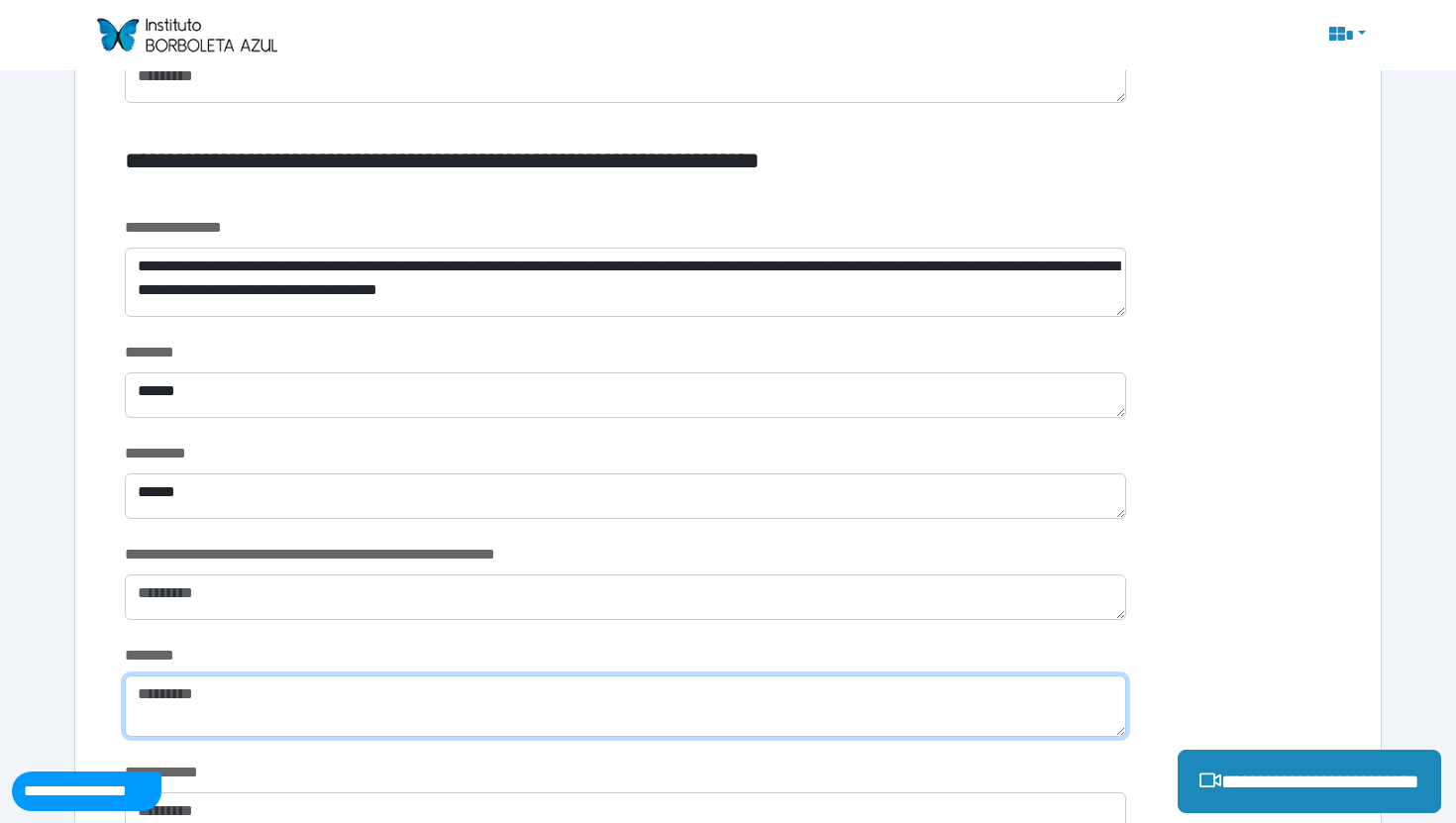 click at bounding box center [625, 706] 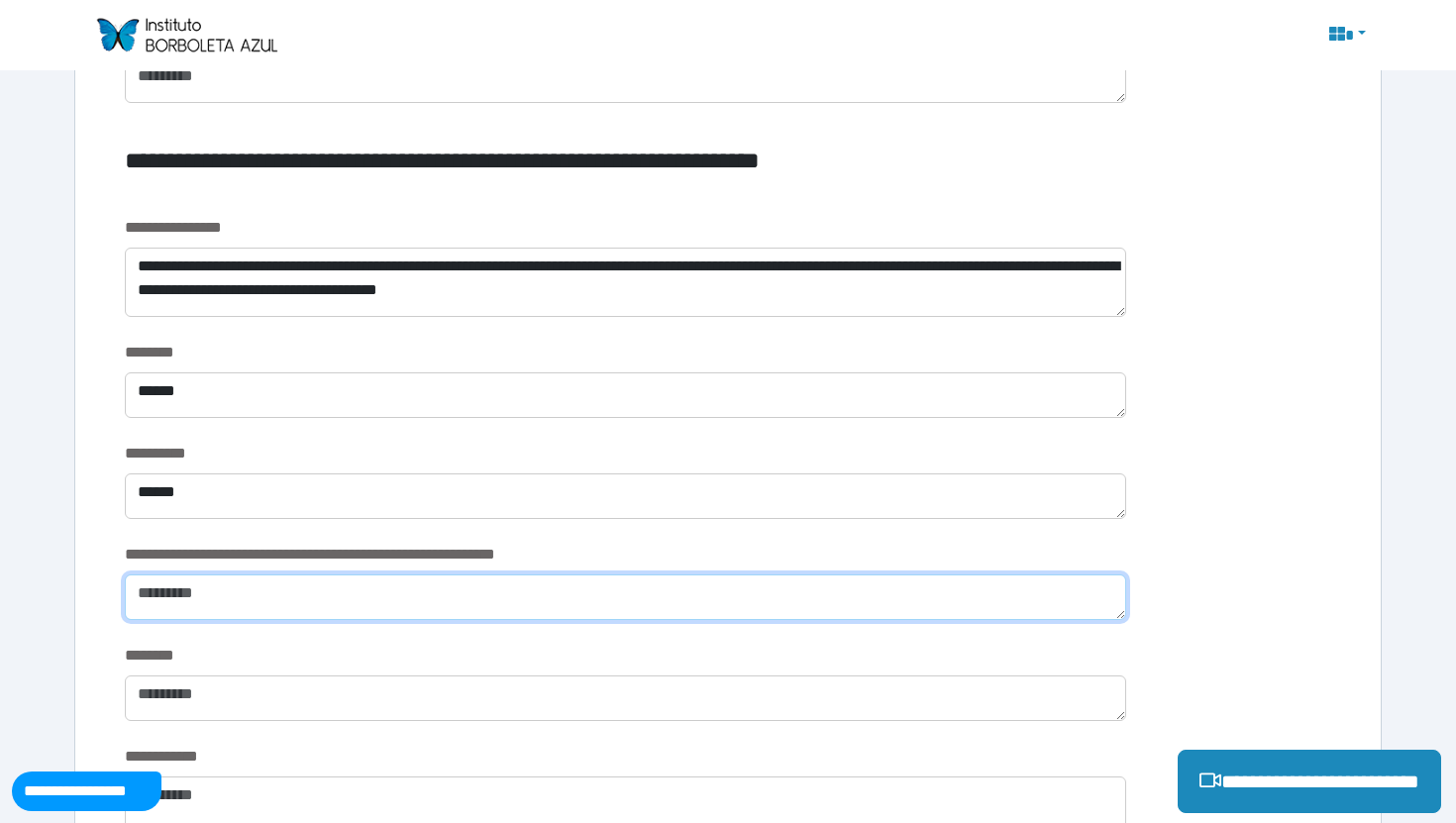 click at bounding box center (625, 597) 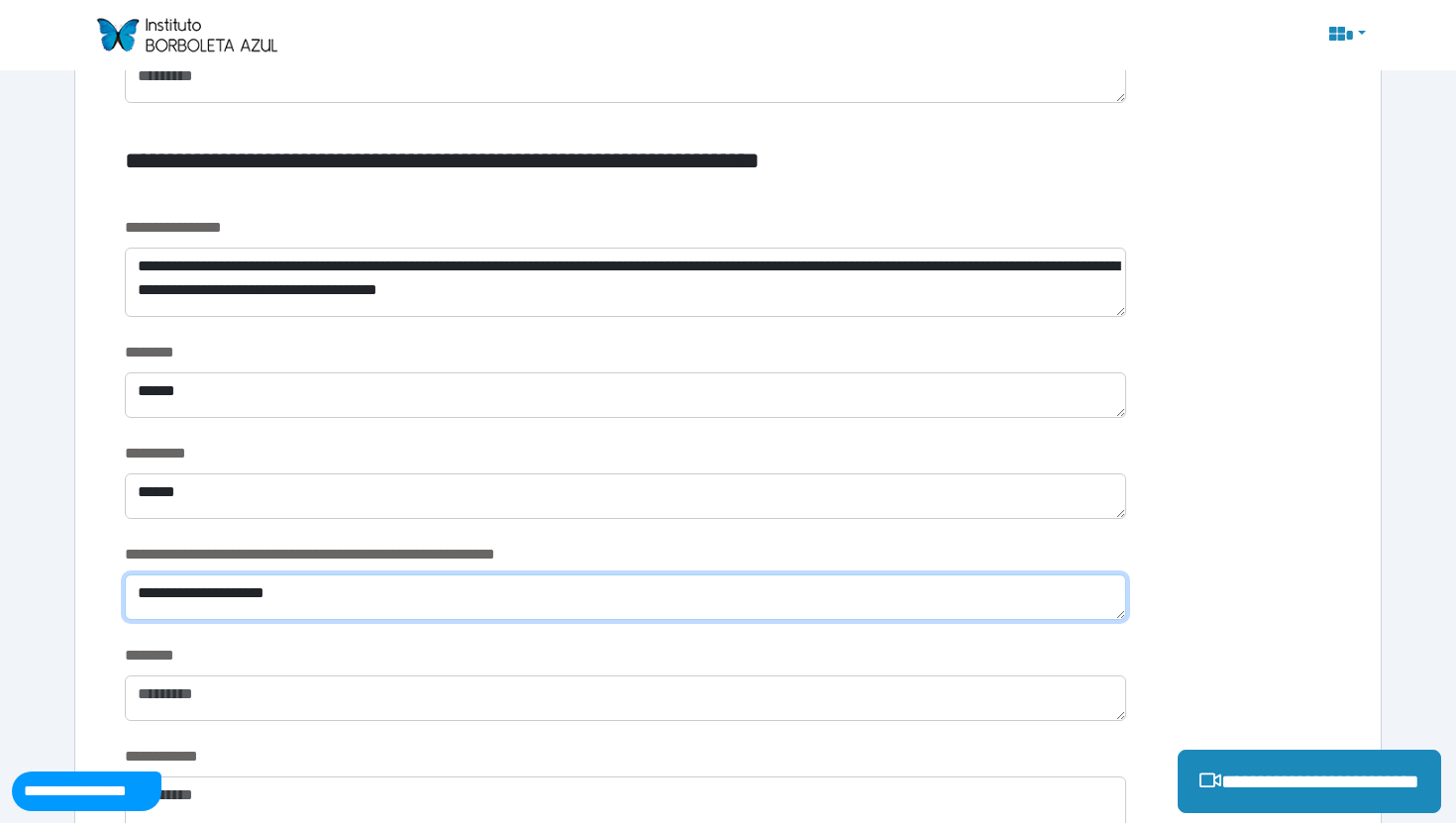 type on "**********" 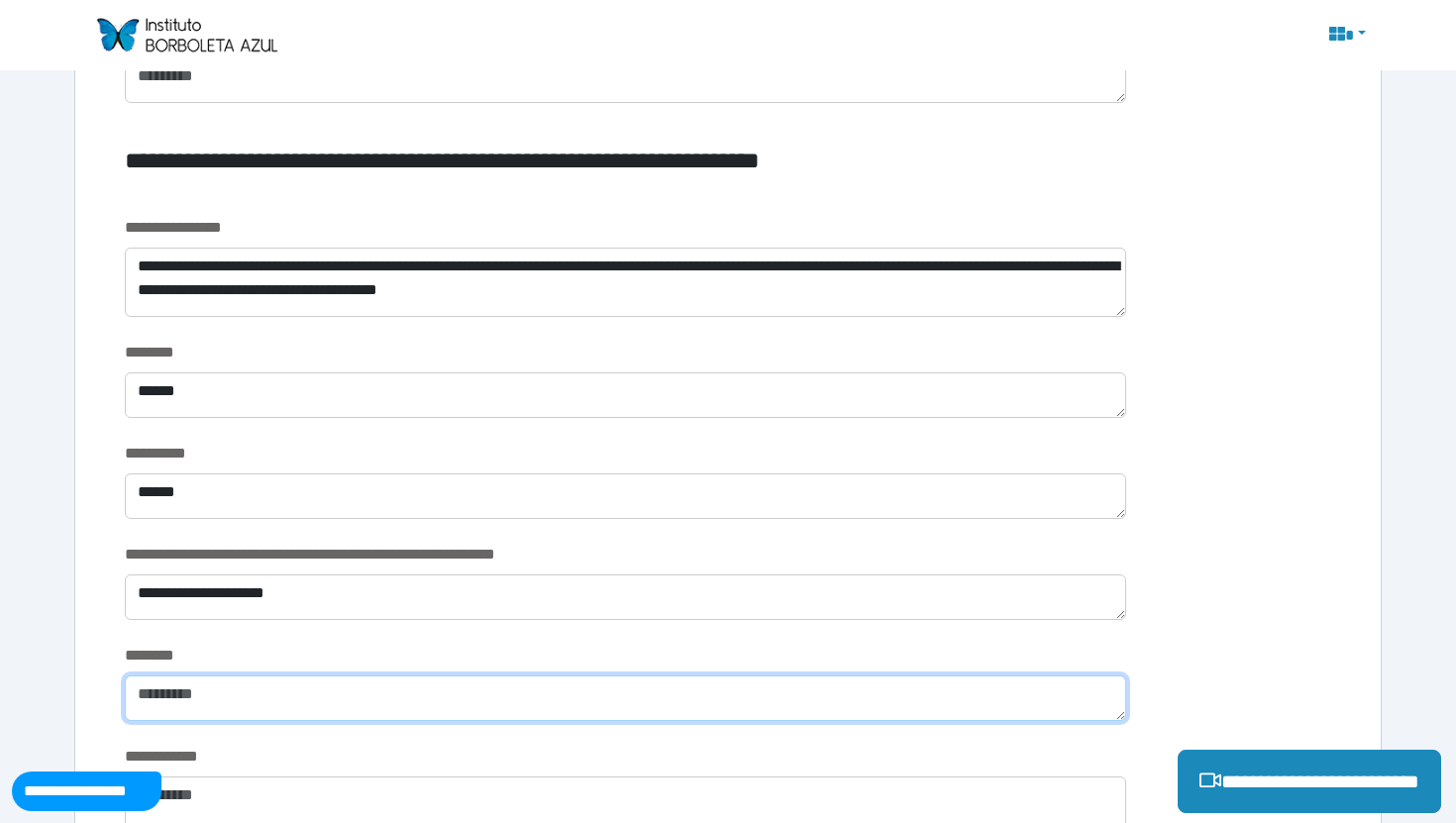click at bounding box center [625, 698] 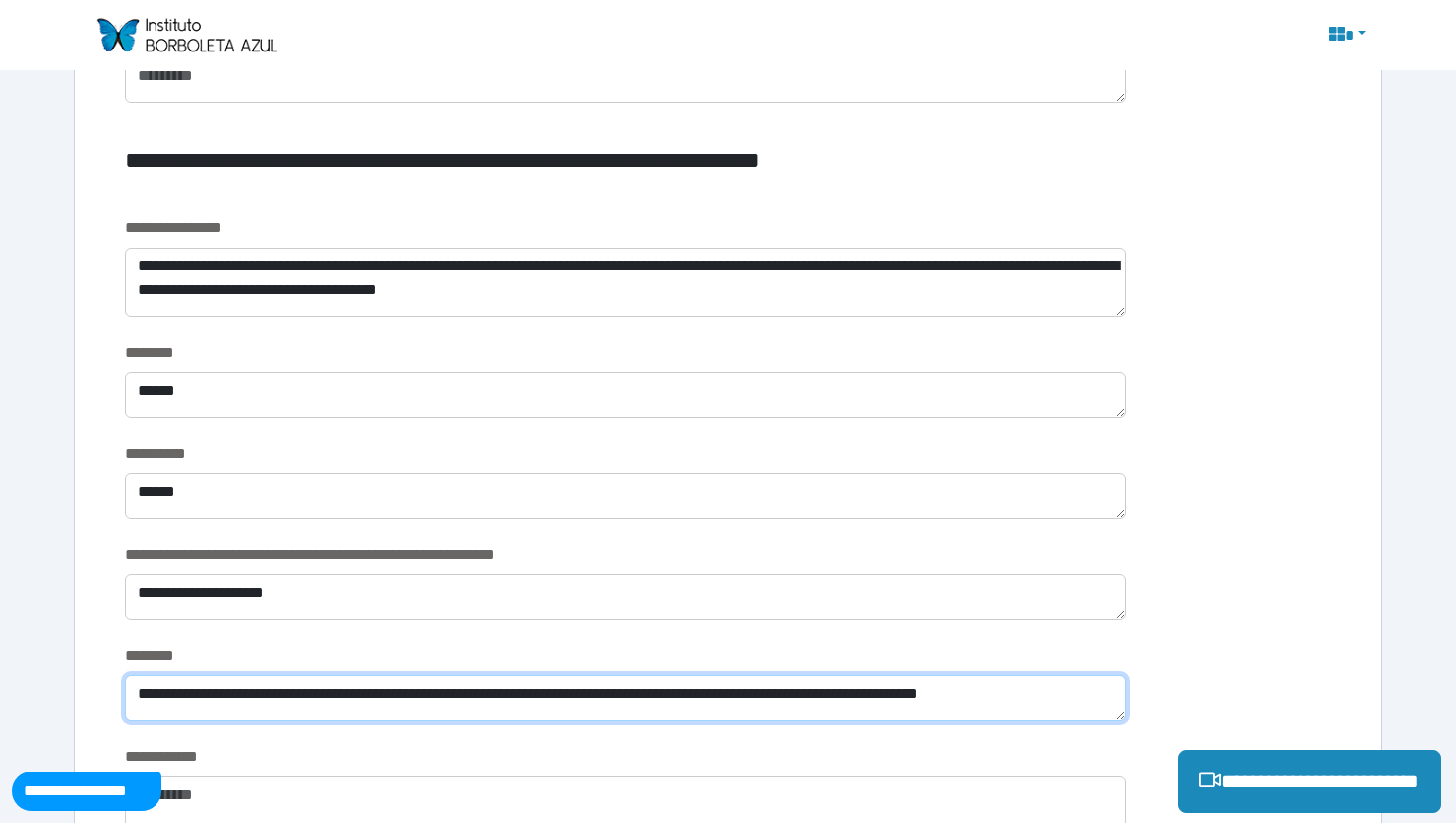 scroll, scrollTop: 0, scrollLeft: 0, axis: both 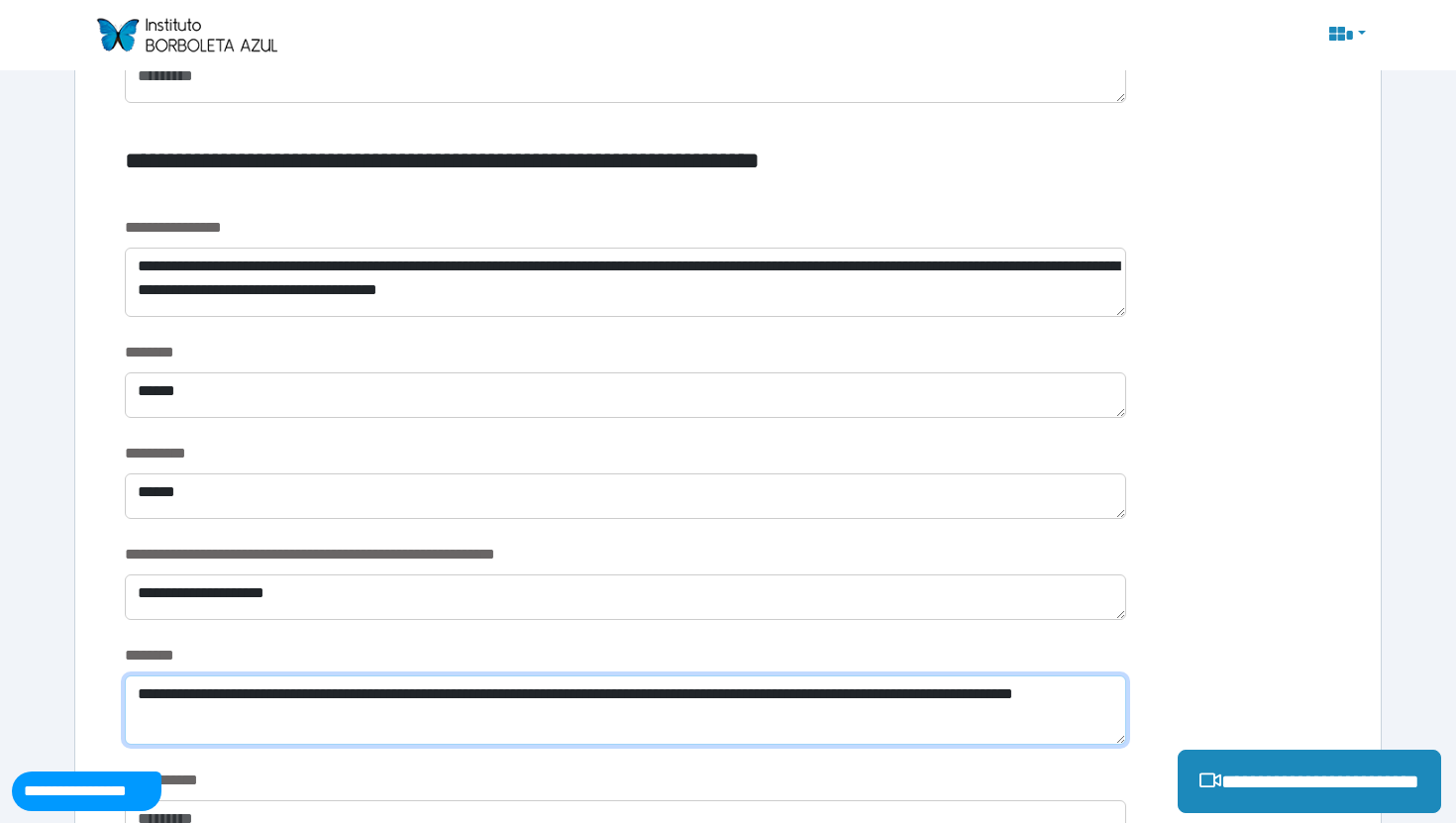 type on "**********" 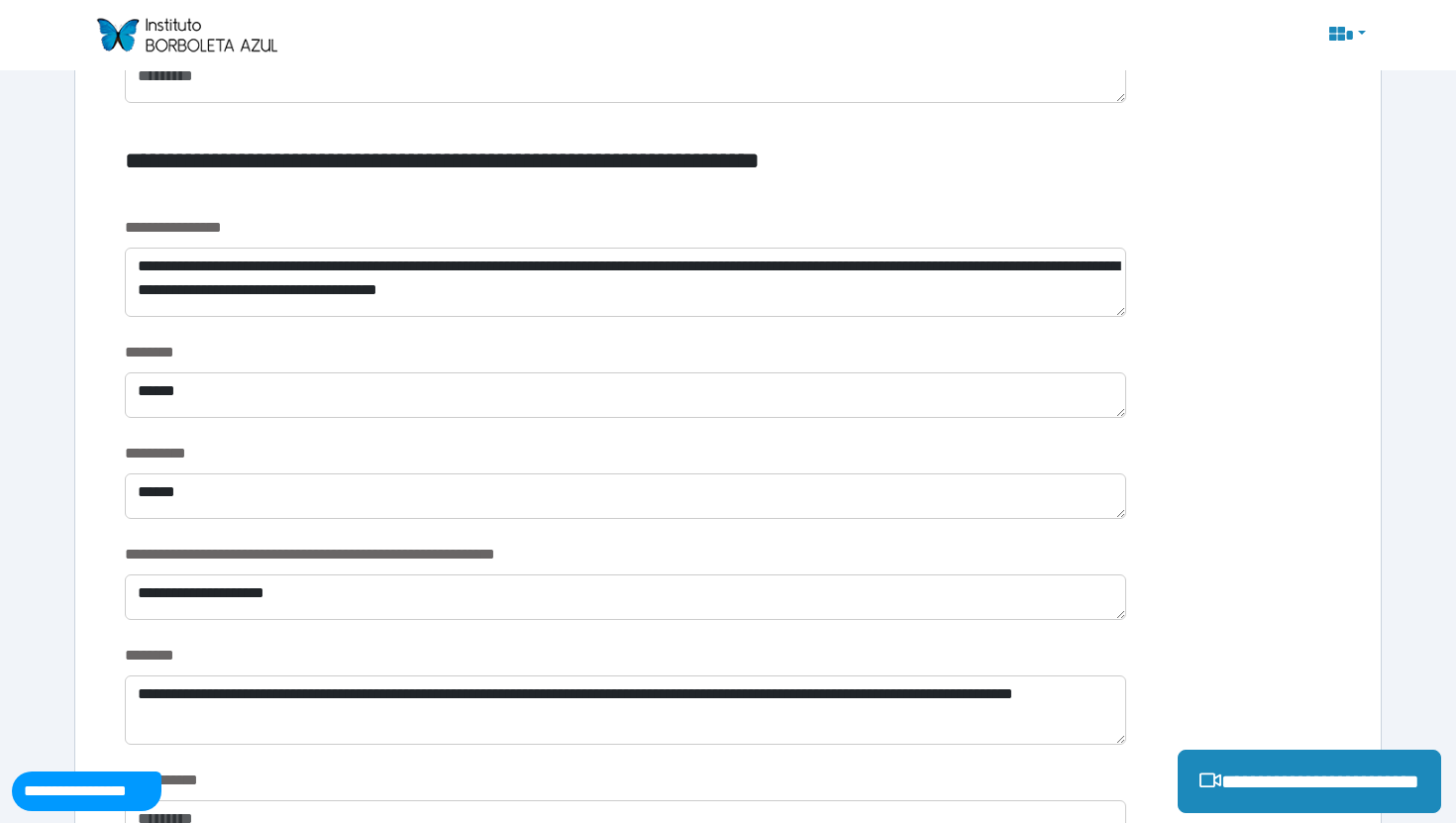 click on "**********" at bounding box center [625, 706] 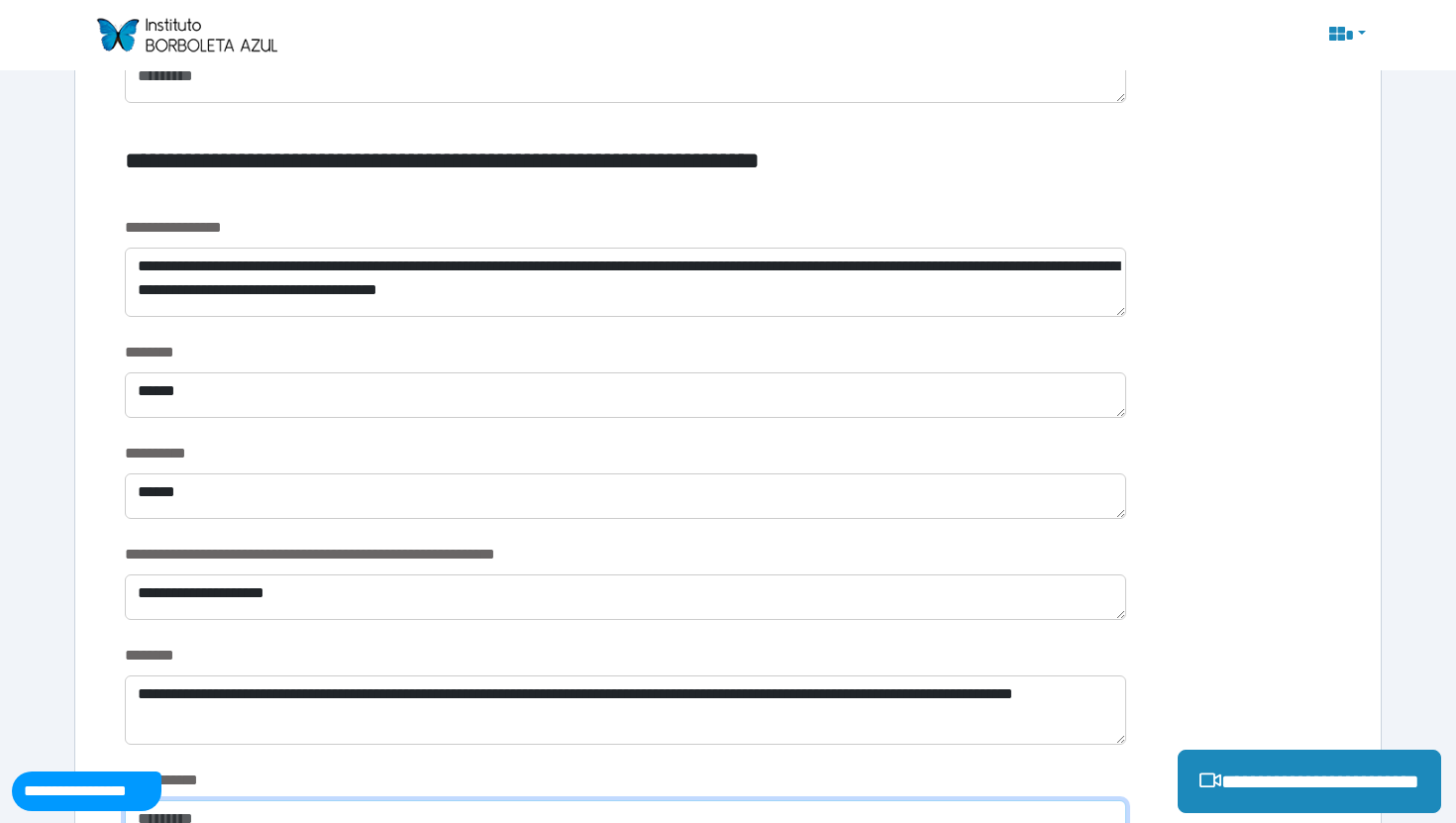 click at bounding box center (625, 831) 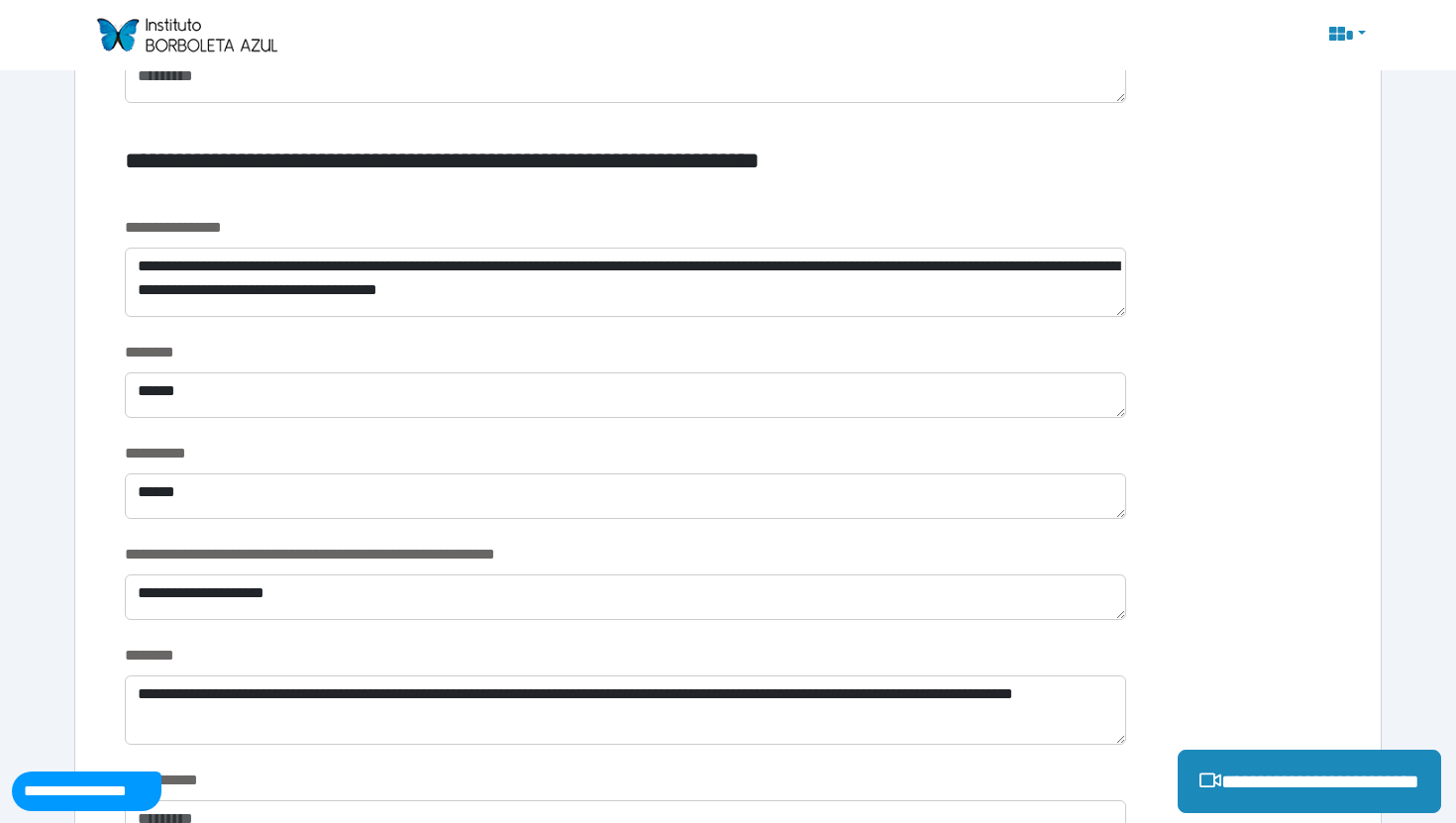 click on "**********" at bounding box center (728, 492) 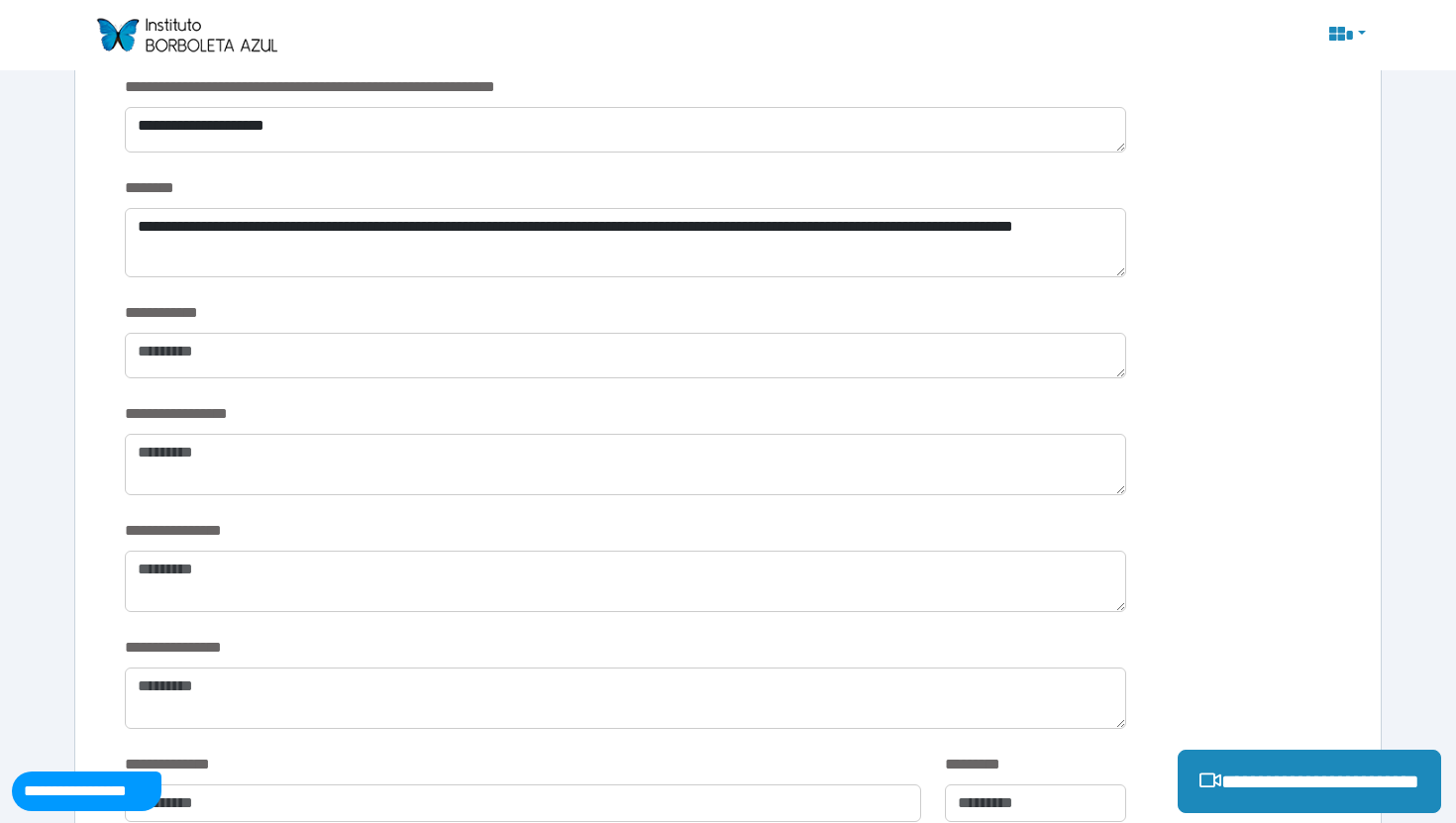 scroll, scrollTop: 2624, scrollLeft: 0, axis: vertical 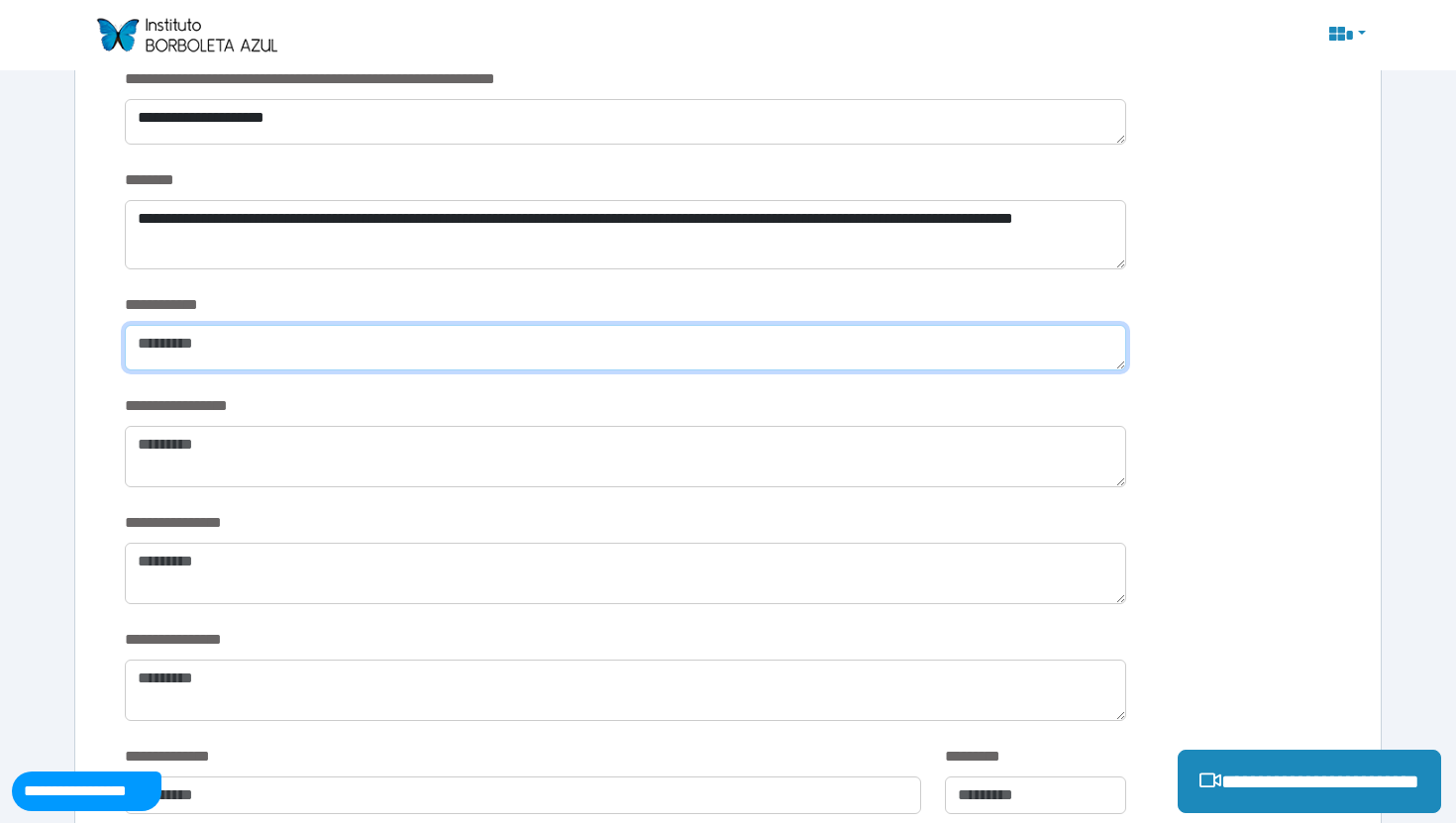 click at bounding box center (625, 348) 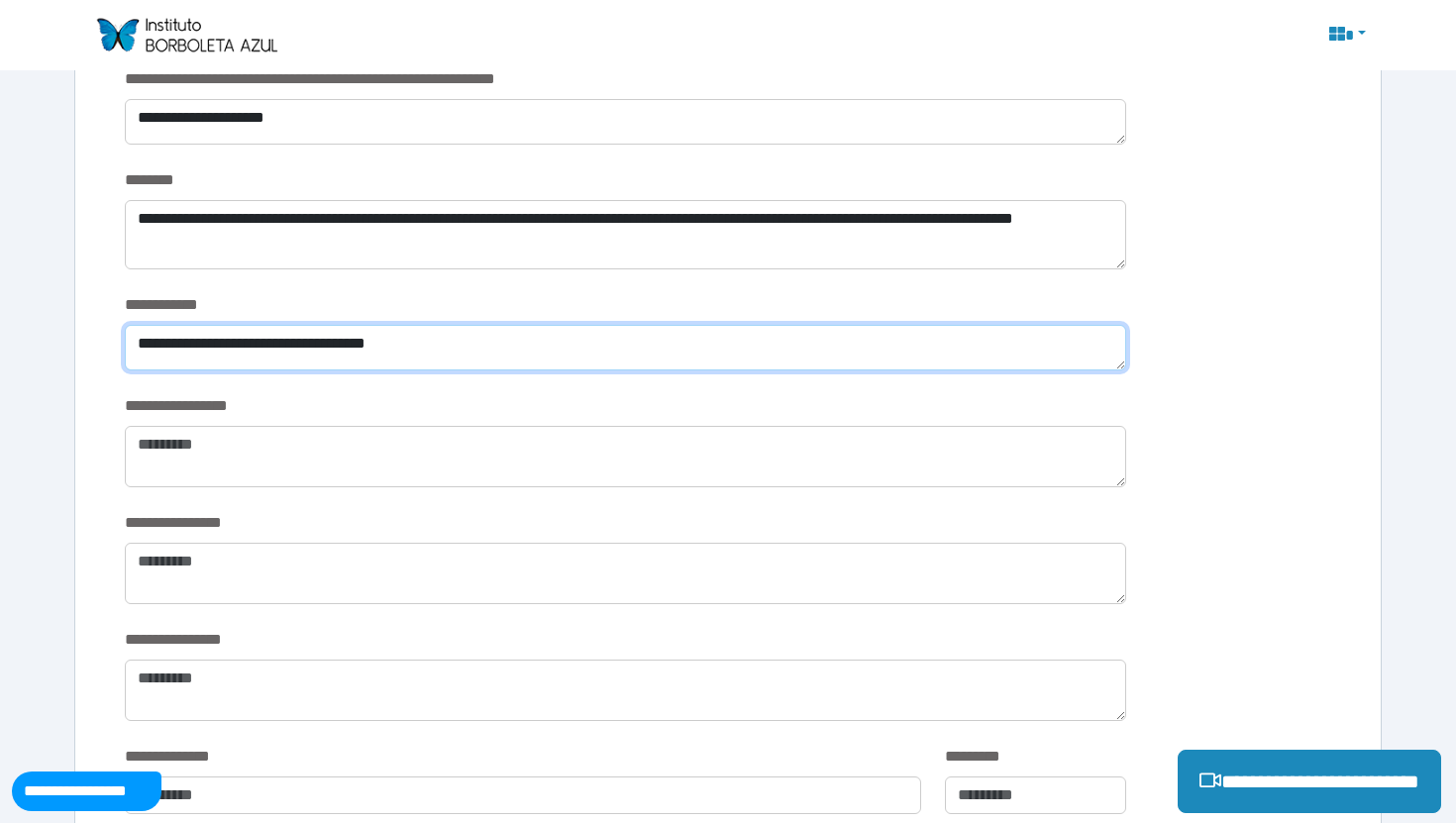 type on "**********" 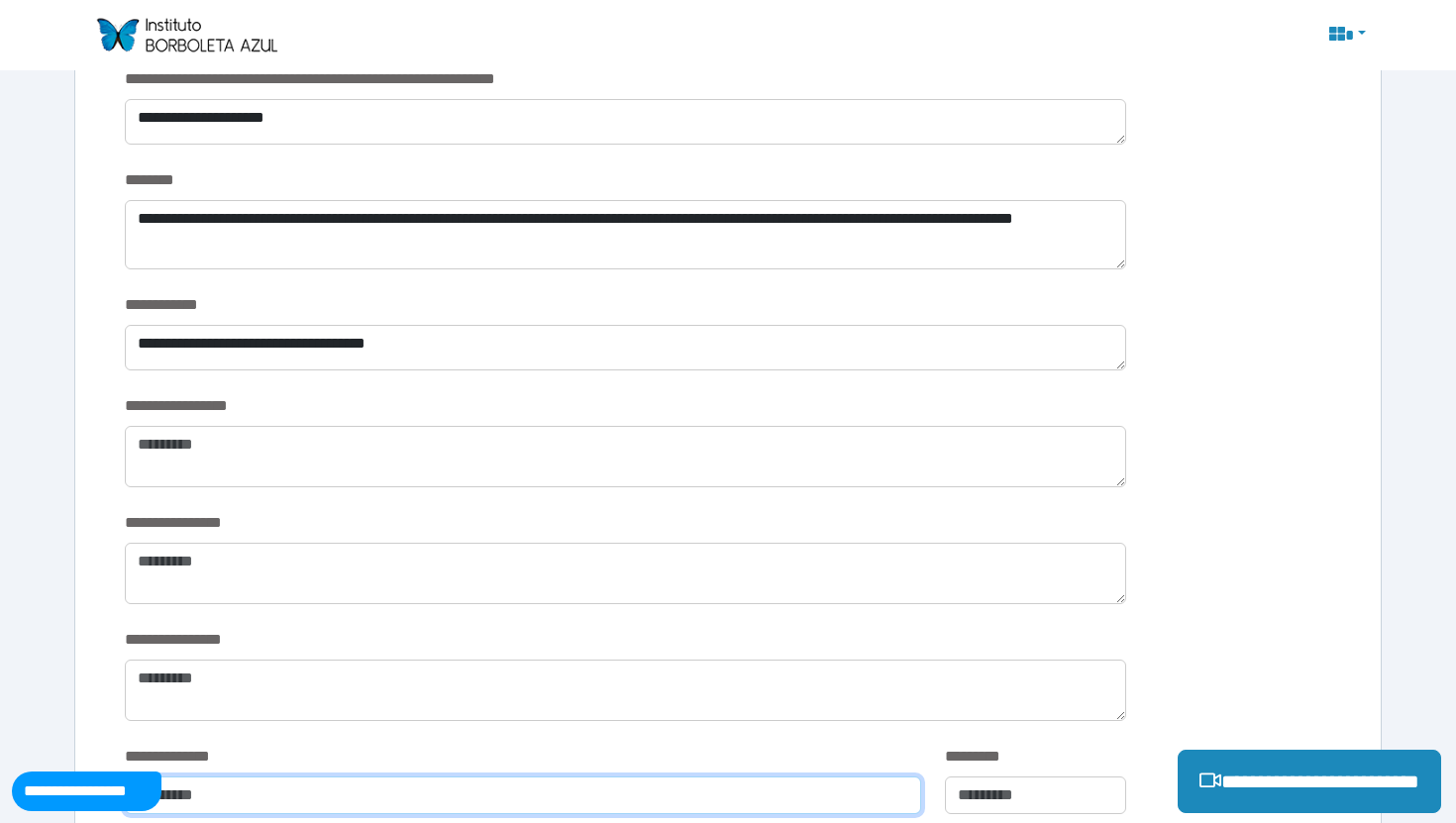 click at bounding box center [523, 795] 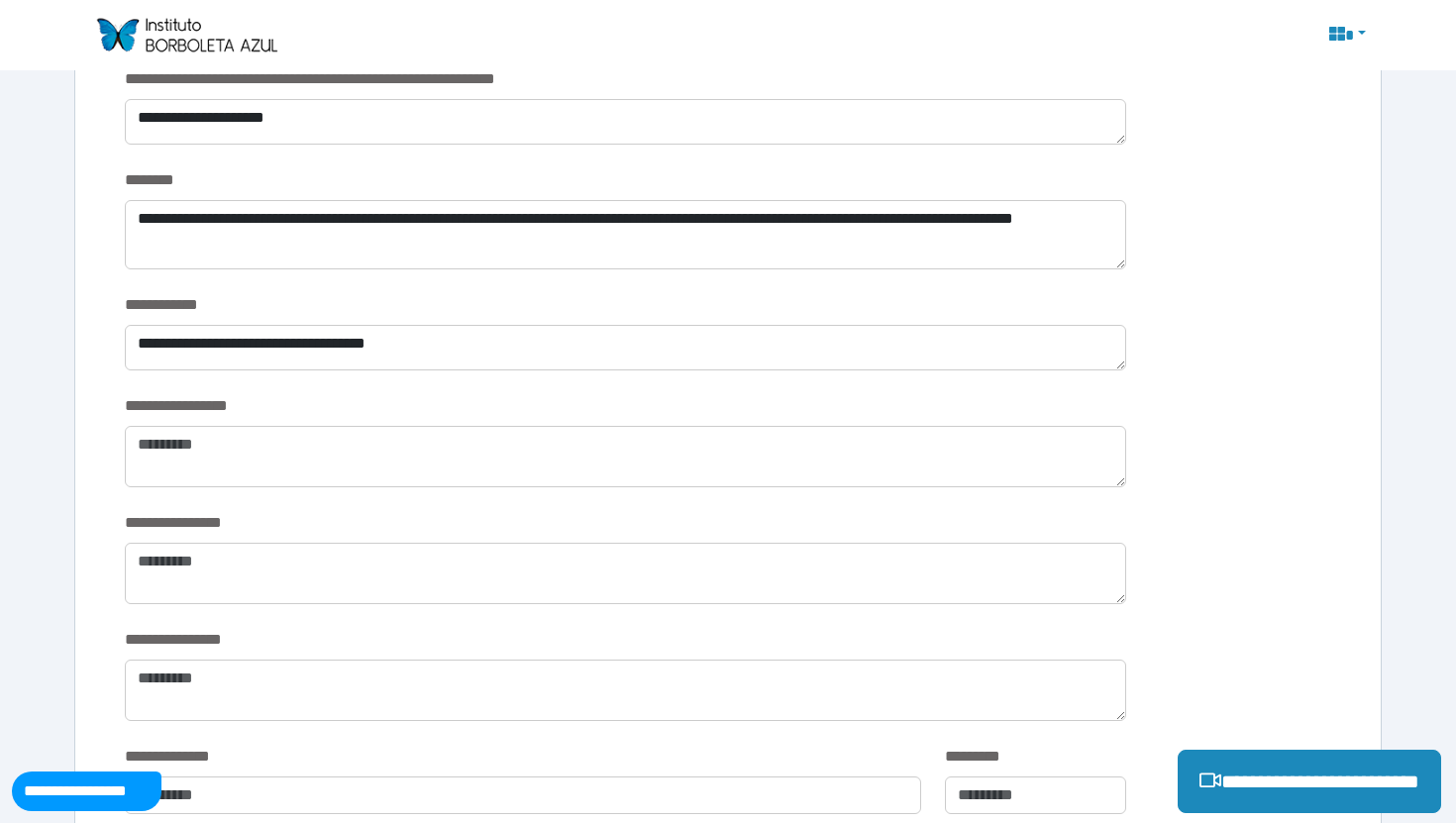 click on "**********" at bounding box center (728, 453) 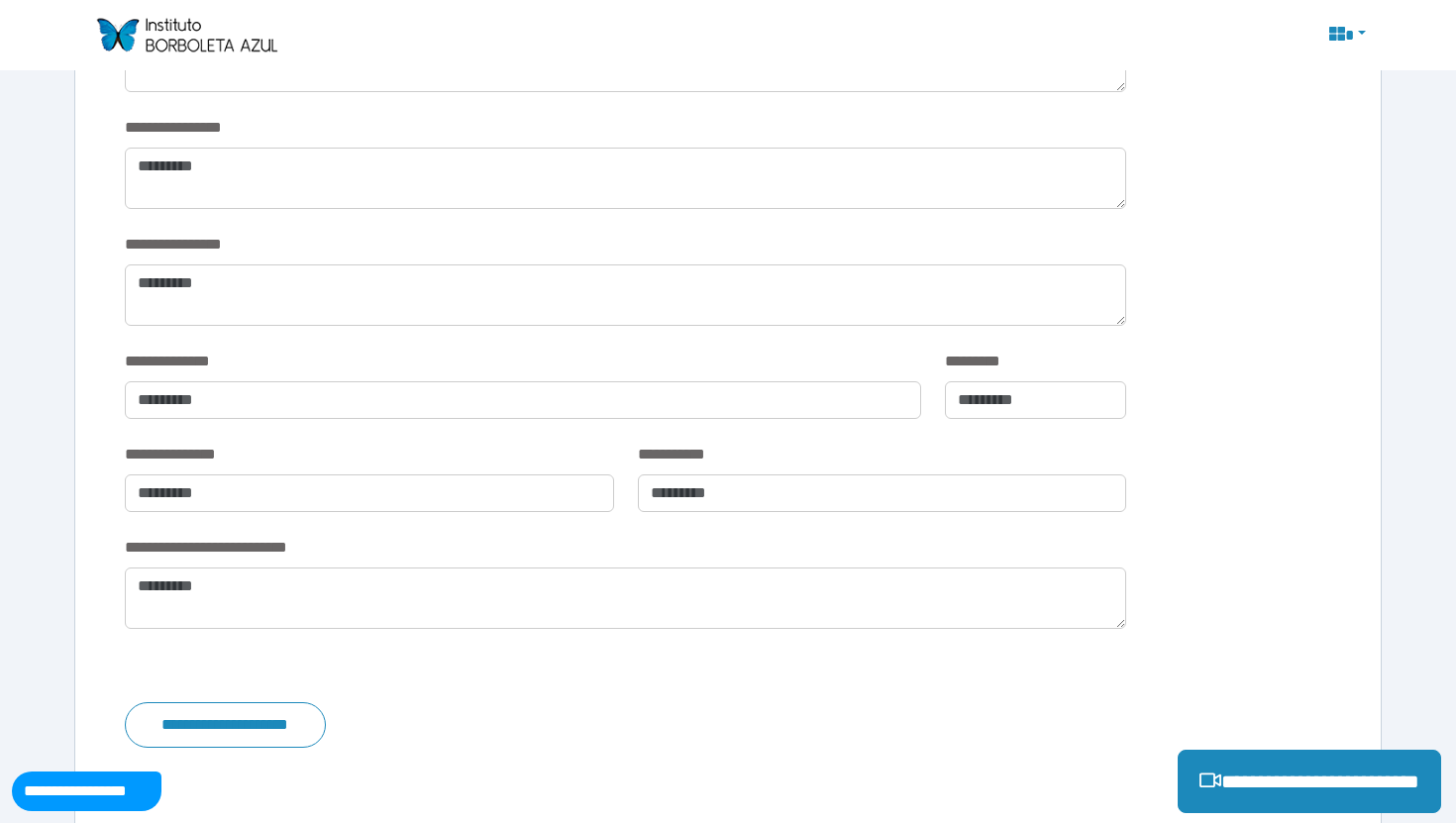 scroll, scrollTop: 3021, scrollLeft: 0, axis: vertical 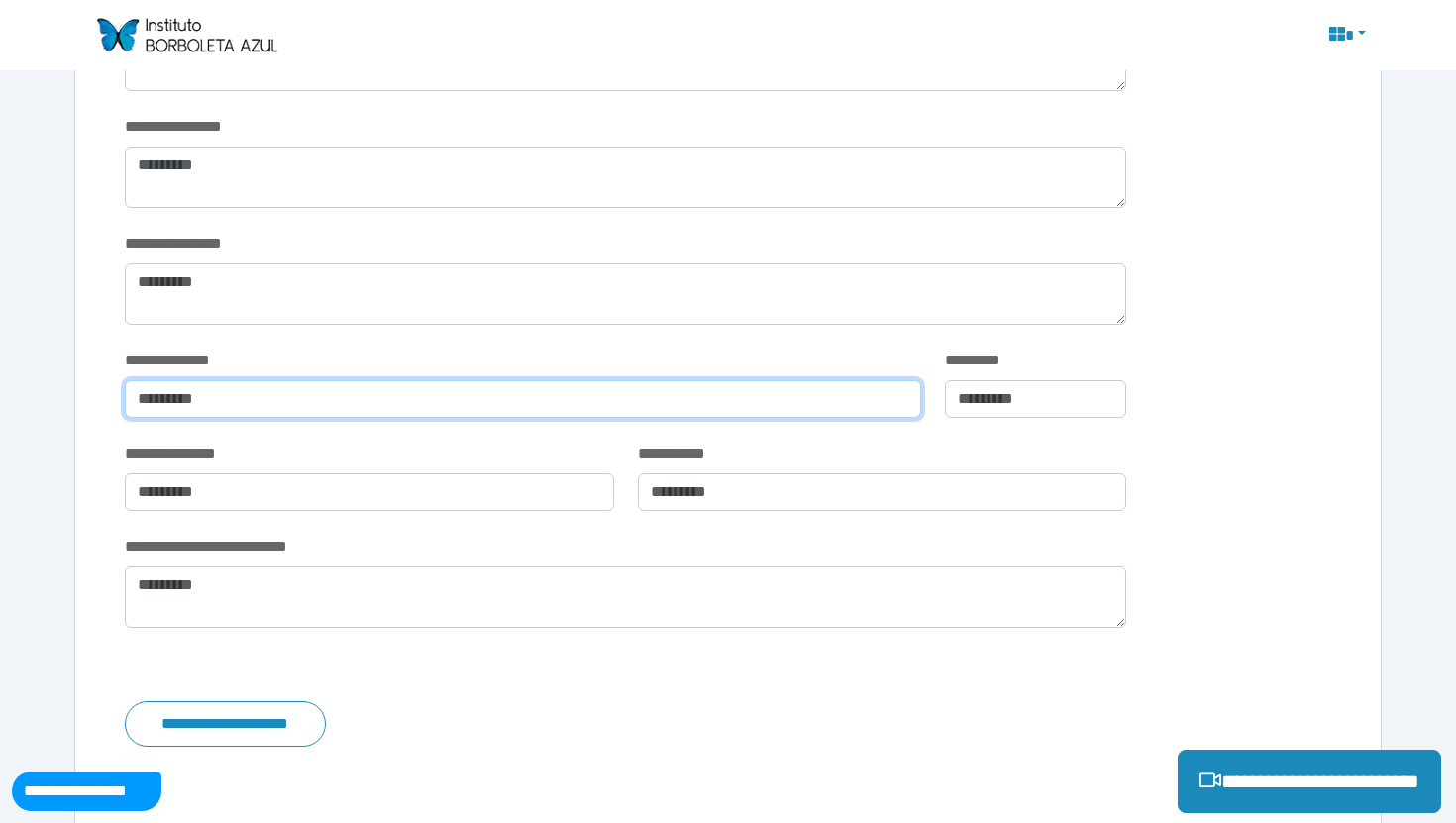 click at bounding box center [523, 399] 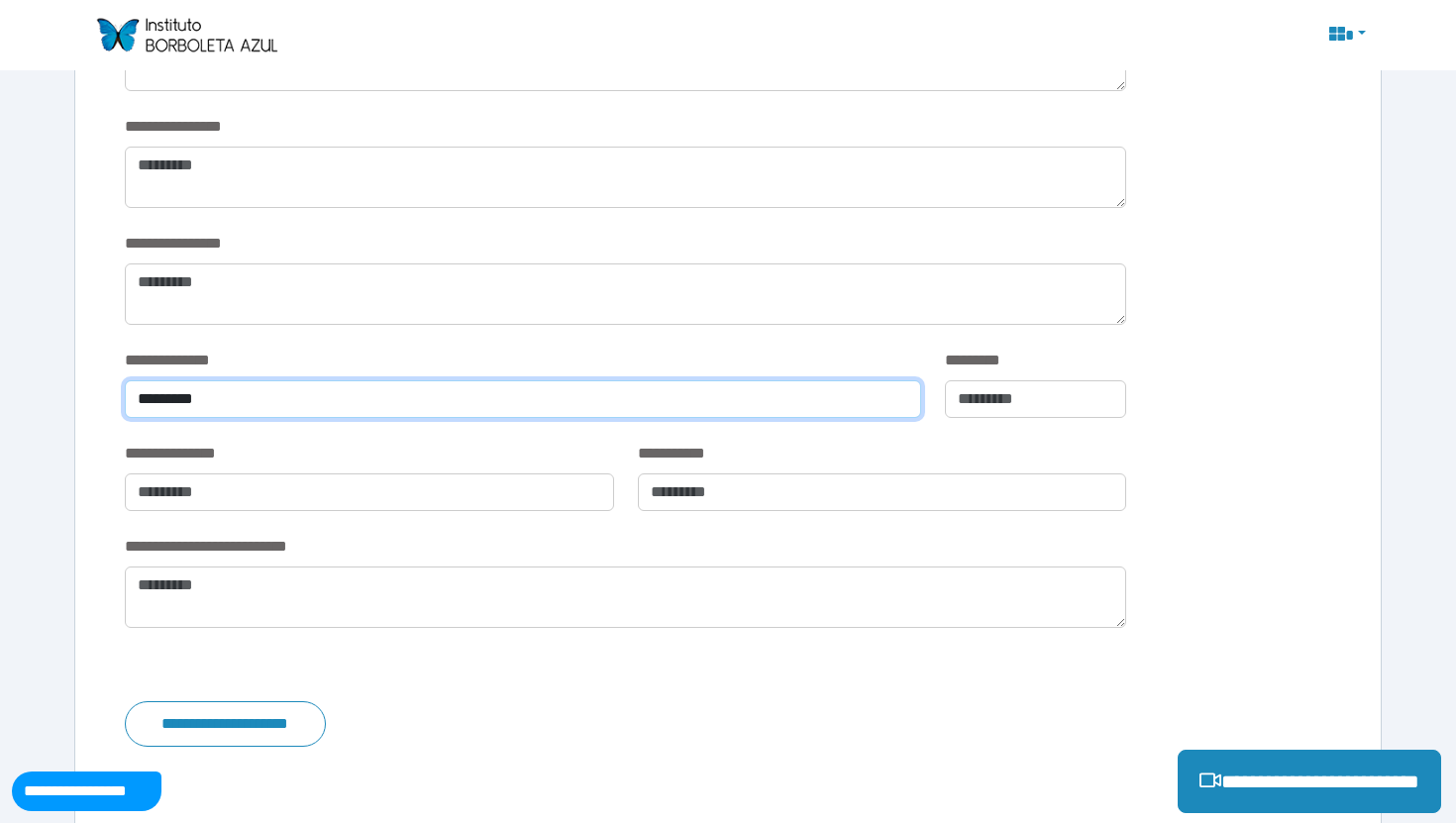 type on "*********" 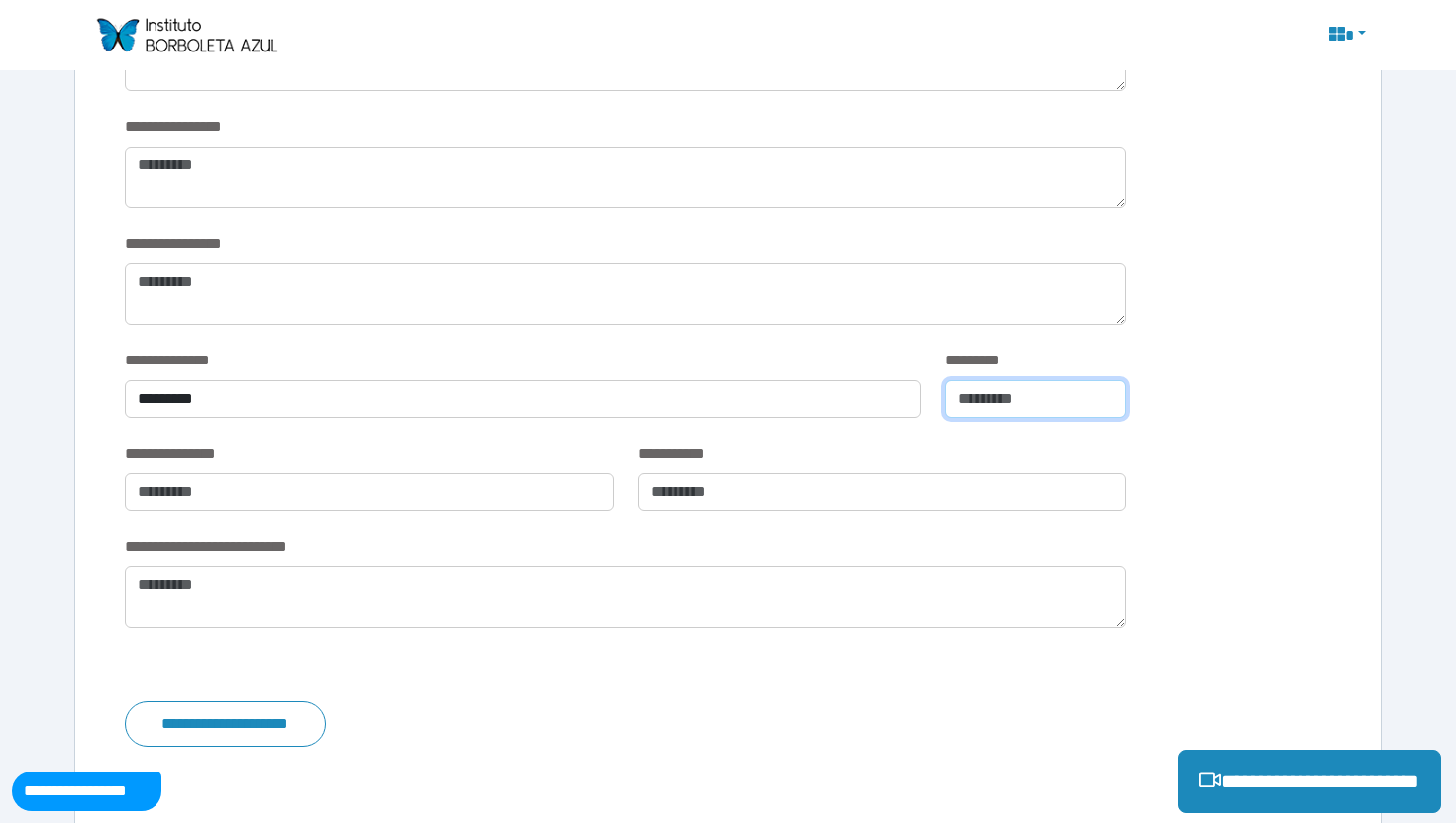 click at bounding box center [1035, 399] 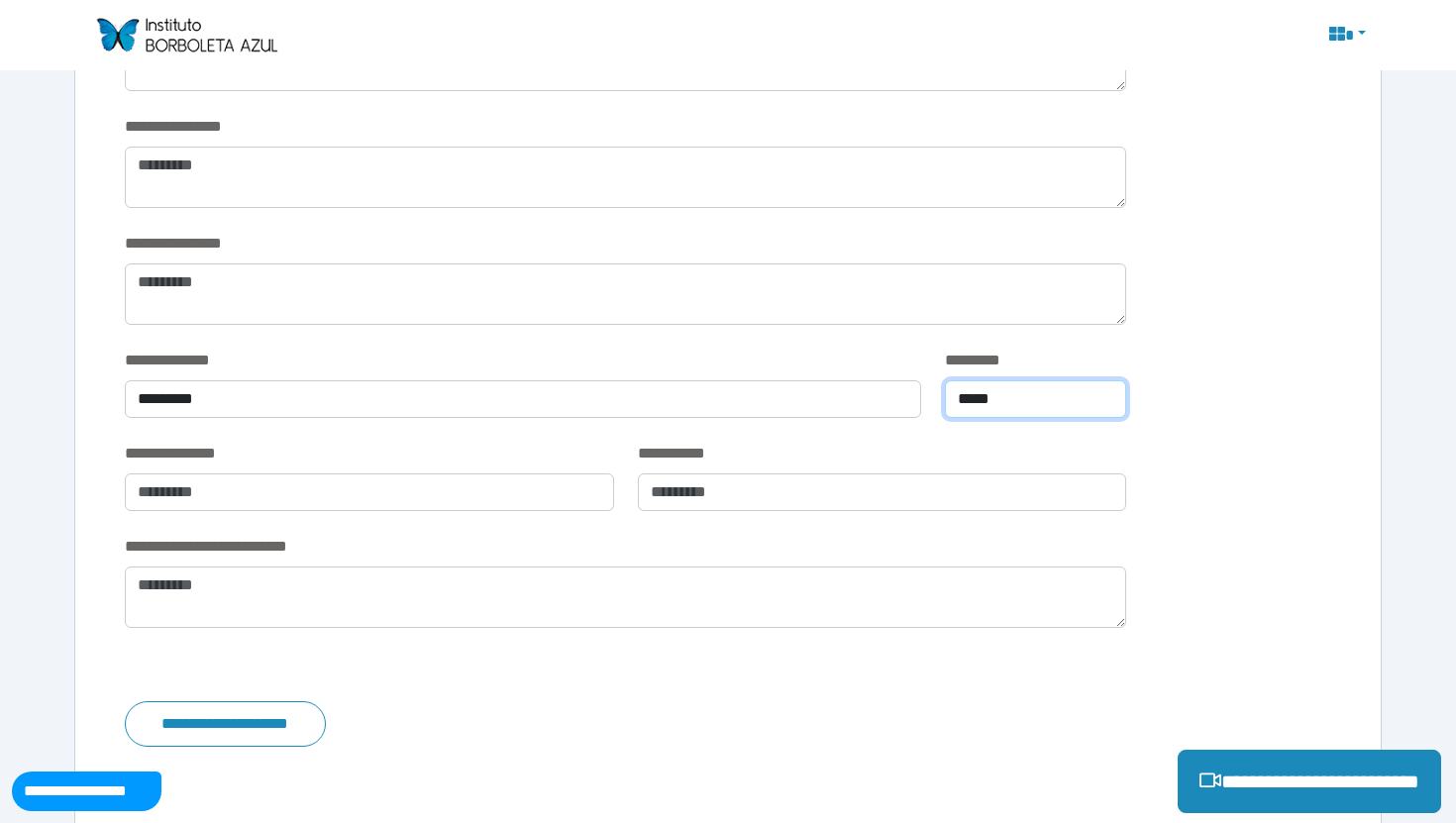type on "*****" 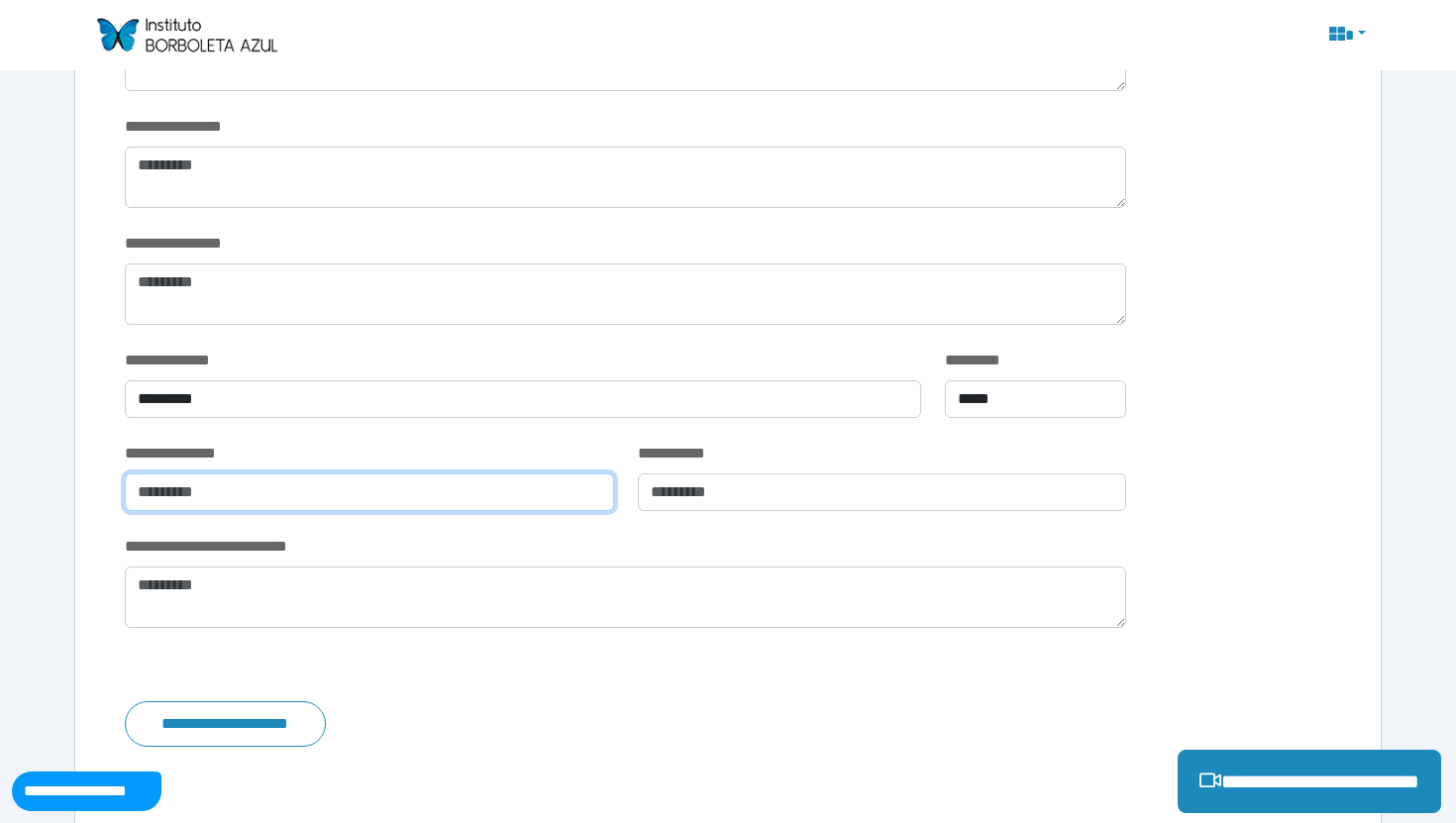 click at bounding box center [369, 492] 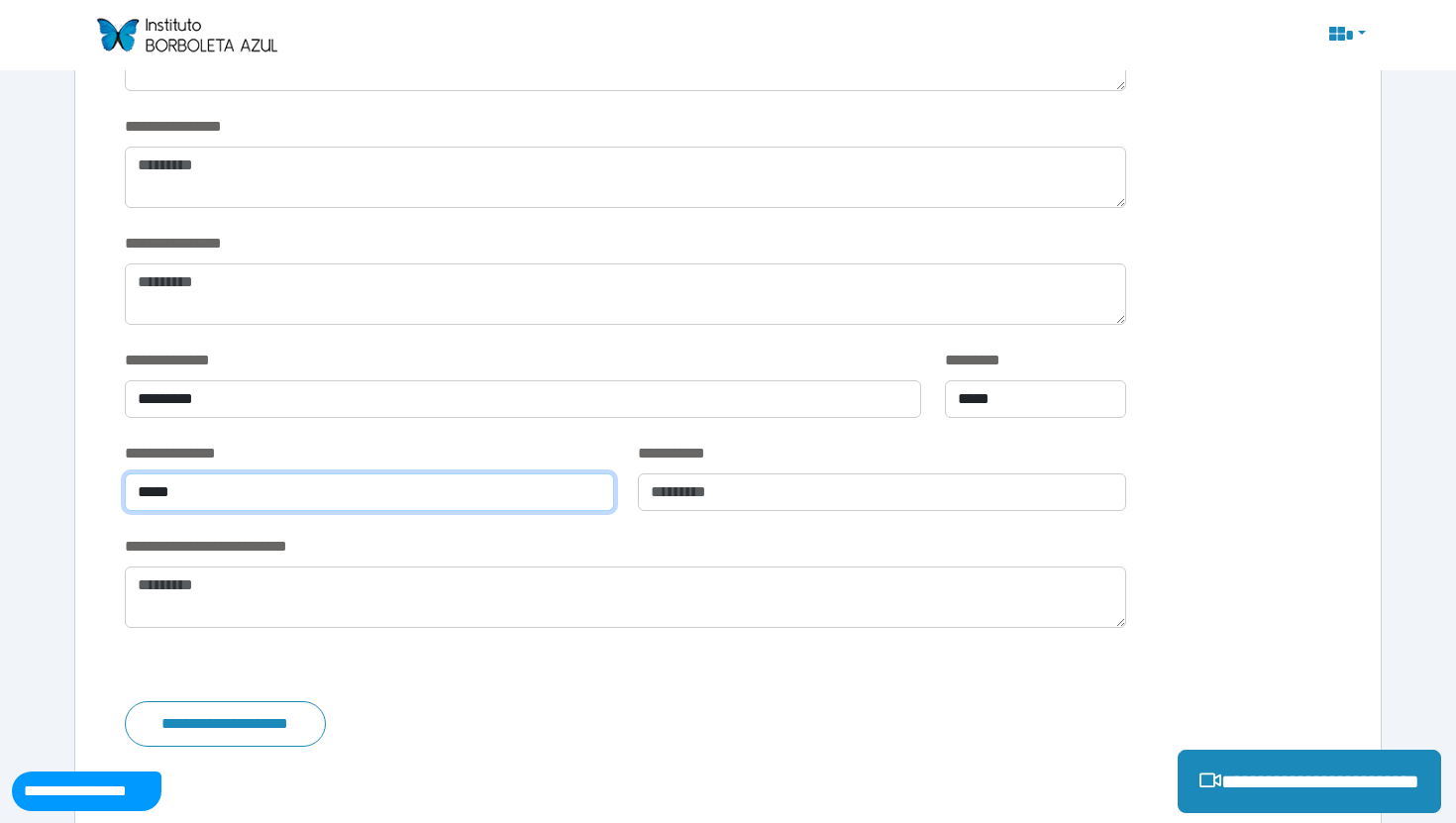 type on "*****" 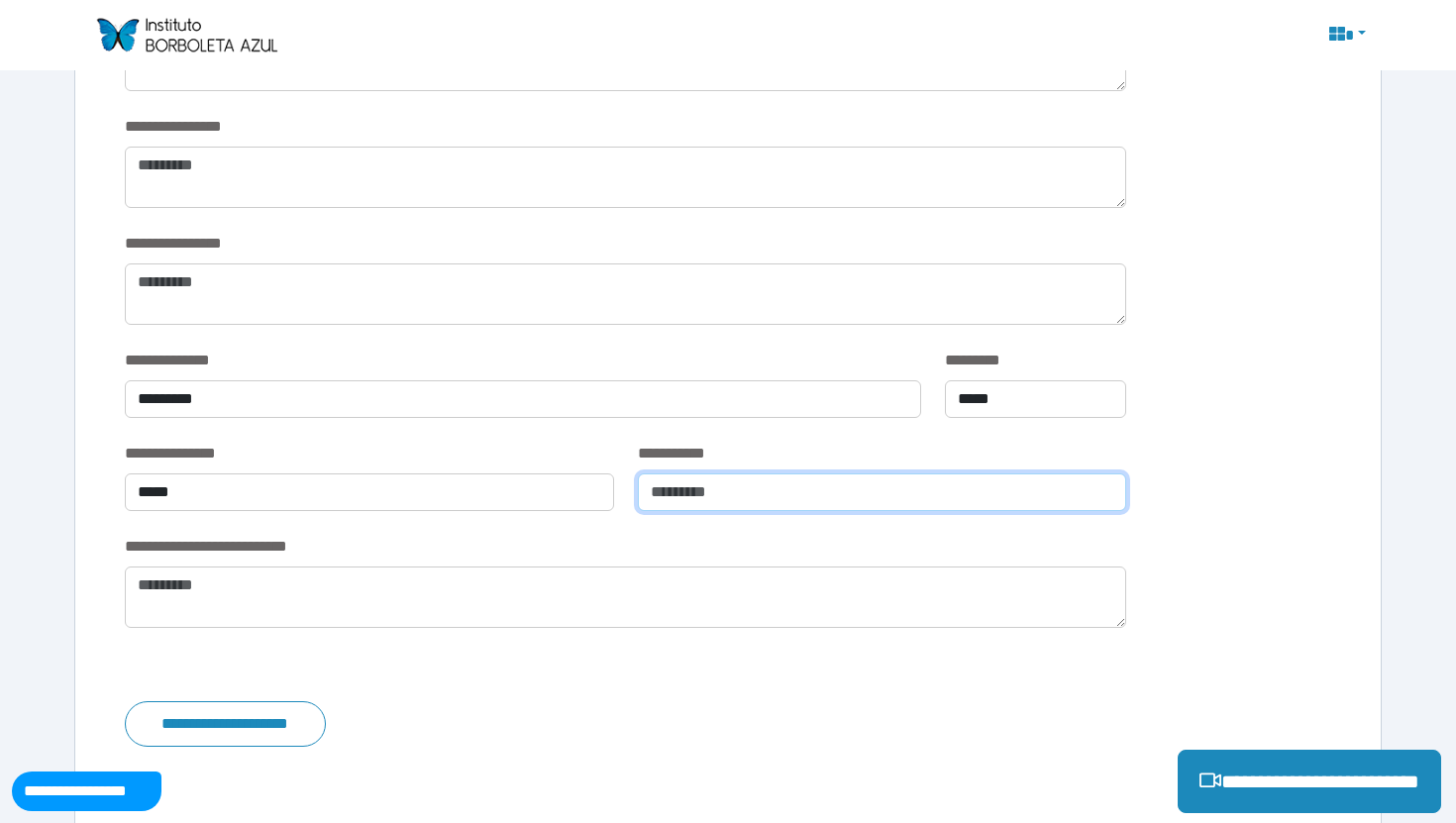 click at bounding box center (883, 492) 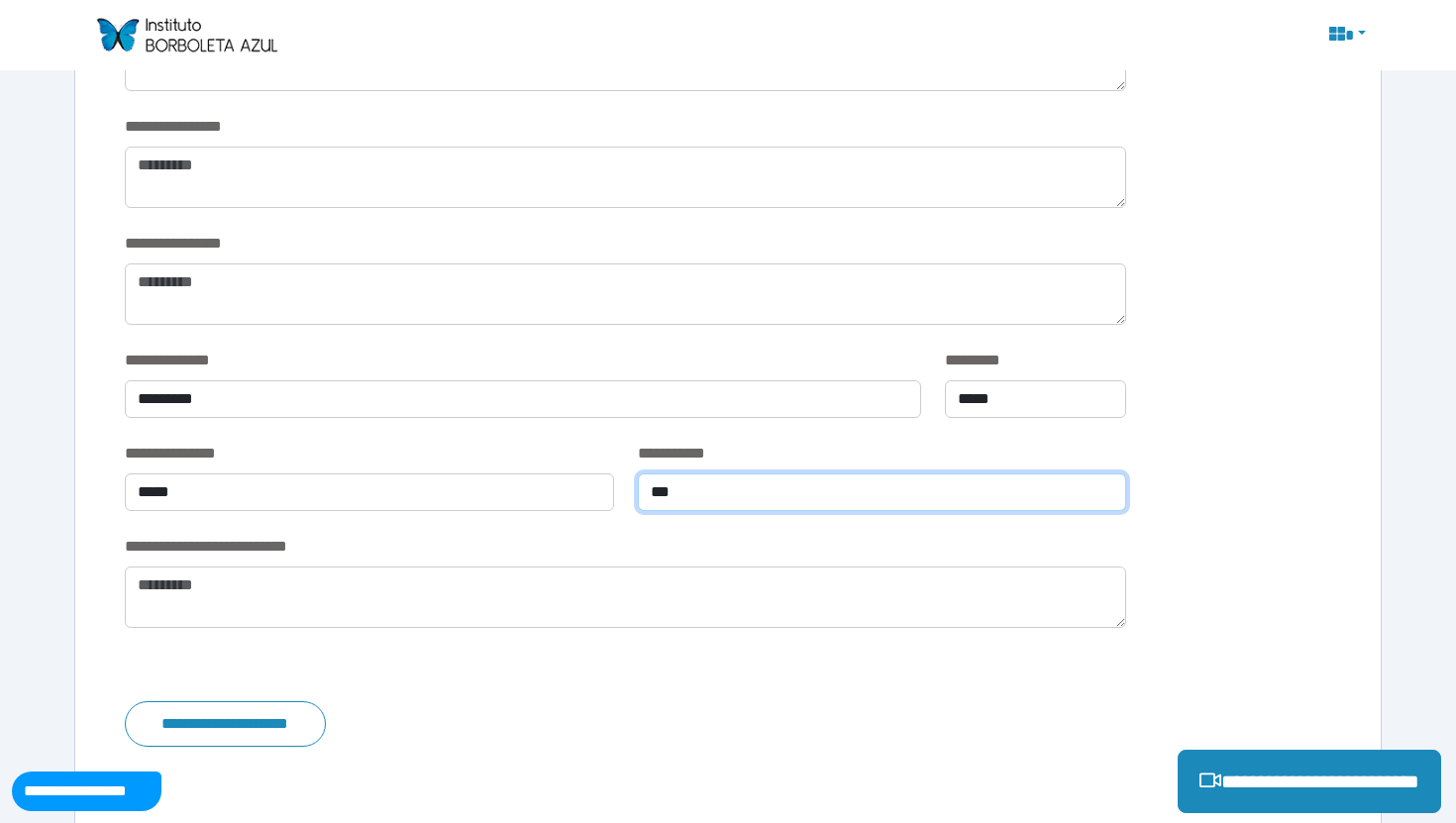 type on "***" 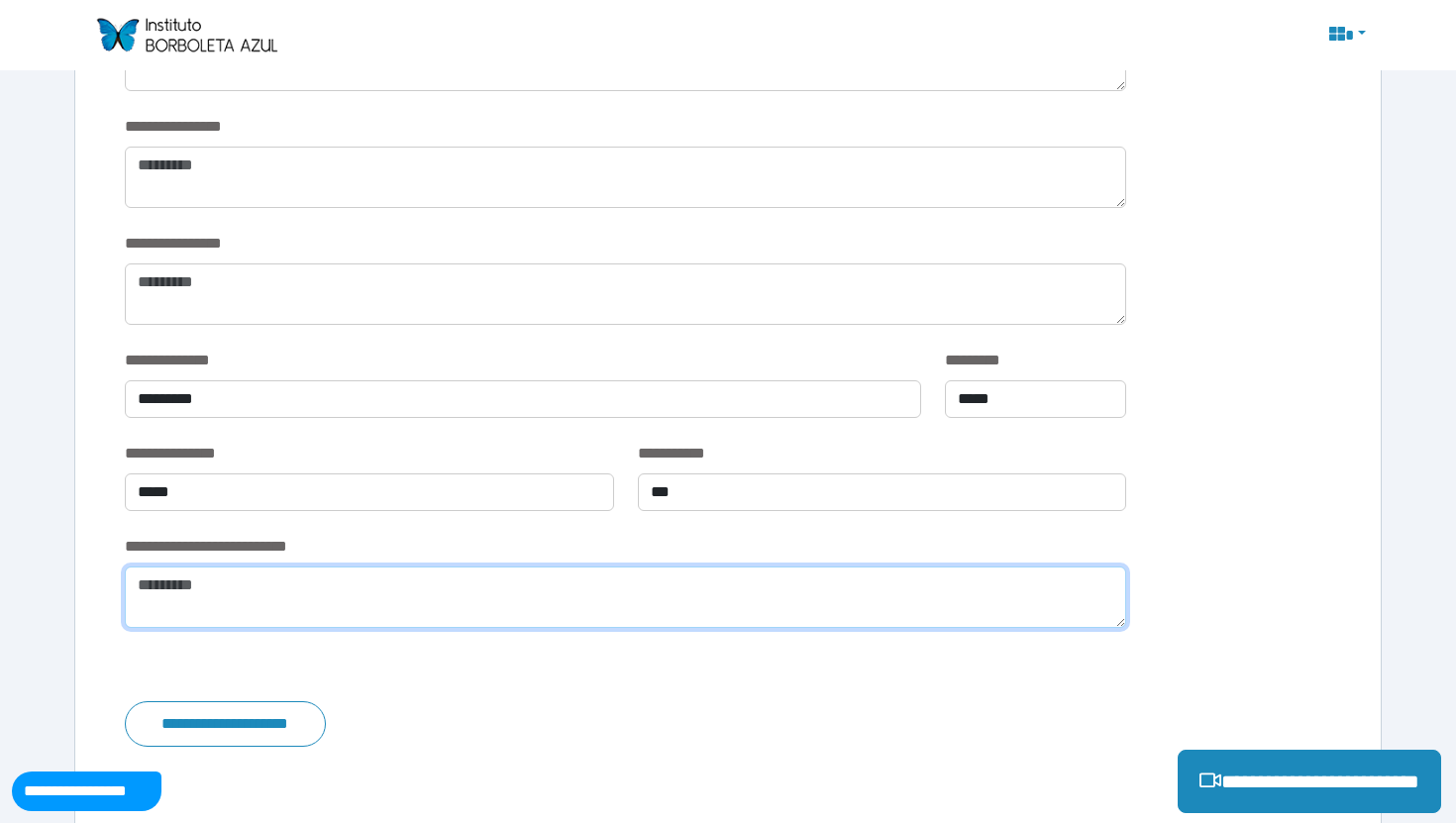 click at bounding box center [625, 597] 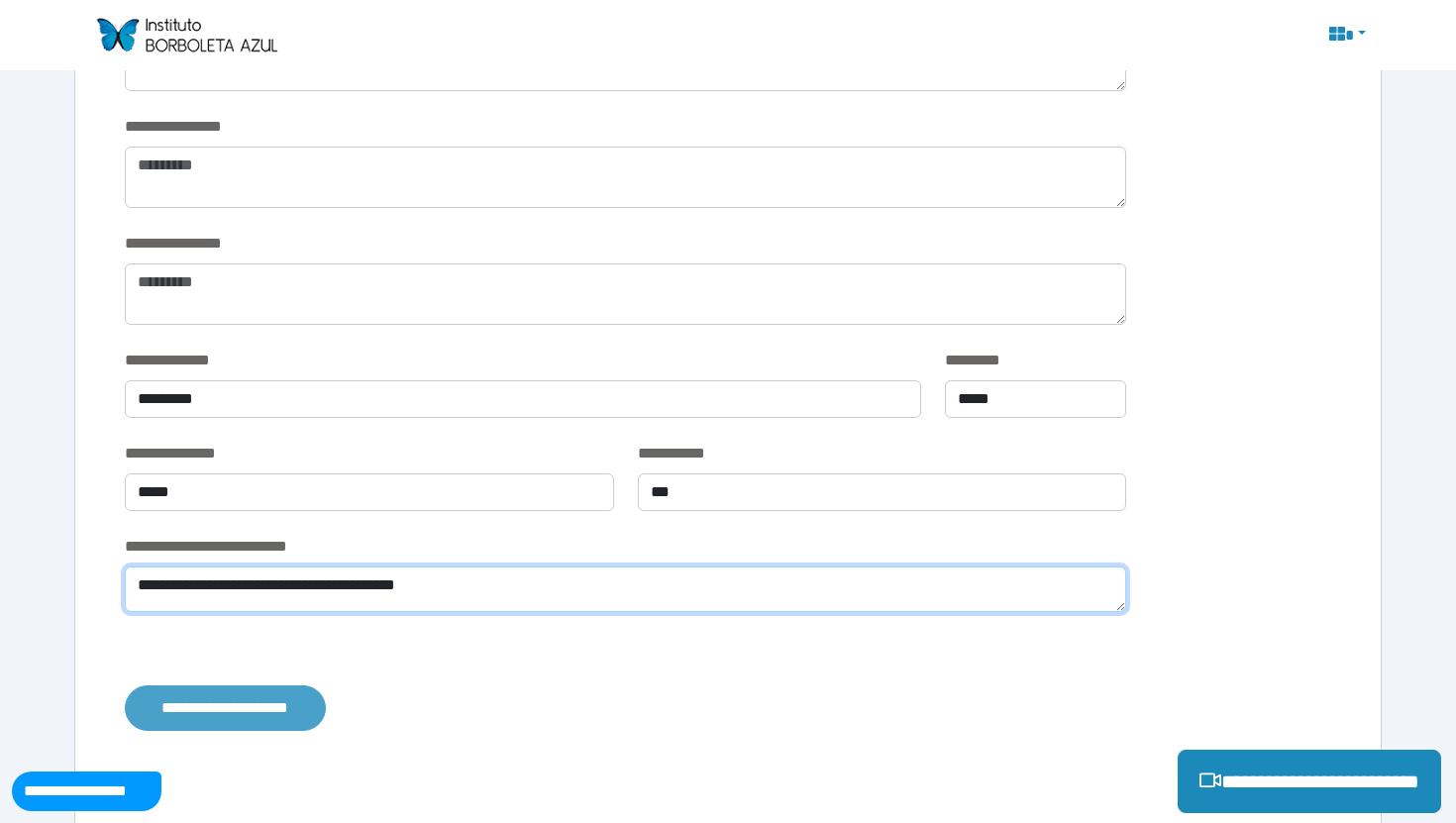 type on "**********" 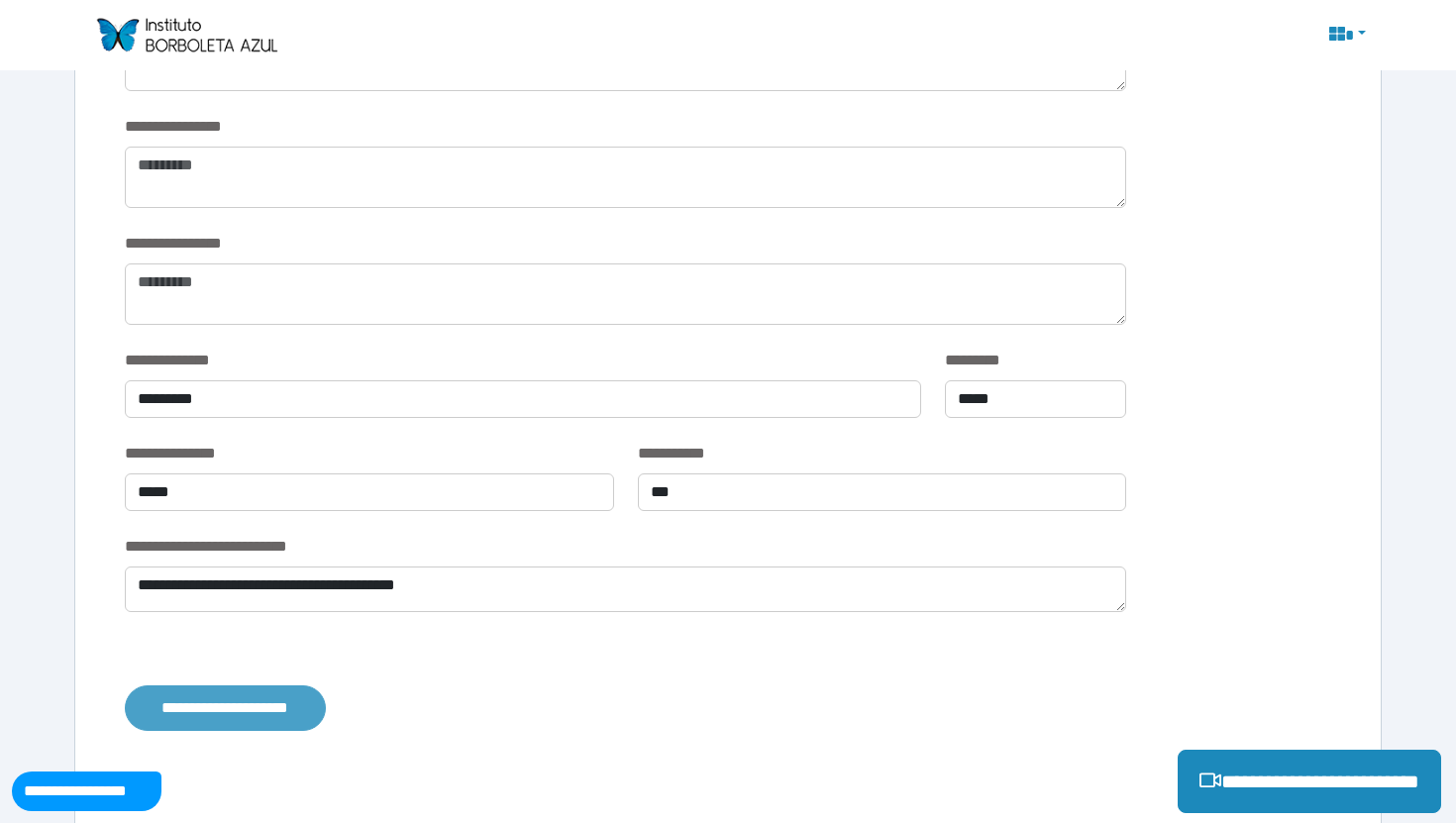 click on "**********" at bounding box center [225, 708] 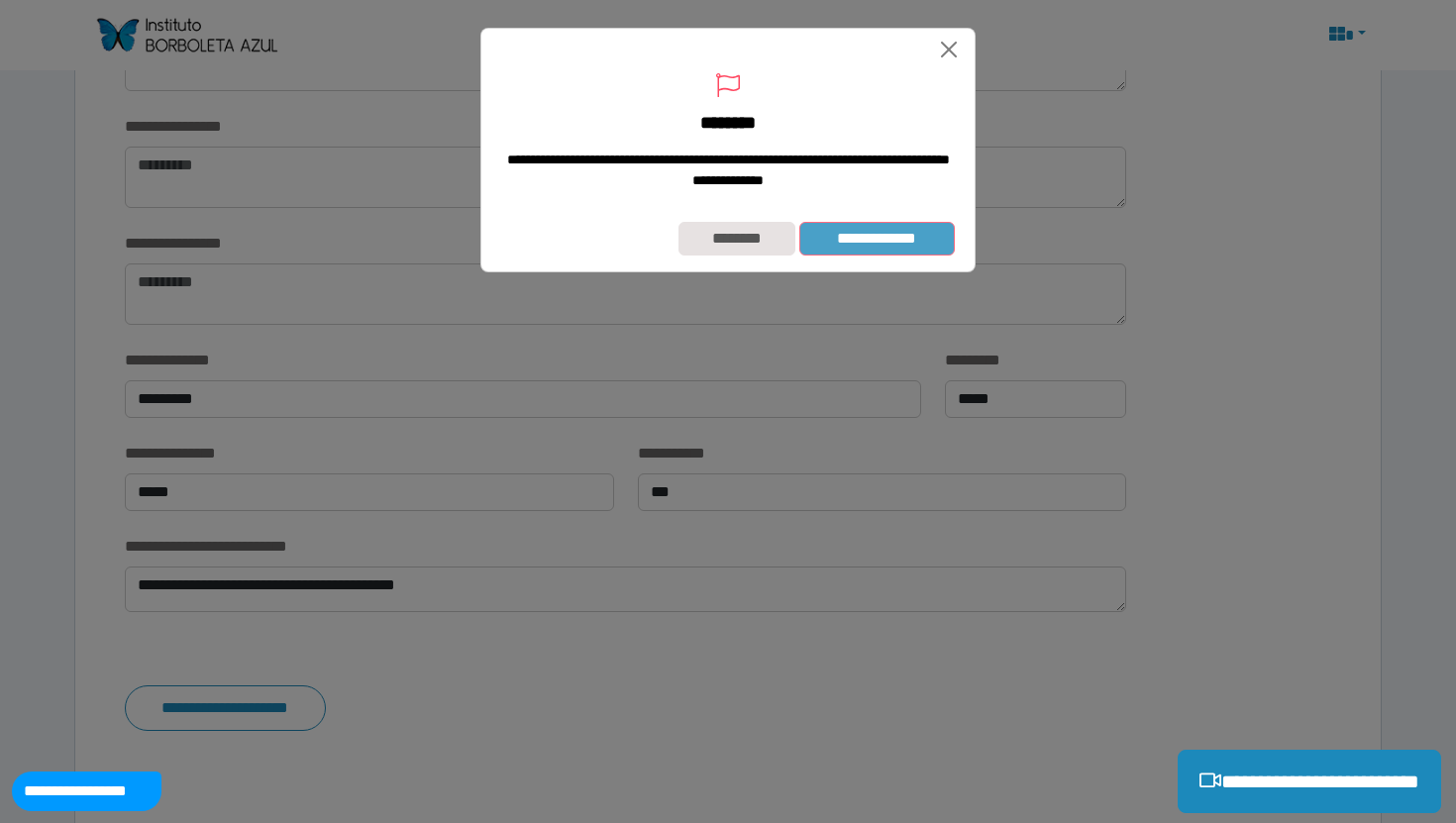 click on "**********" at bounding box center [877, 239] 